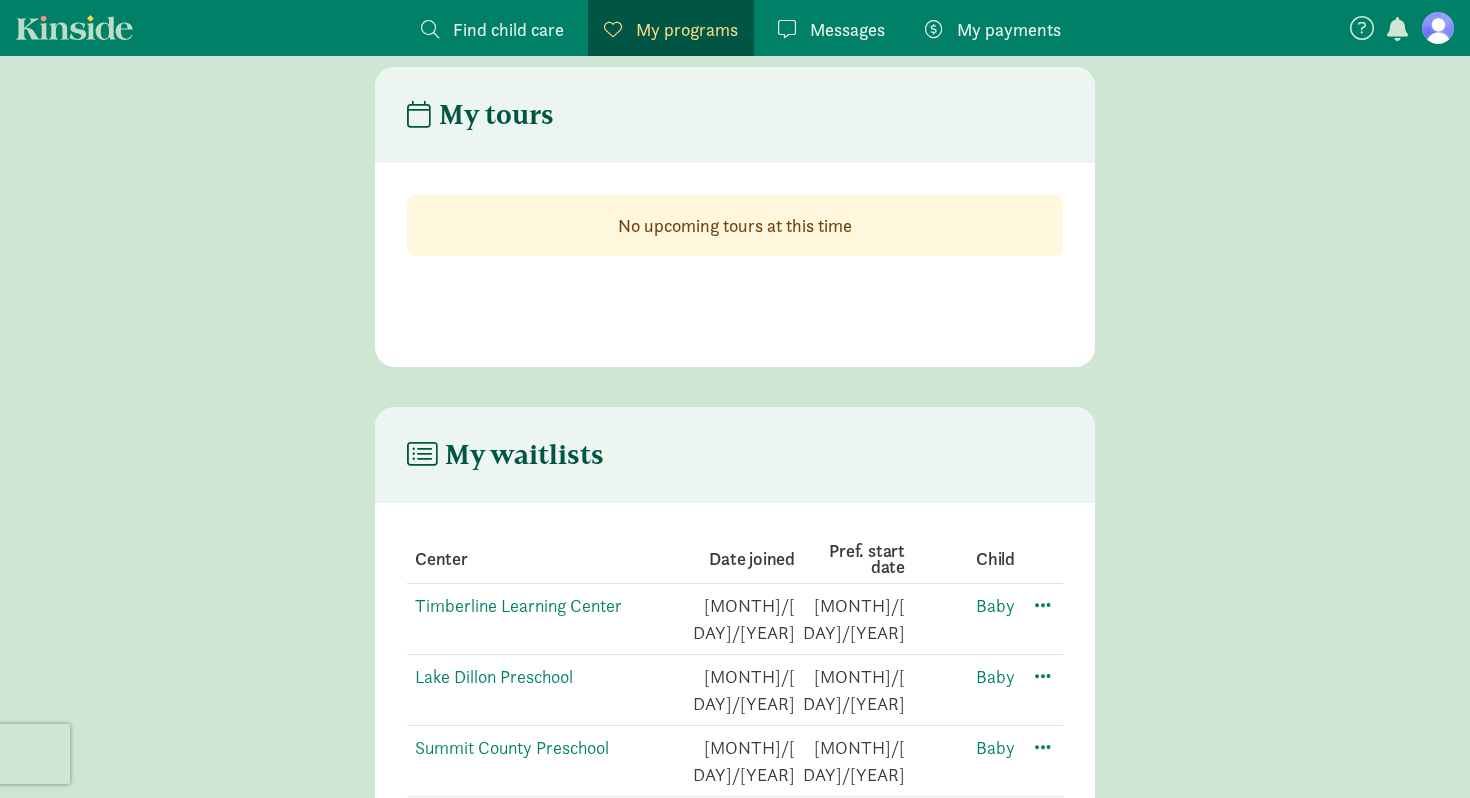 scroll, scrollTop: 40, scrollLeft: 0, axis: vertical 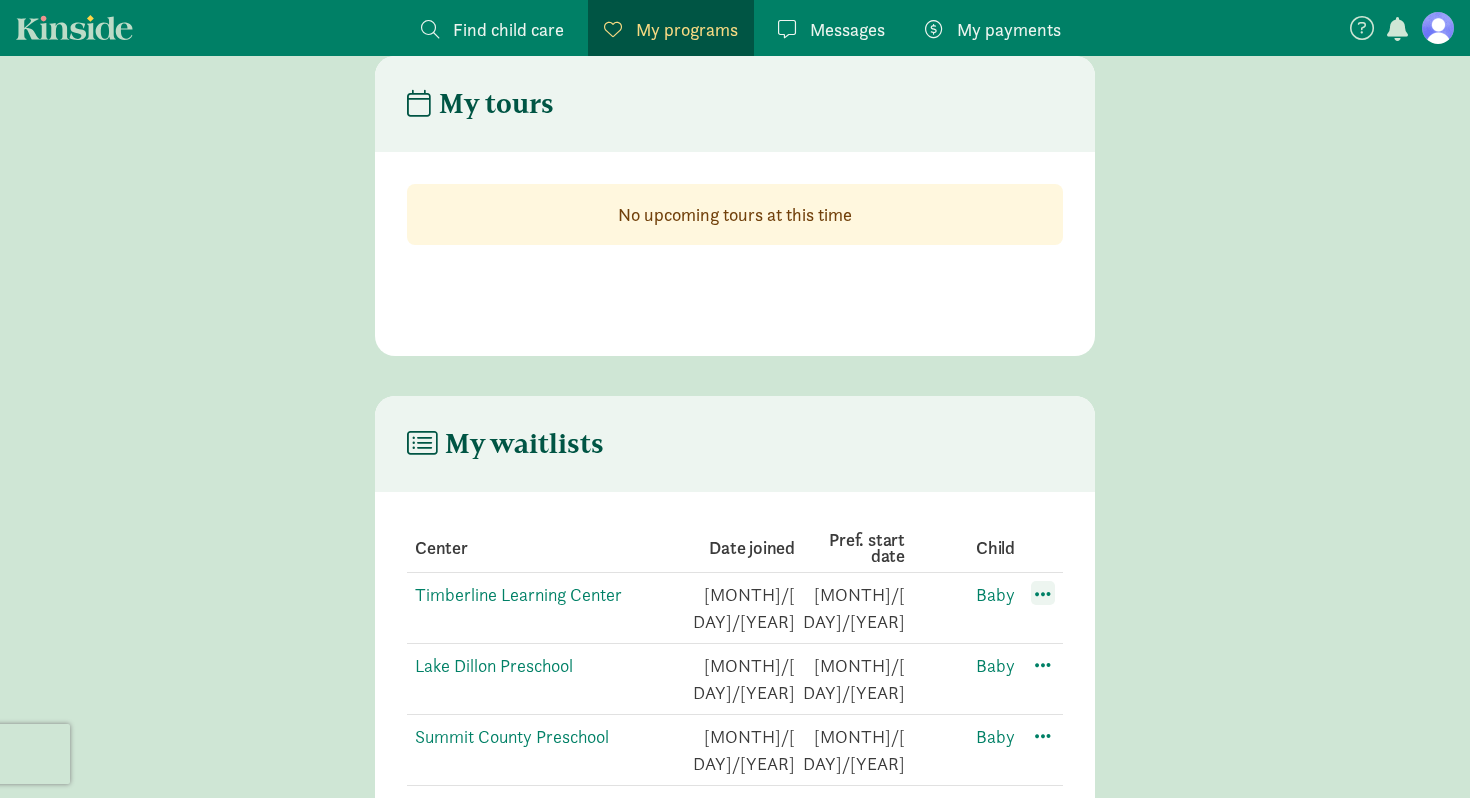 click 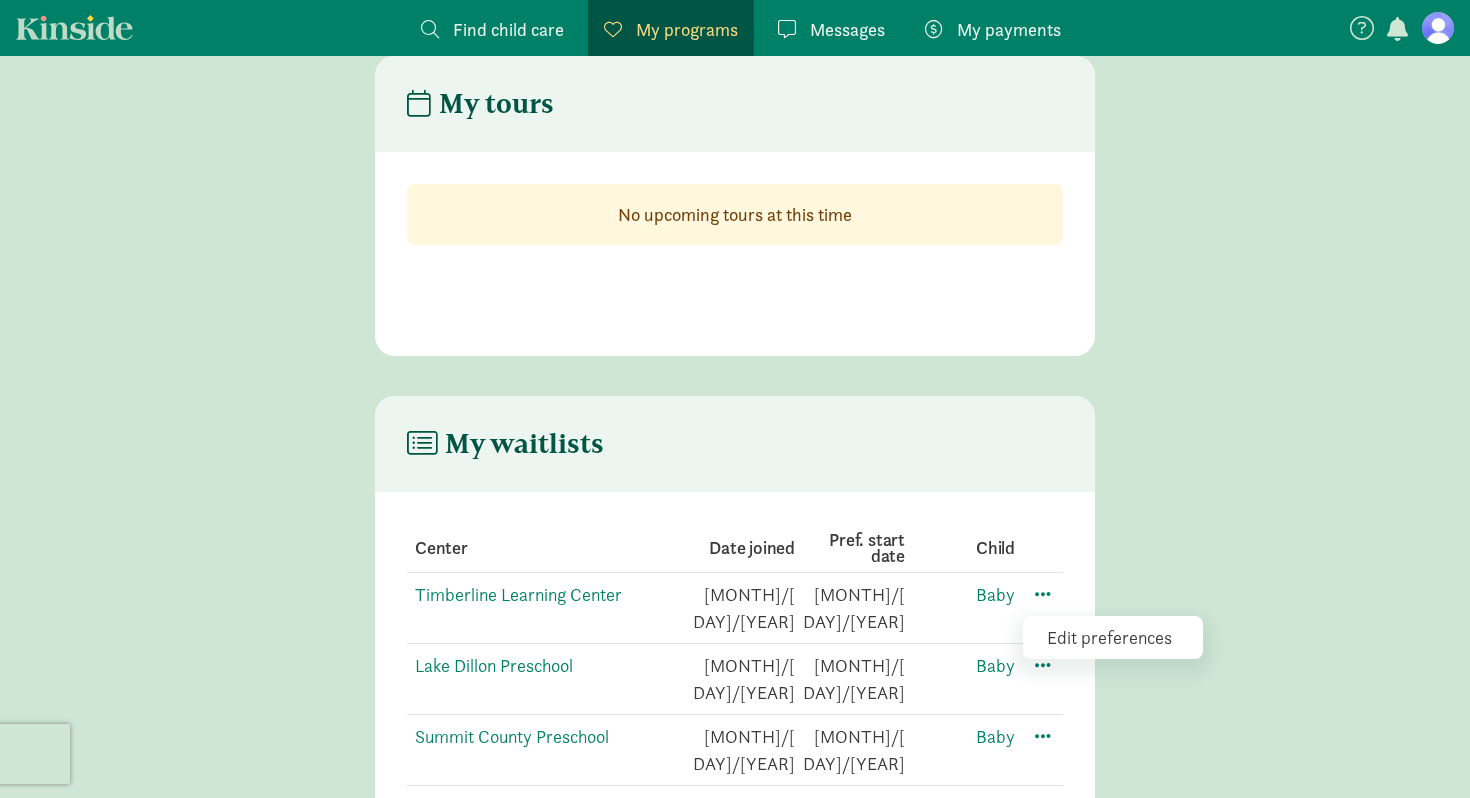 click on "Edit preferences" 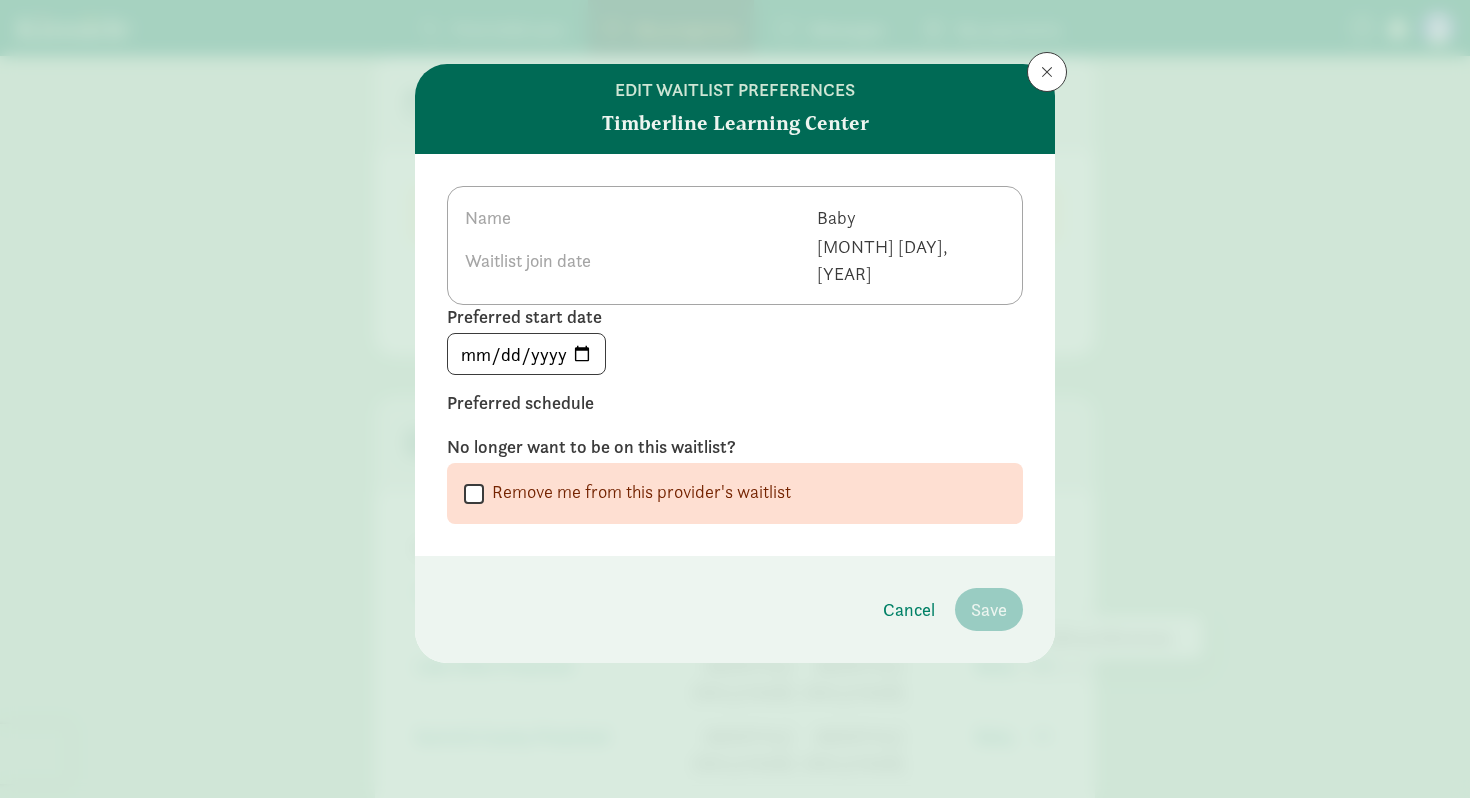 click on "Baby" at bounding box center (911, 217) 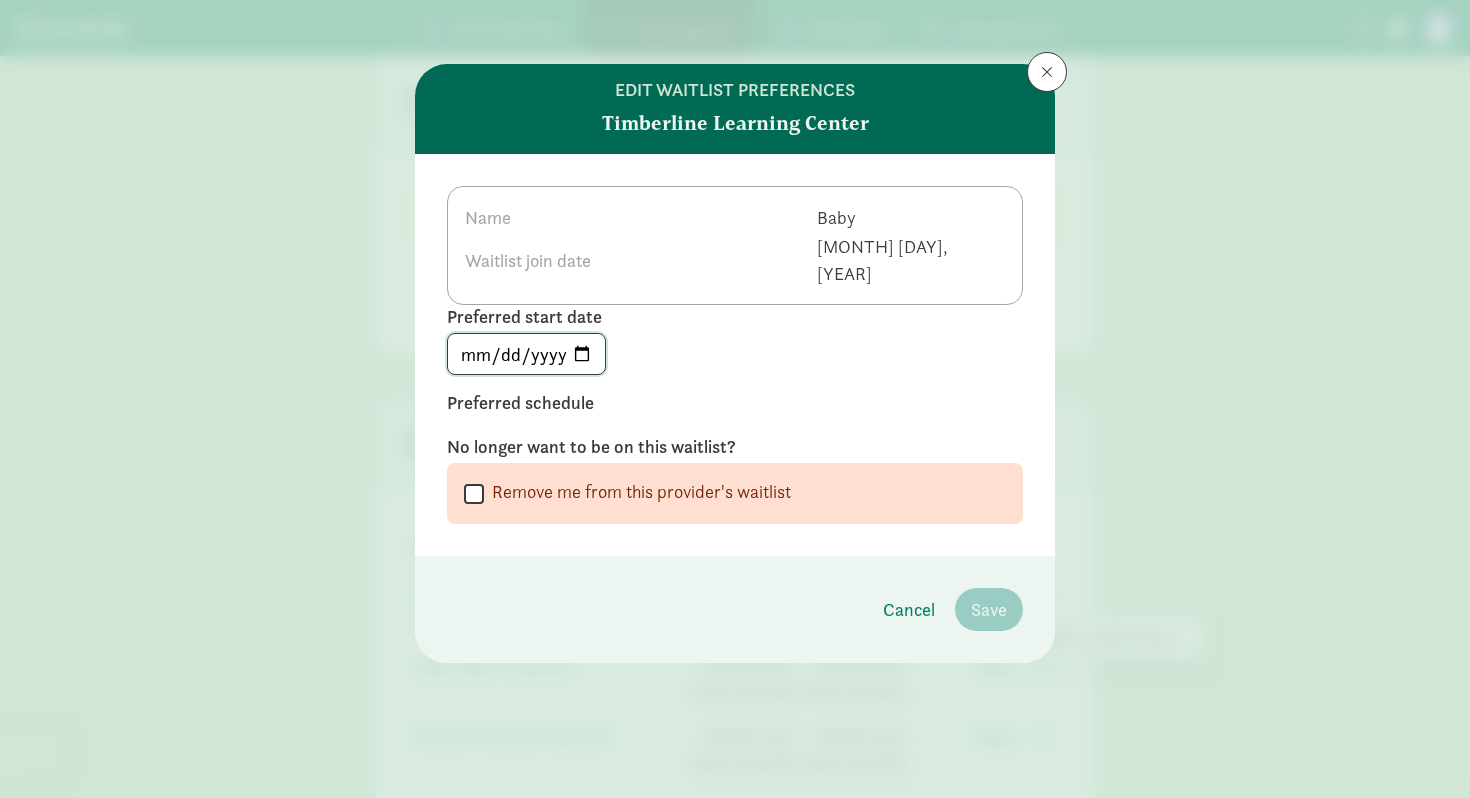 click on "[YEAR]-[MONTH]-[DAY]" 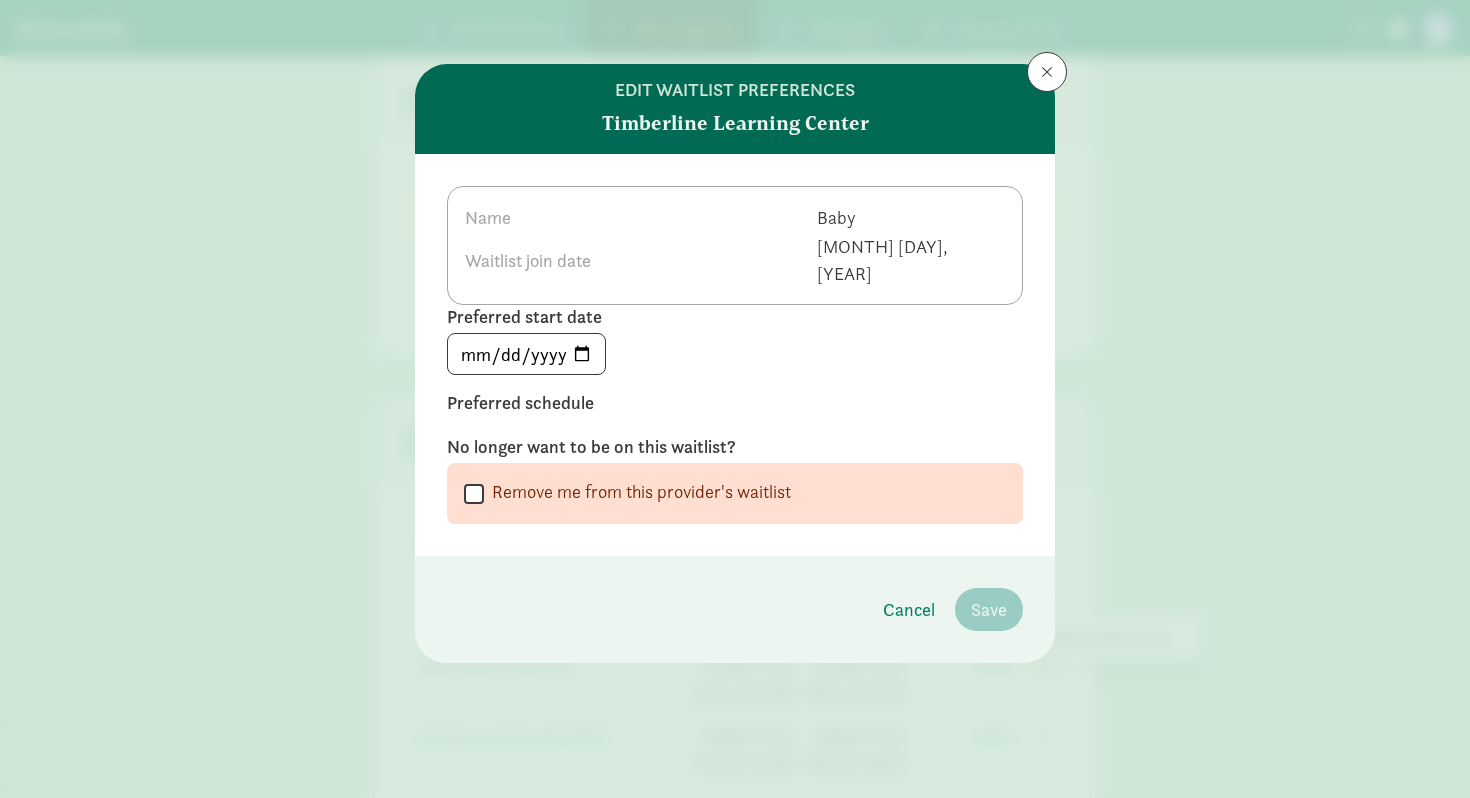 click on "Preferred schedule" at bounding box center (735, 403) 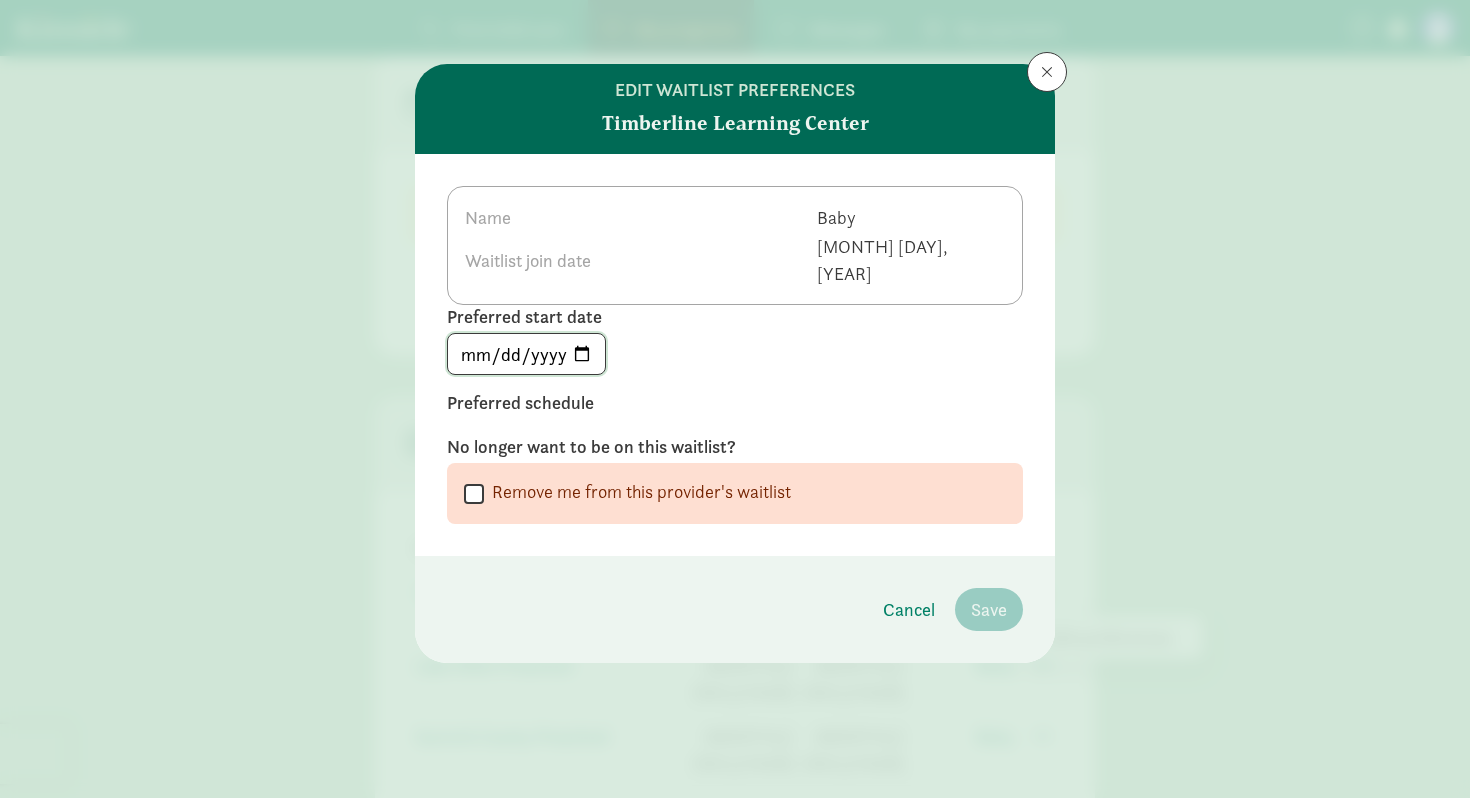 click on "2025-12-01" 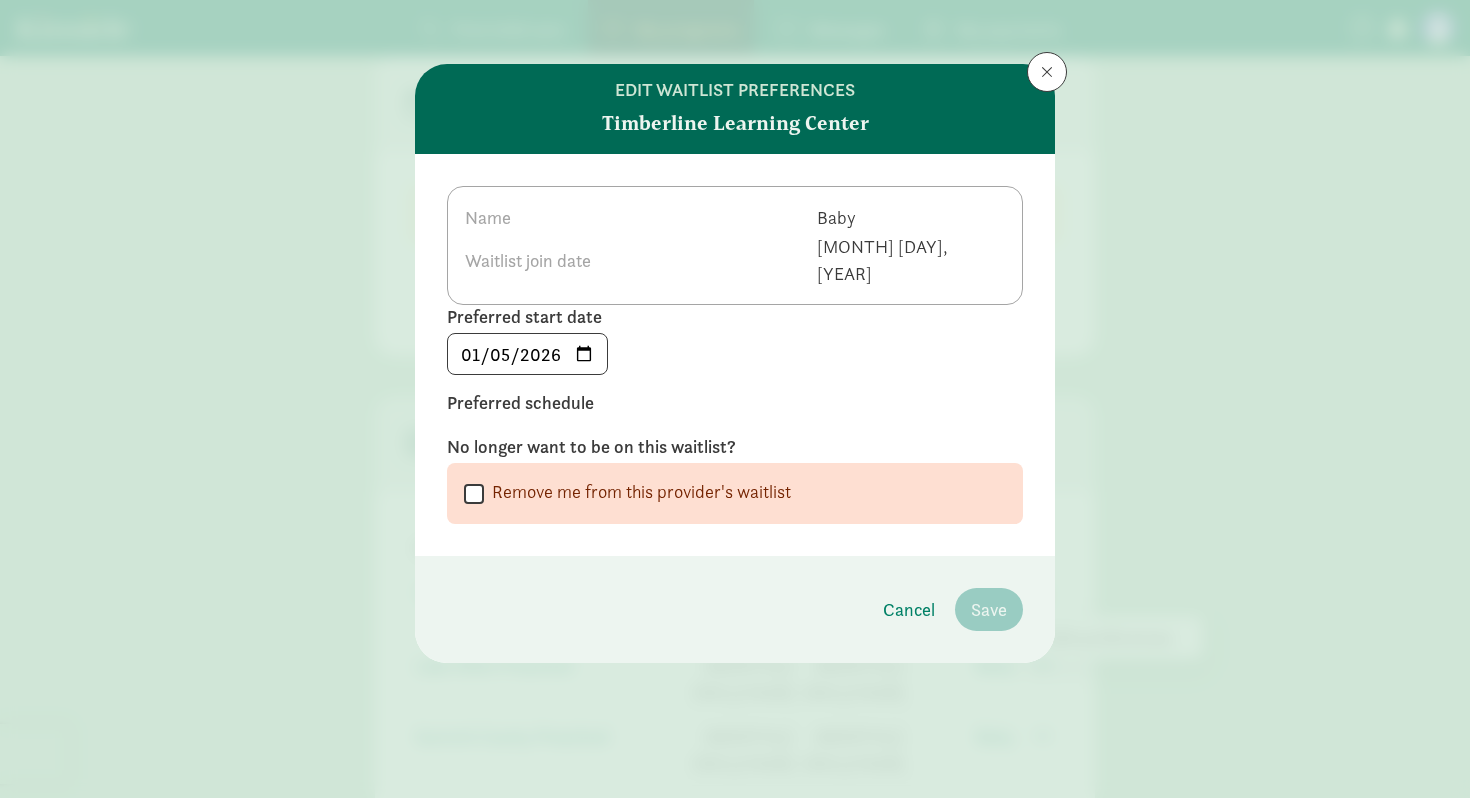 click on "2026-01-05" at bounding box center (735, 354) 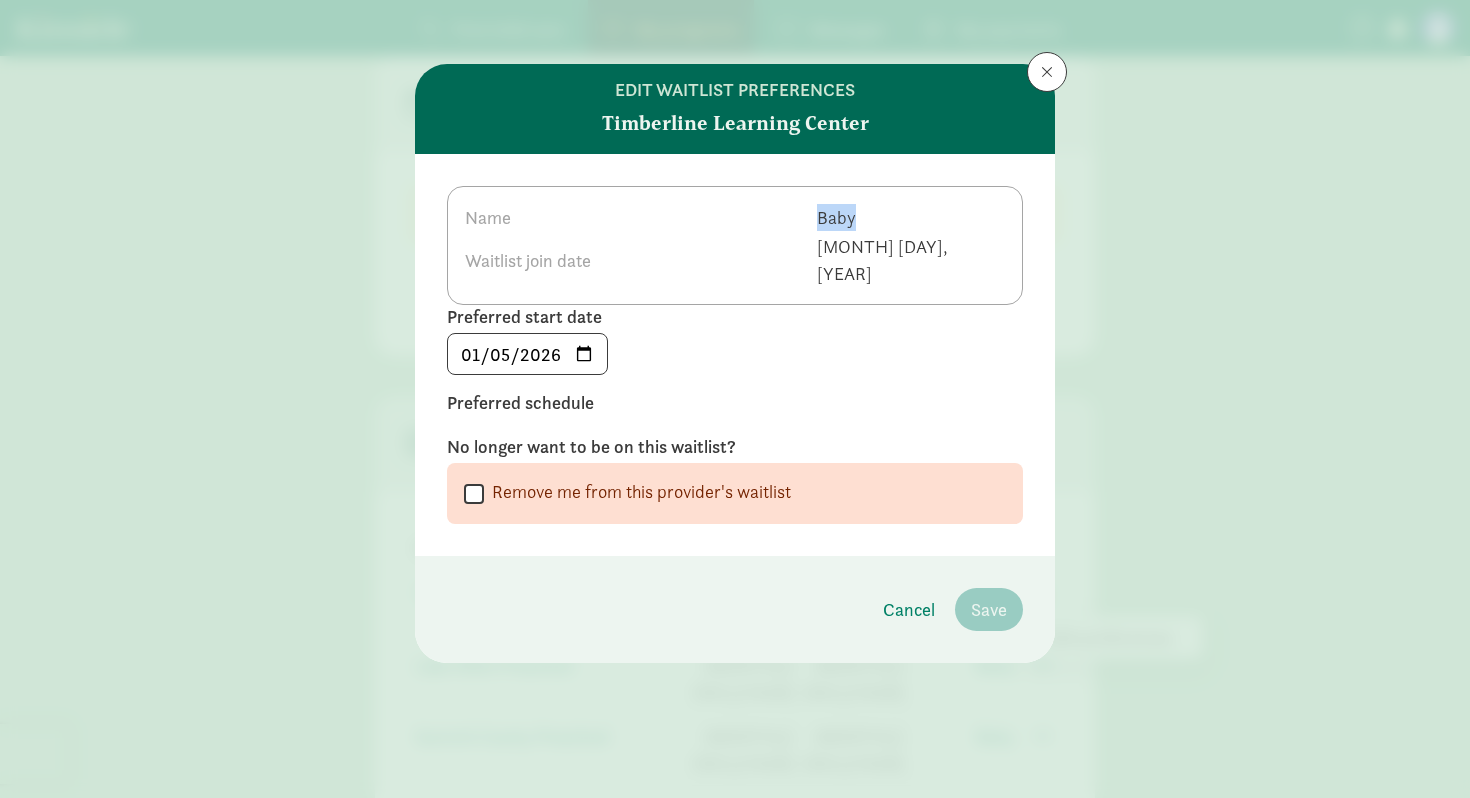 drag, startPoint x: 698, startPoint y: 218, endPoint x: 637, endPoint y: 218, distance: 61 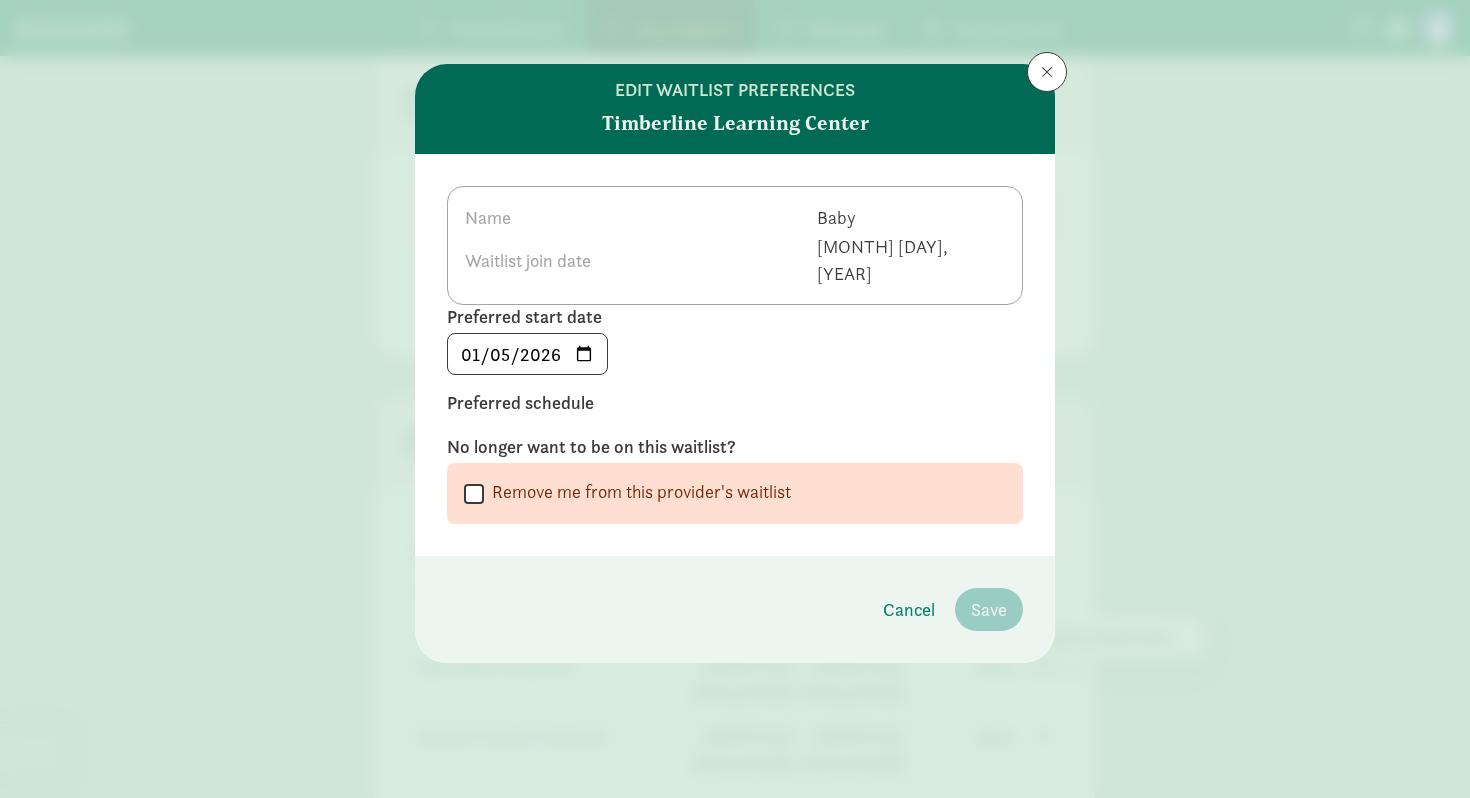 click on "Name   Baby   Waitlist join date   Dec 02, 2024" 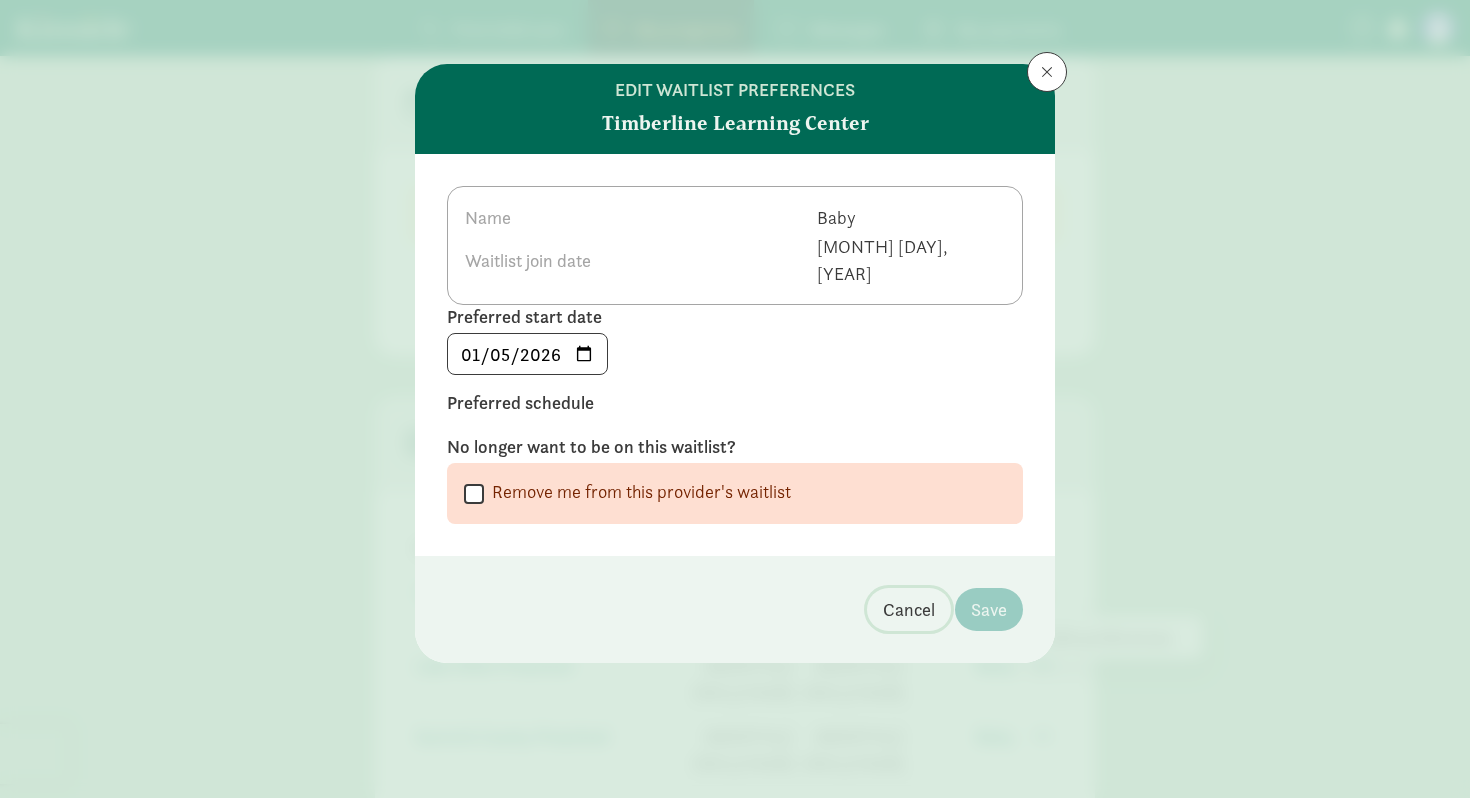 click on "Cancel" at bounding box center (909, 609) 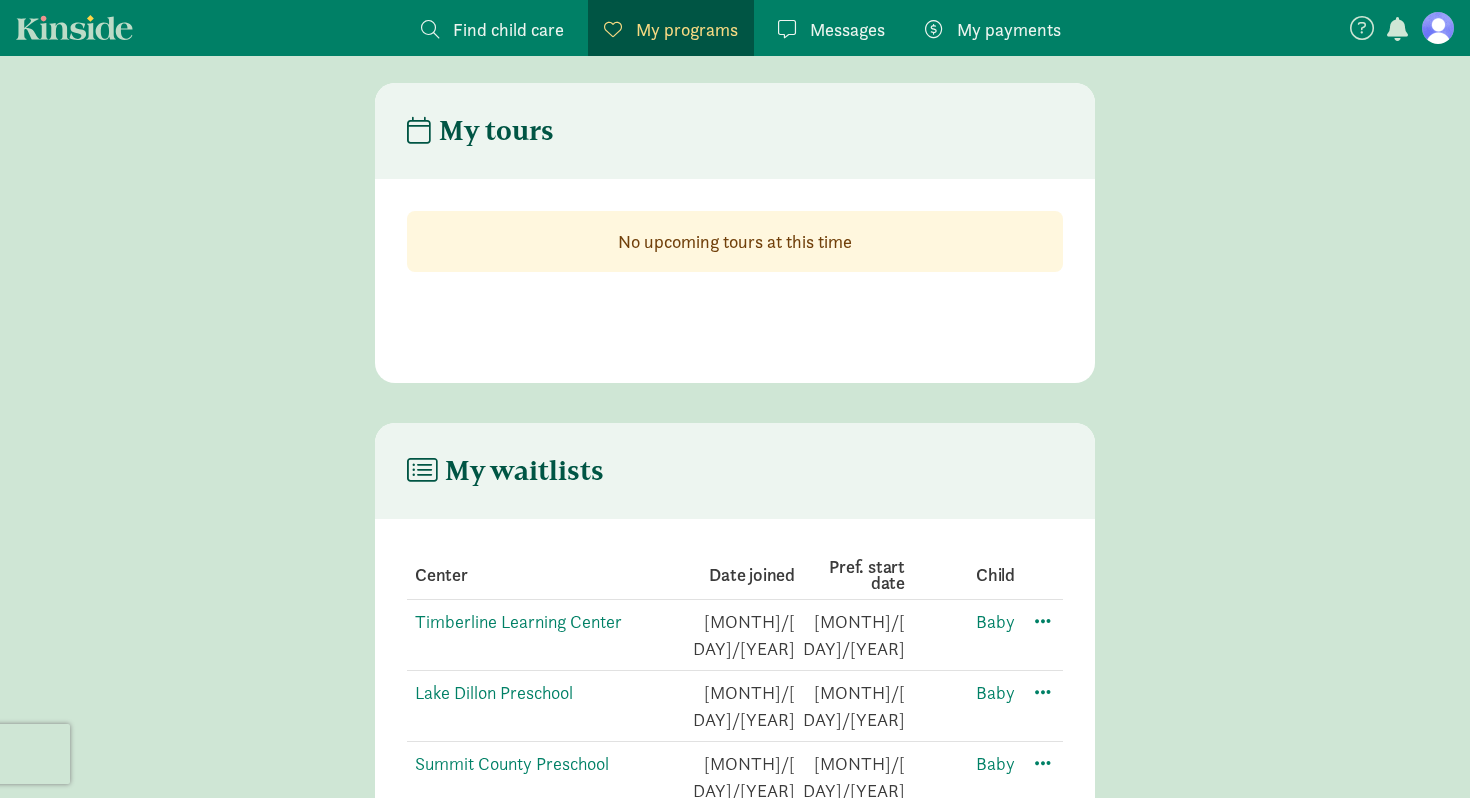 scroll, scrollTop: 17, scrollLeft: 0, axis: vertical 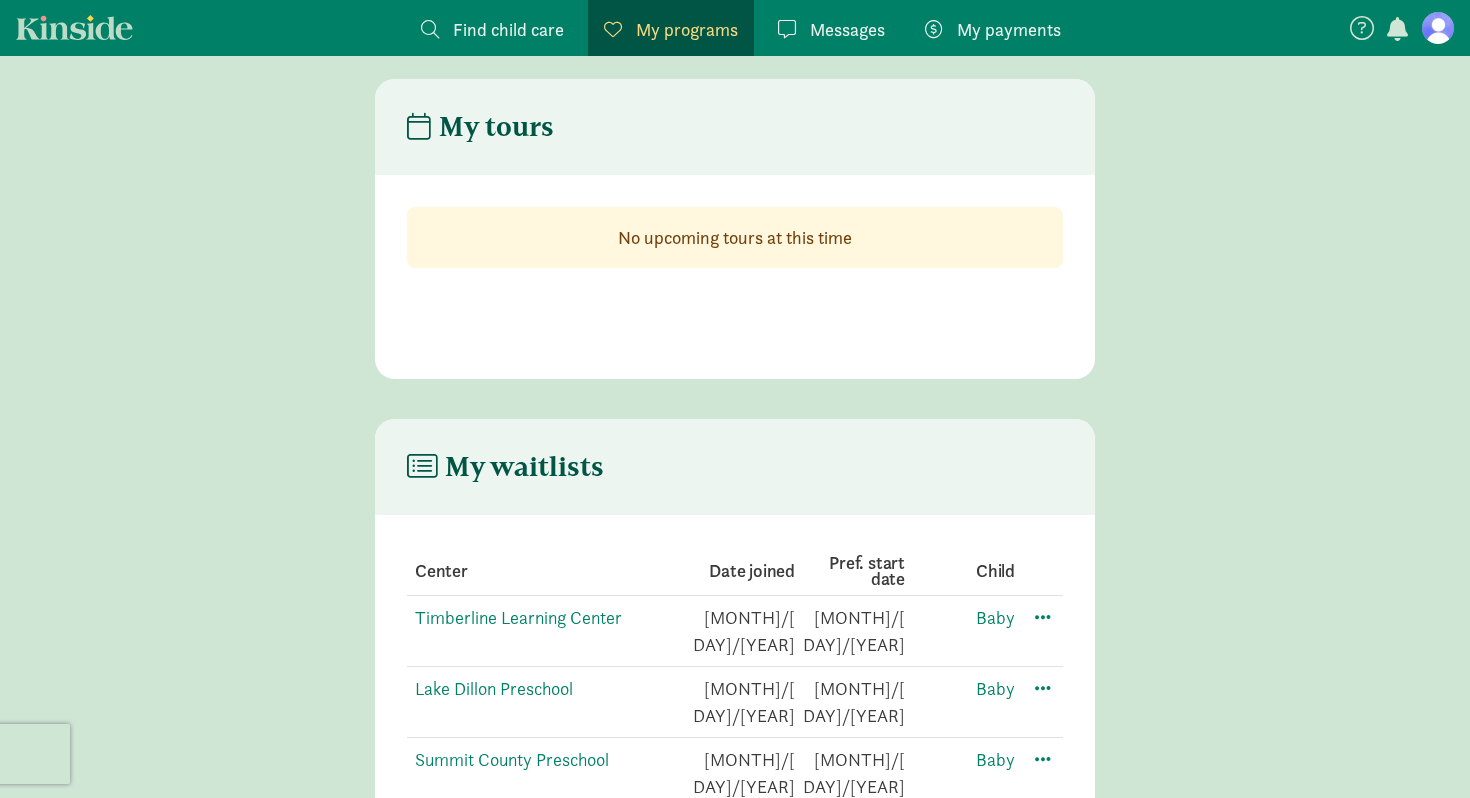 click at bounding box center (1438, 28) 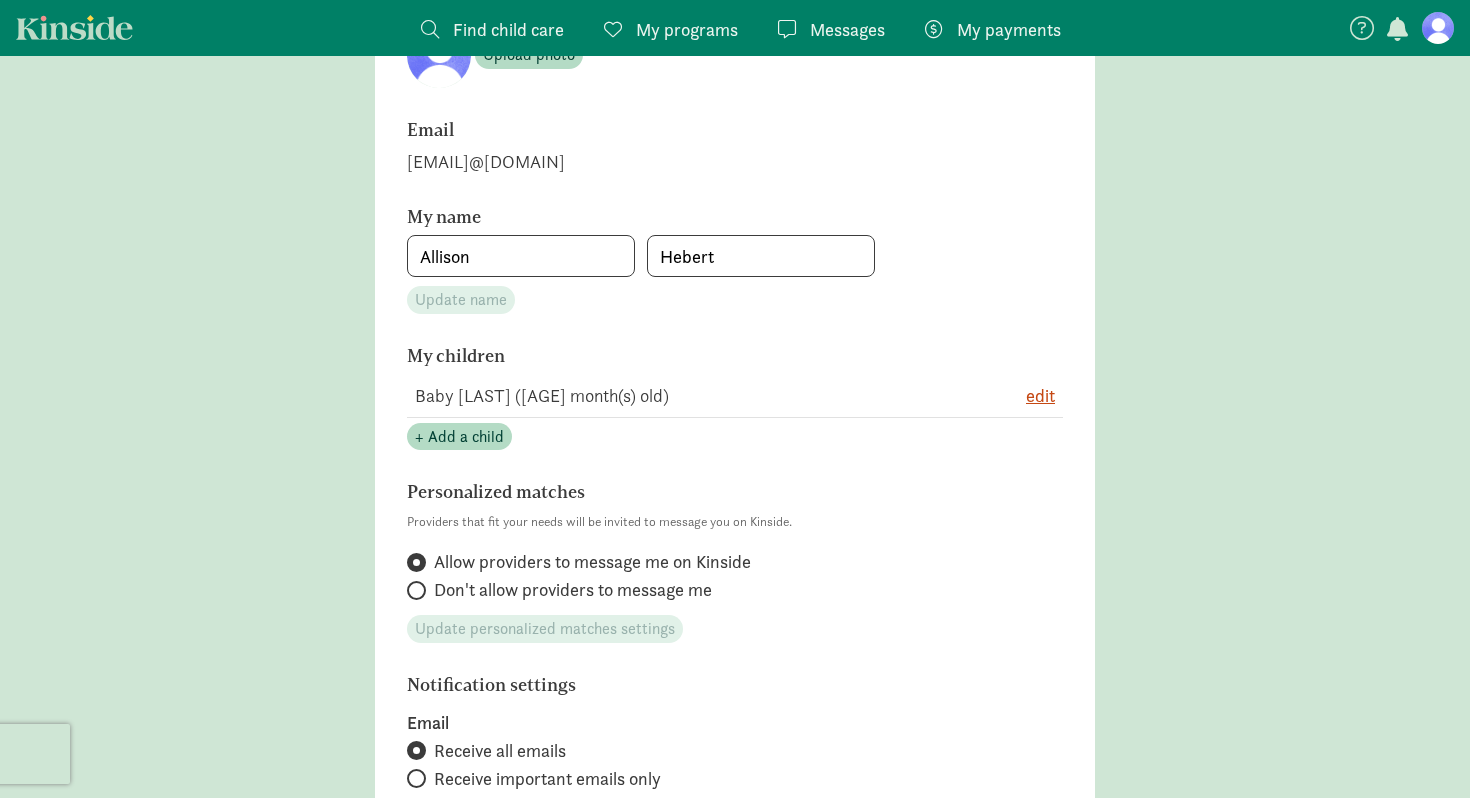 scroll, scrollTop: 266, scrollLeft: 0, axis: vertical 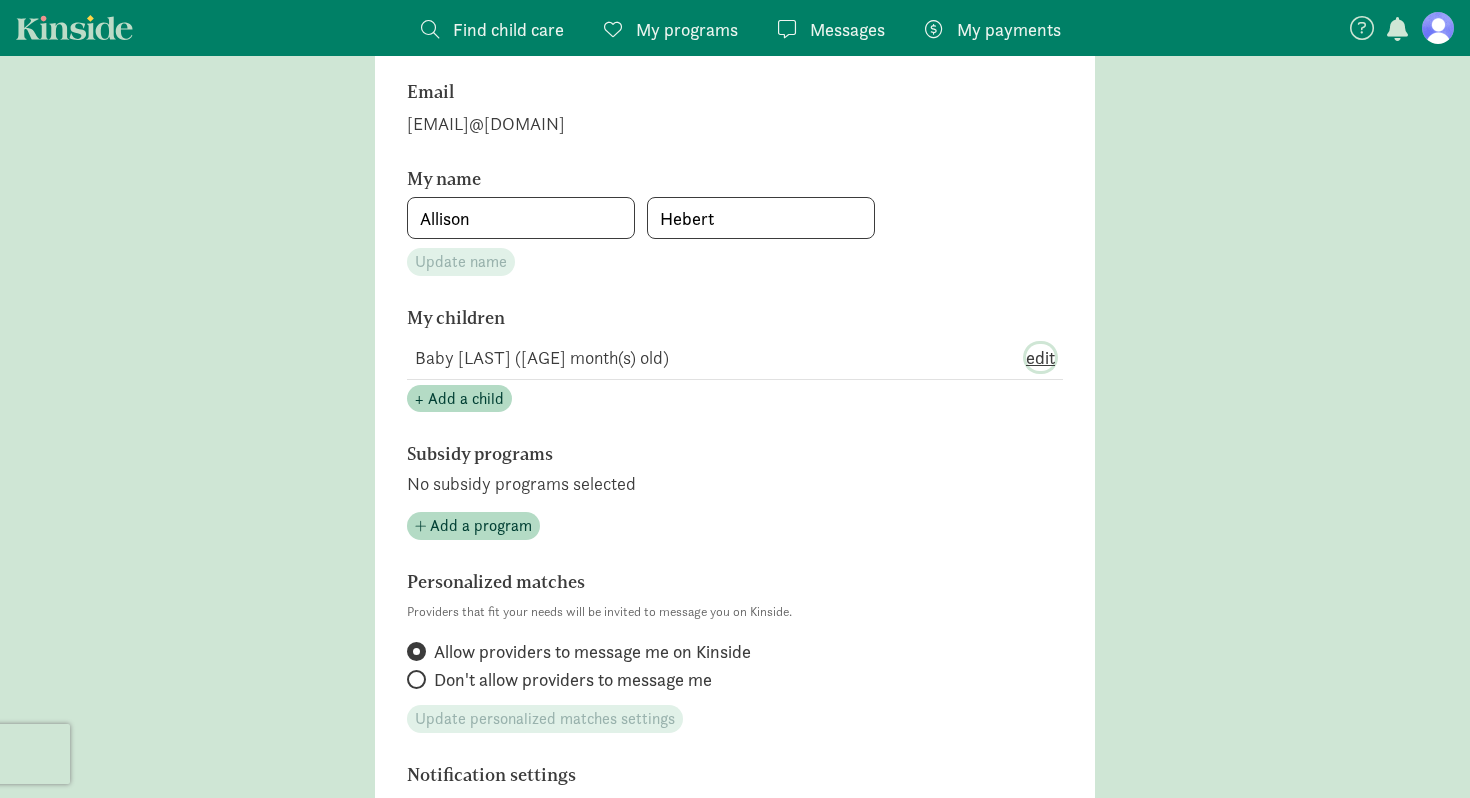 click on "edit" at bounding box center (1040, 357) 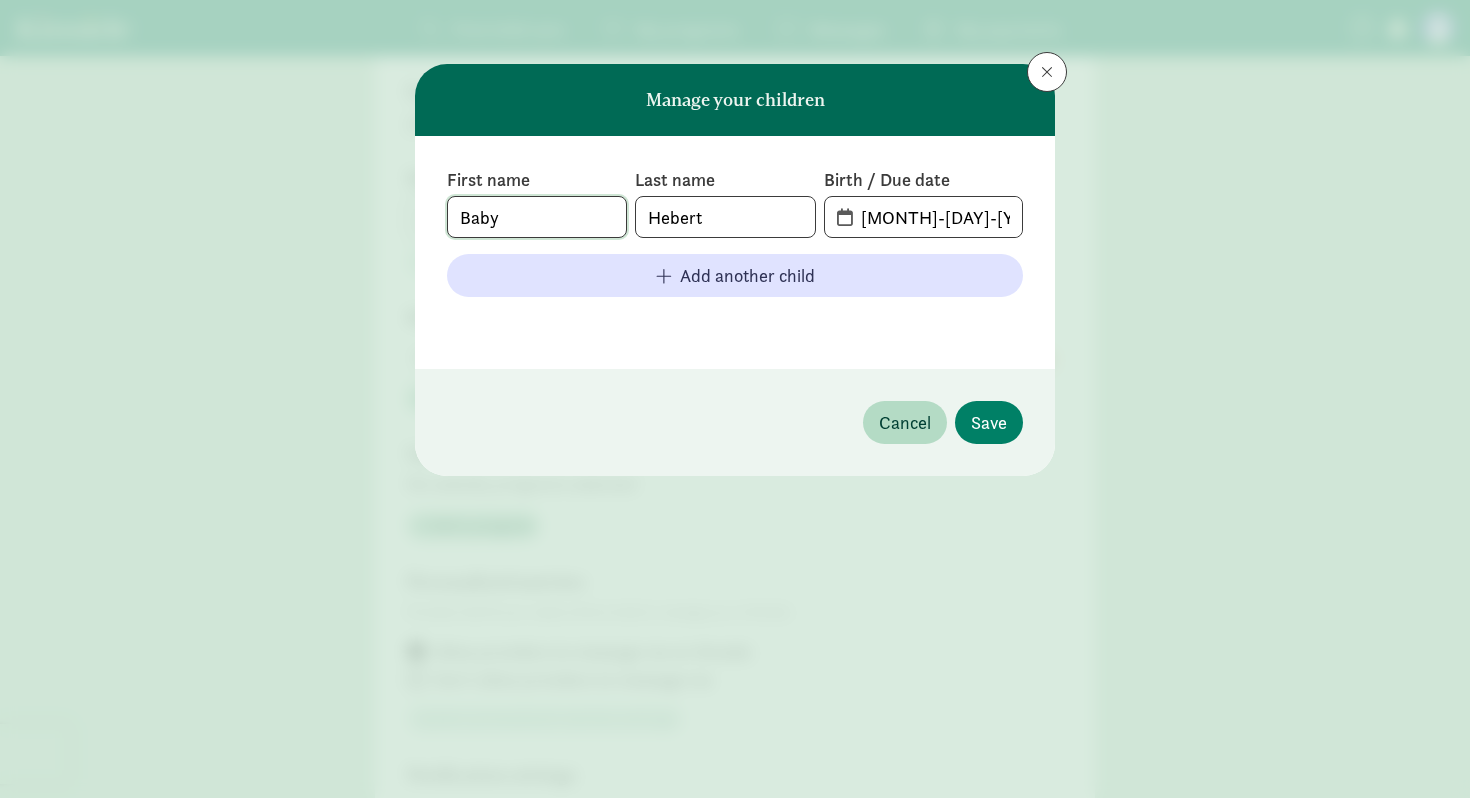 drag, startPoint x: 503, startPoint y: 225, endPoint x: 436, endPoint y: 222, distance: 67.06713 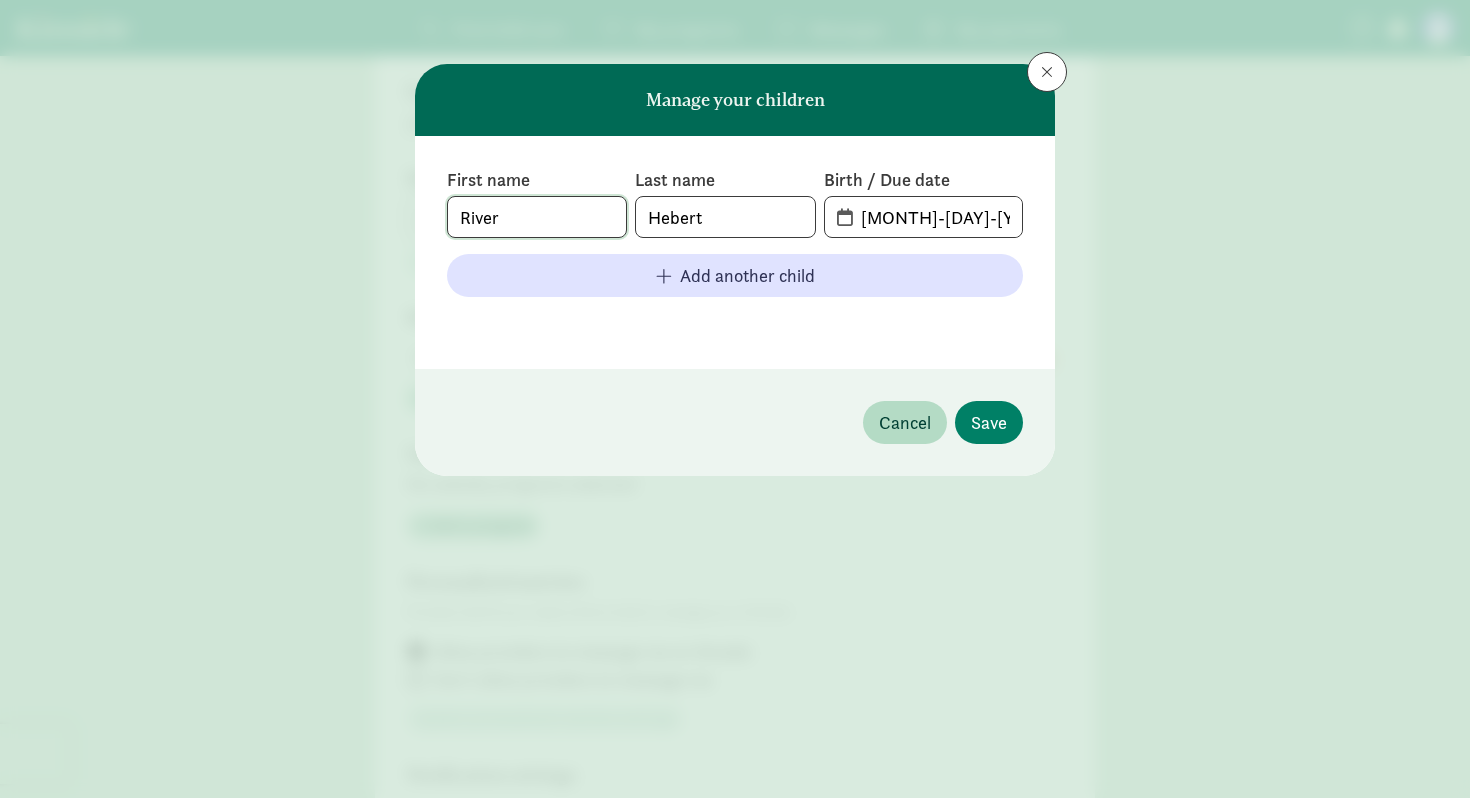type on "River" 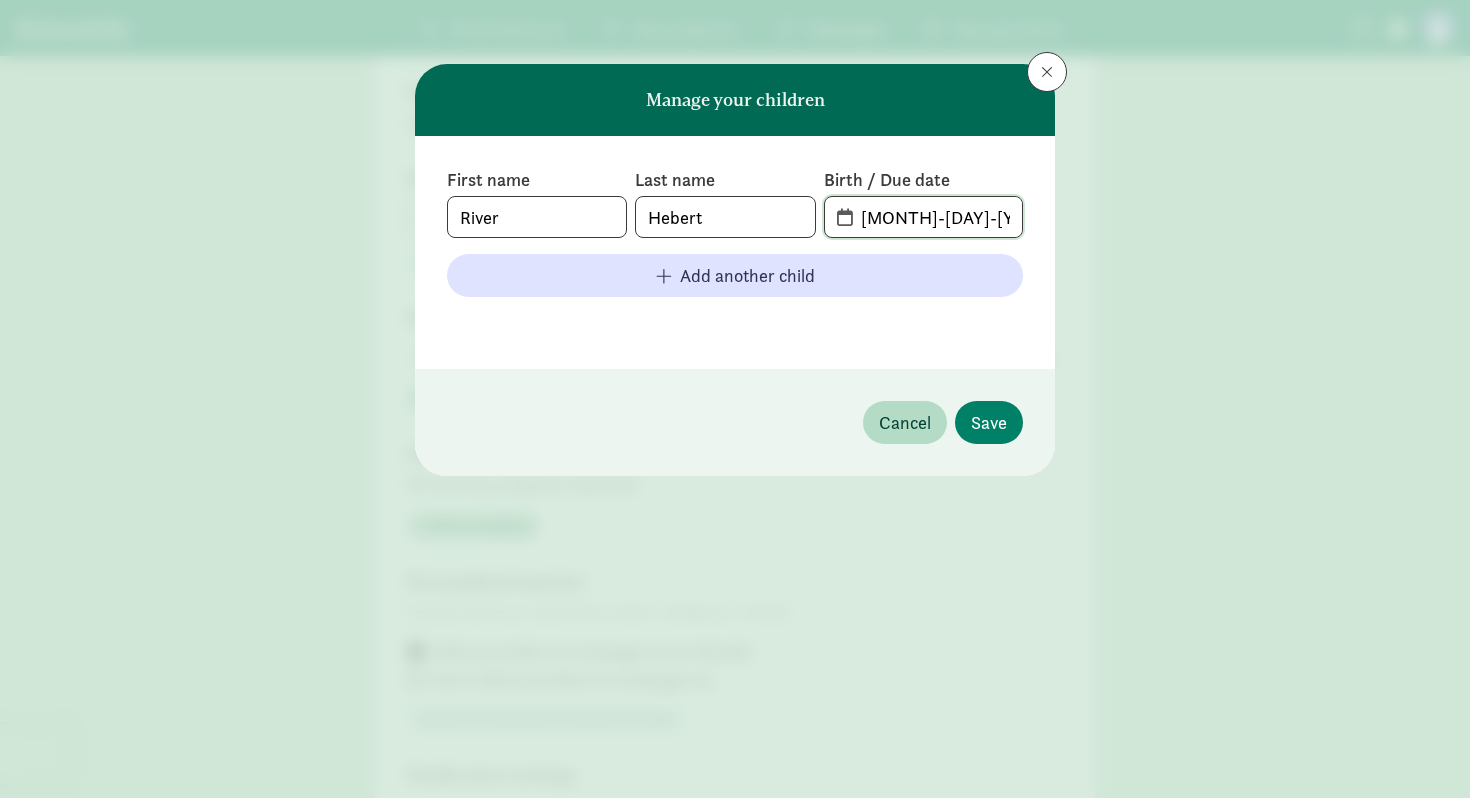 click on "04-27-2025" 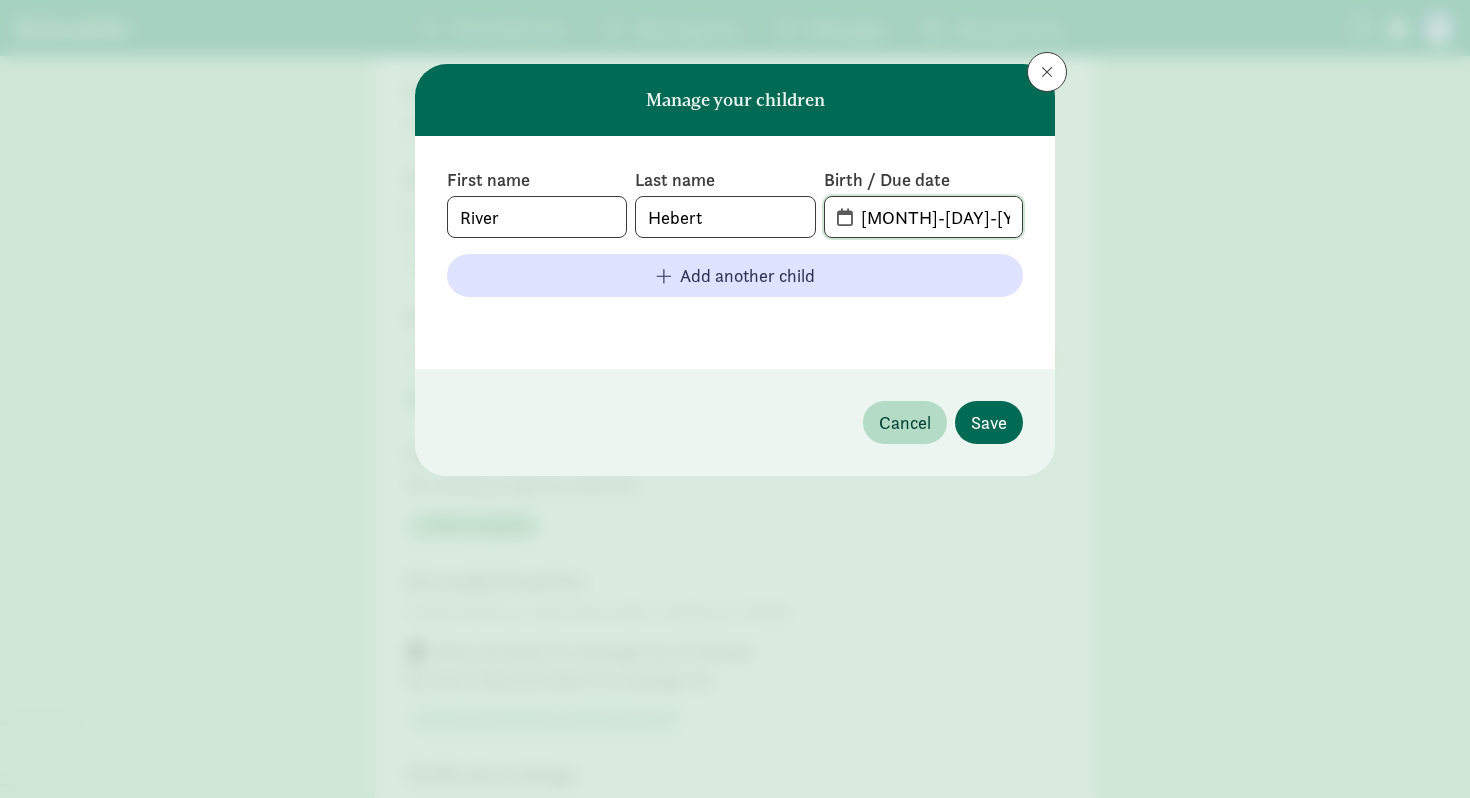 type on "04-22-2025" 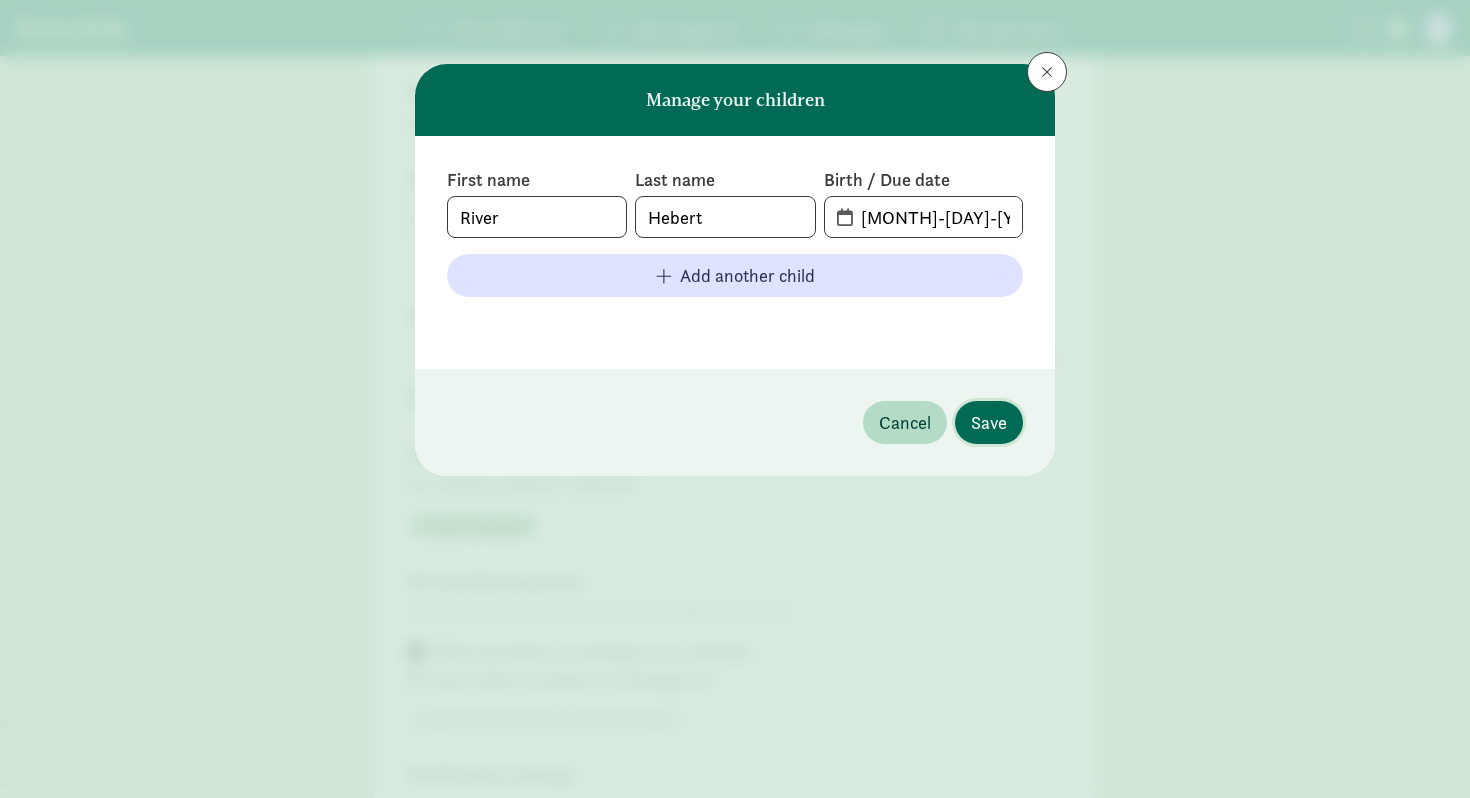 click on "Save" at bounding box center [989, 422] 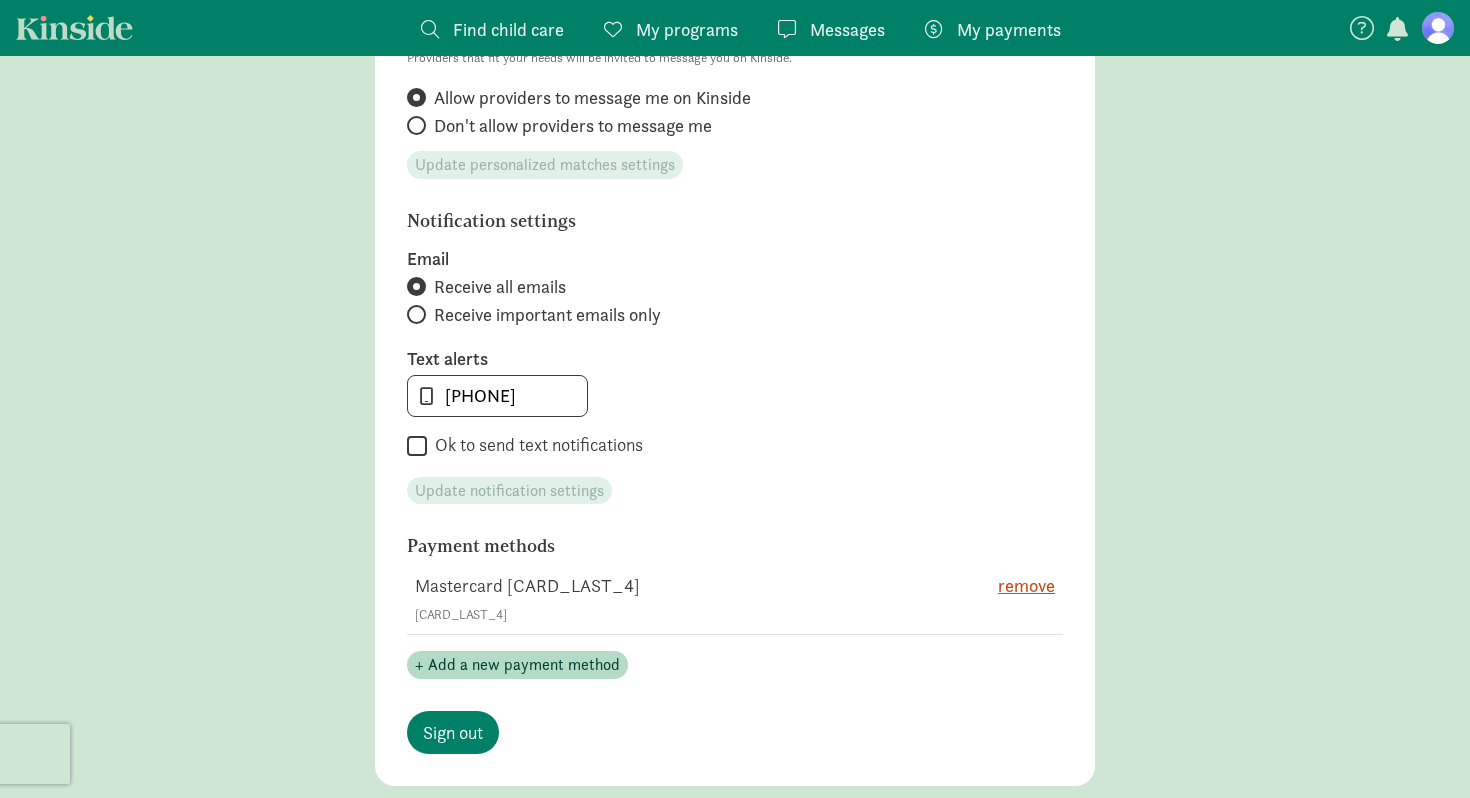 scroll, scrollTop: 821, scrollLeft: 0, axis: vertical 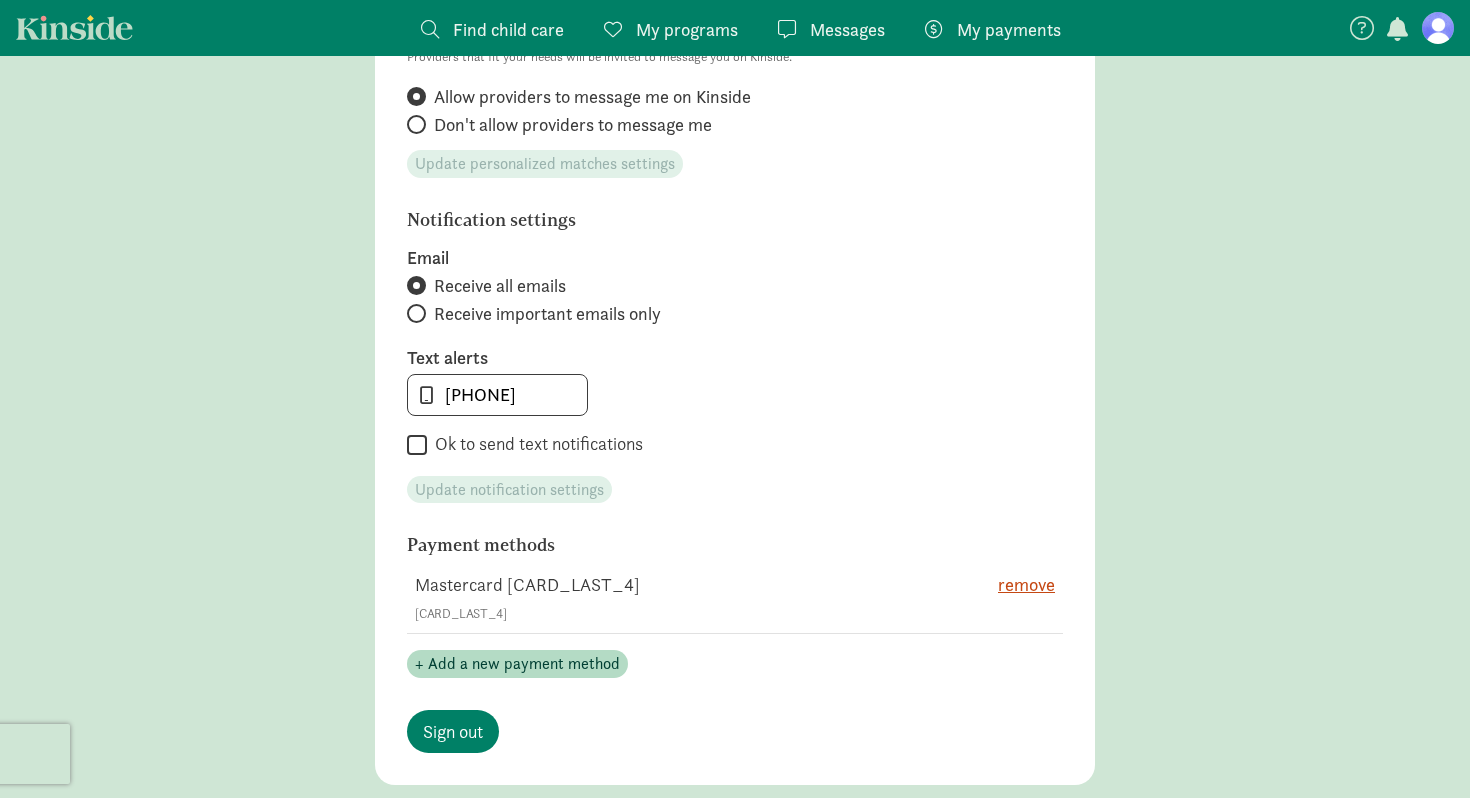 click on "Ok to send text notifications" at bounding box center [417, 445] 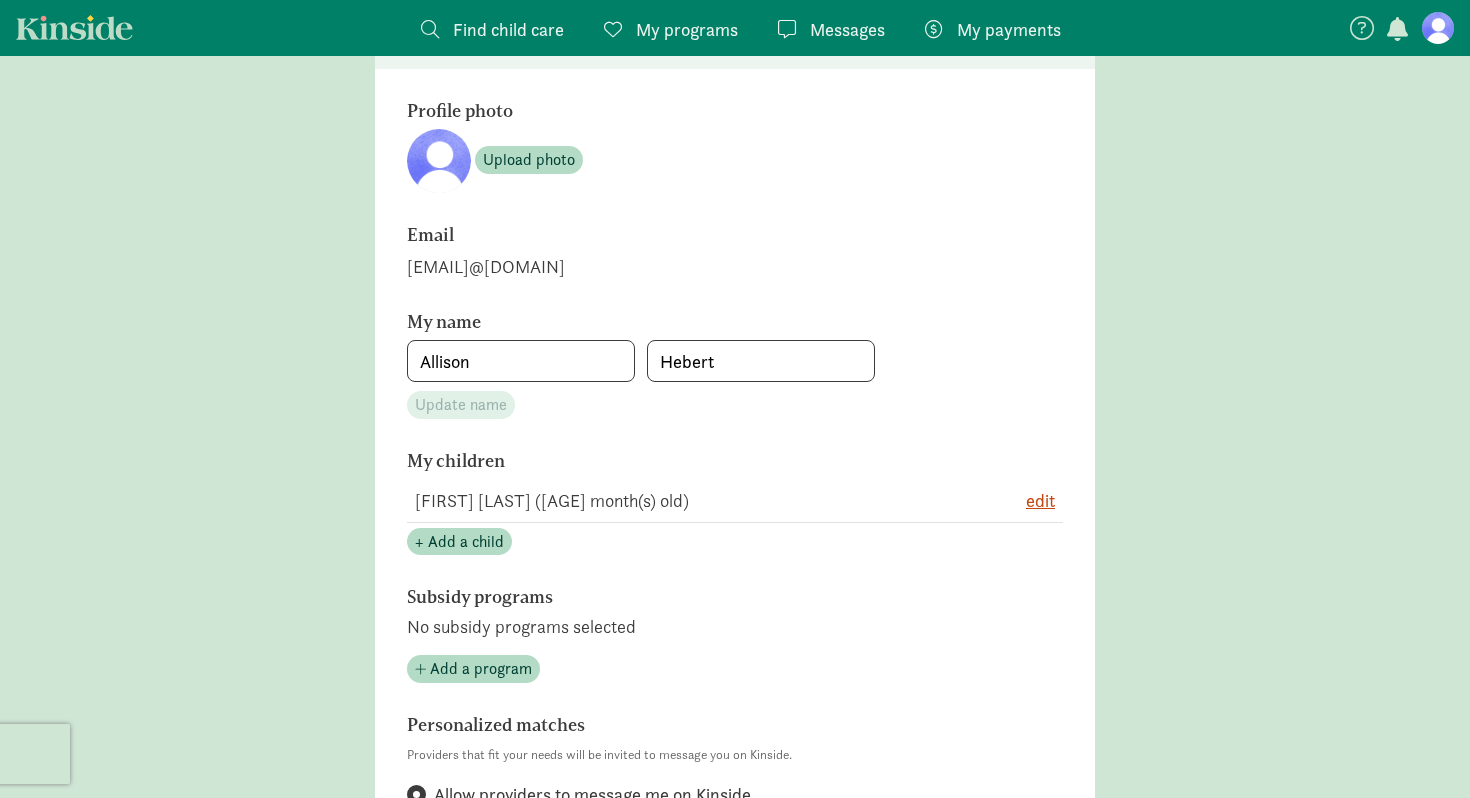scroll, scrollTop: 0, scrollLeft: 0, axis: both 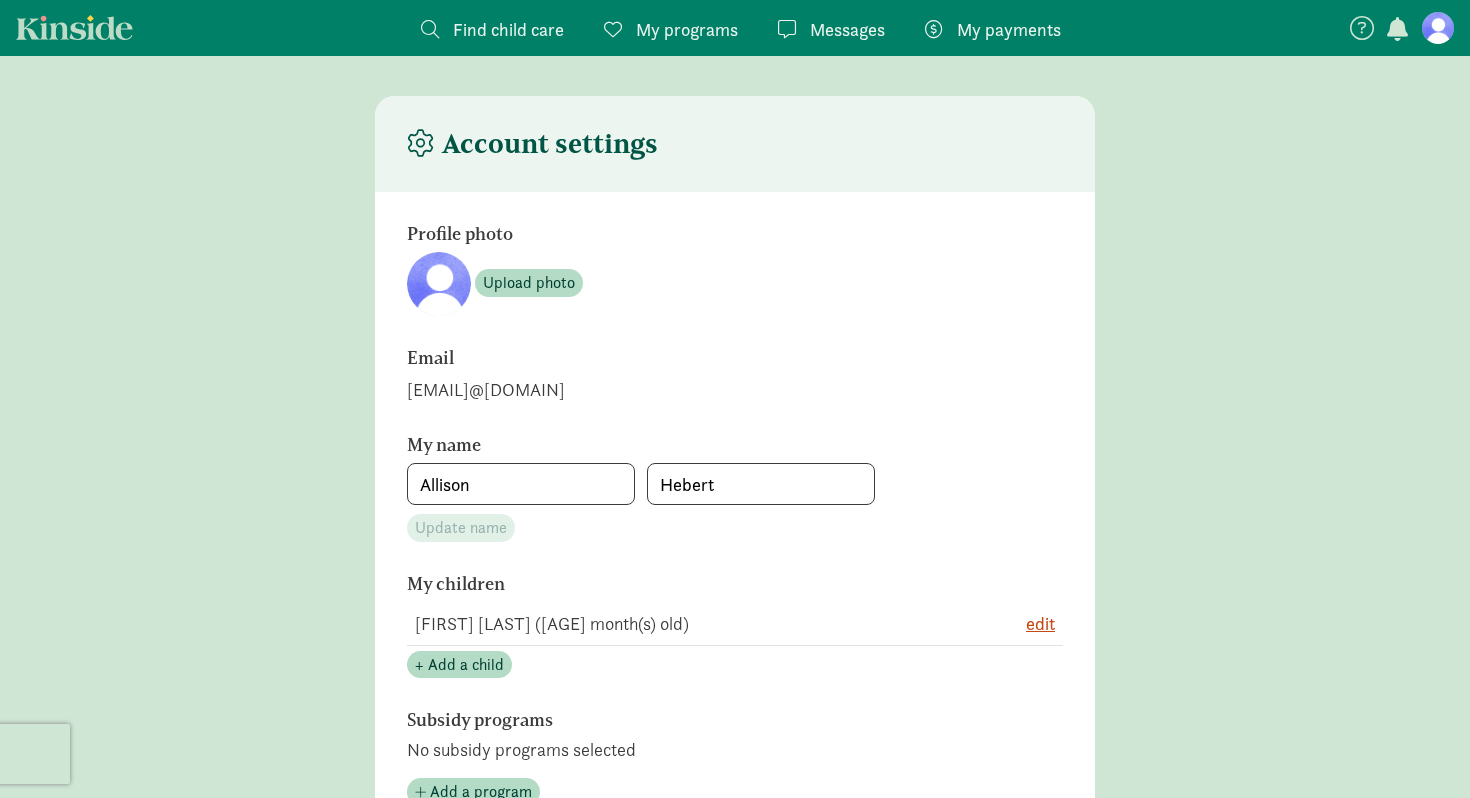 click on "My programs" at bounding box center [687, 29] 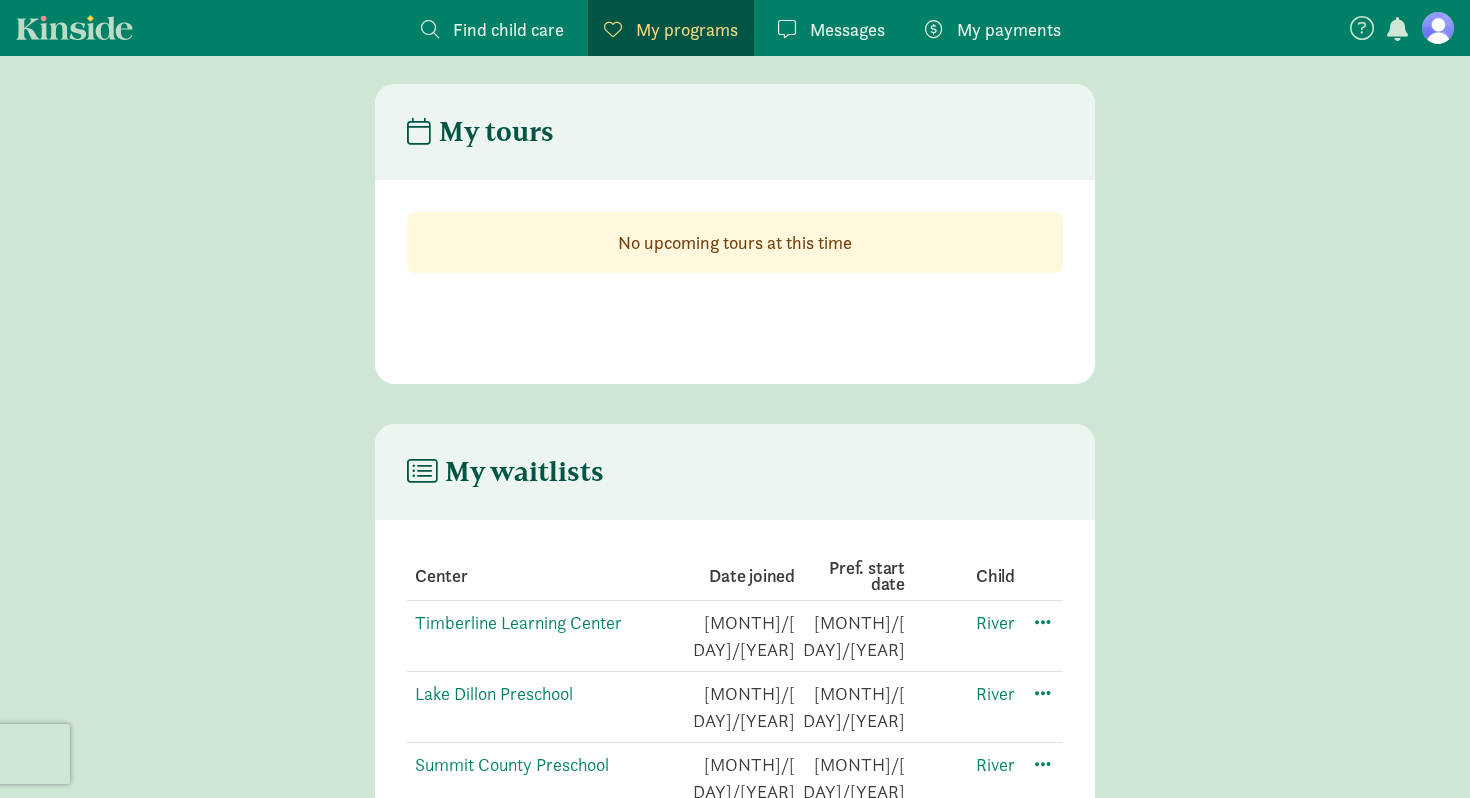 scroll, scrollTop: 40, scrollLeft: 0, axis: vertical 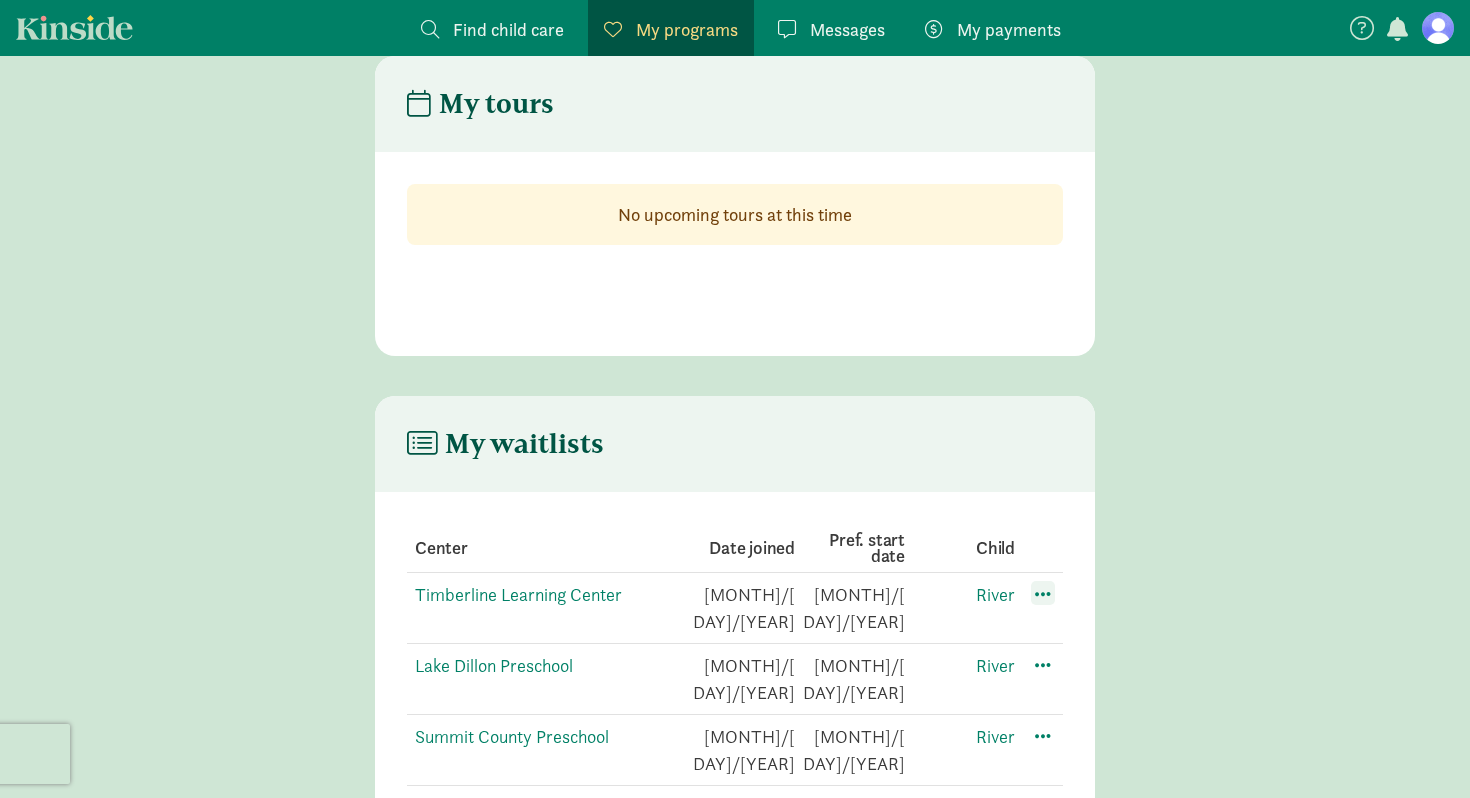 click 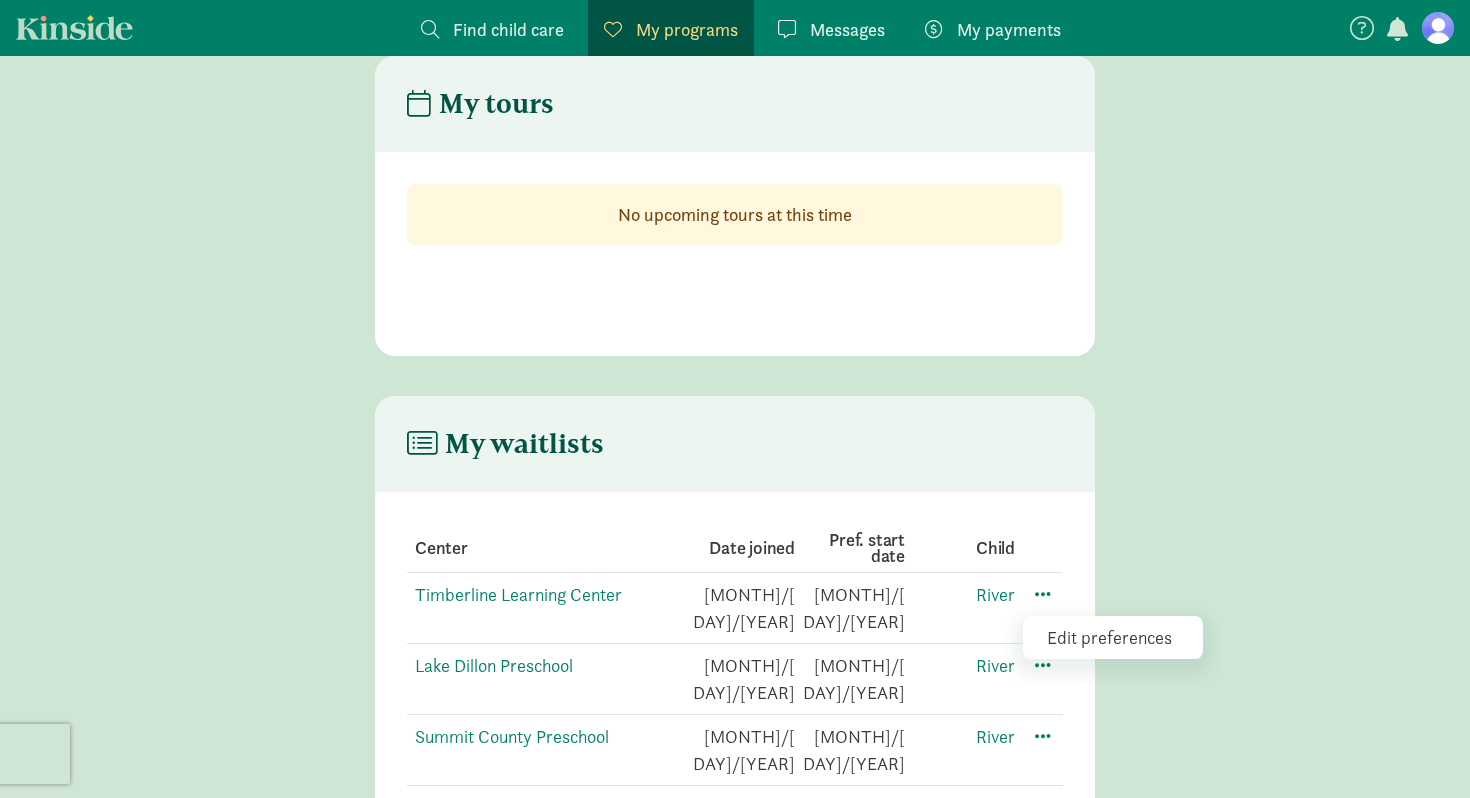 click on "Edit preferences" 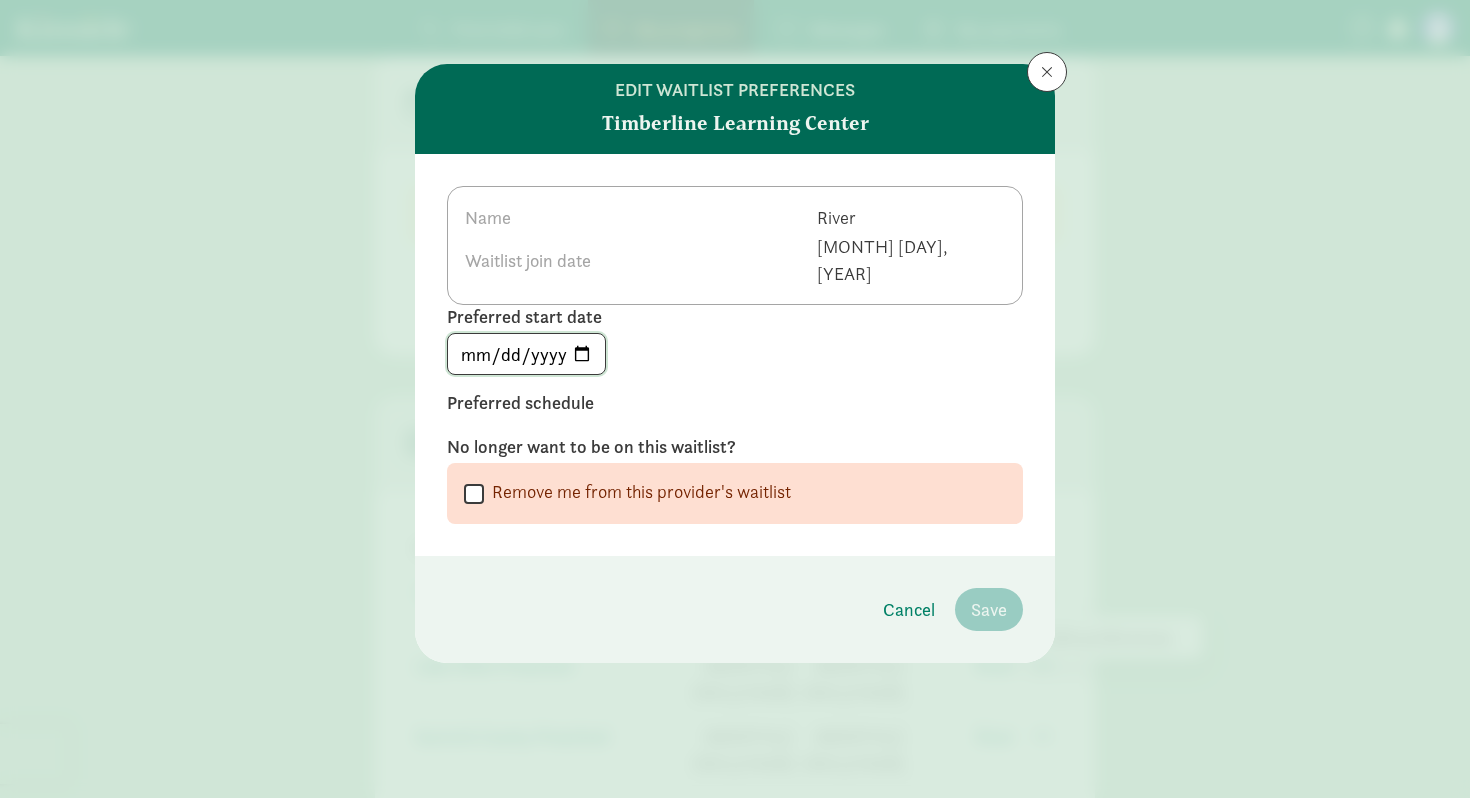 click on "2025-06-16" 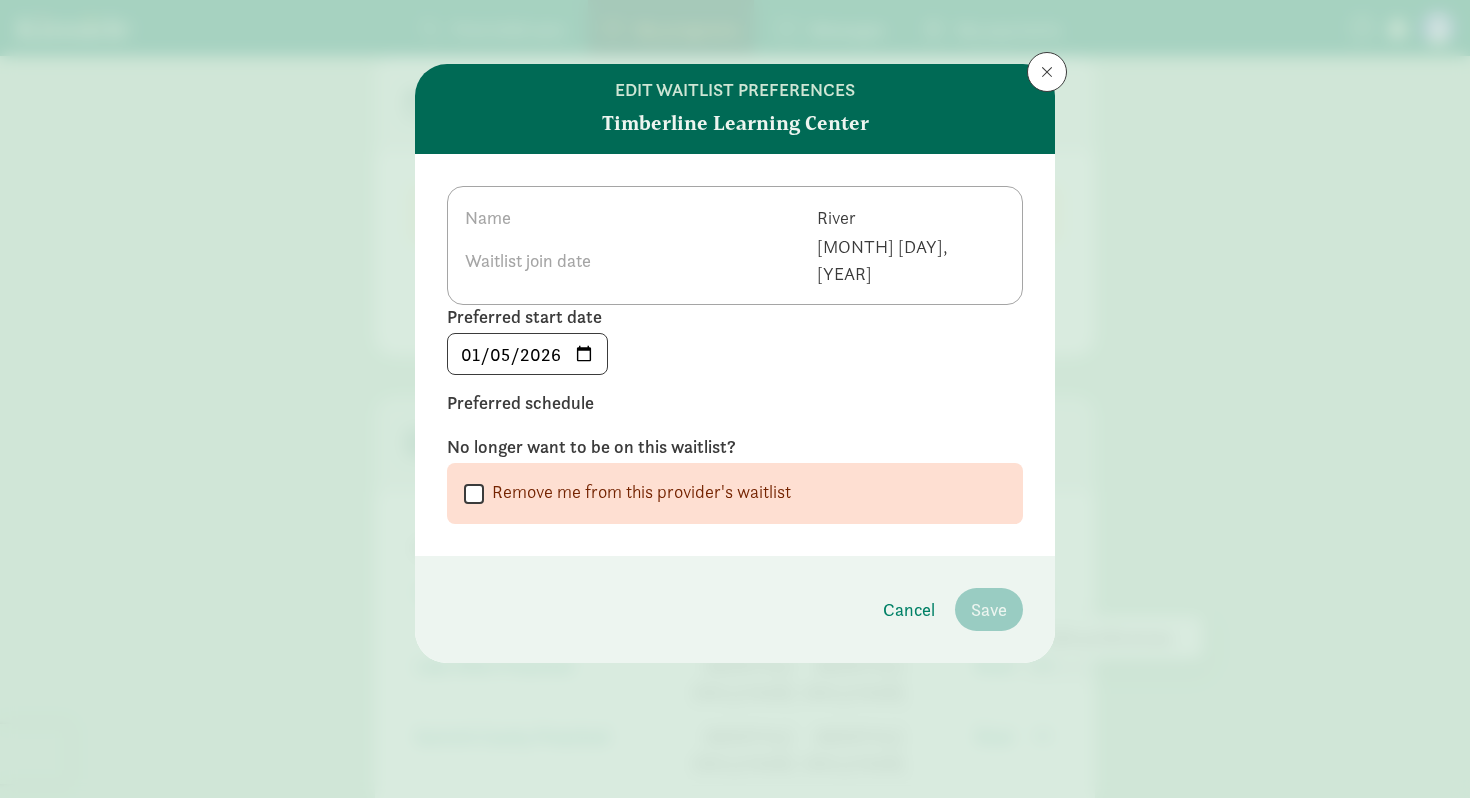 click on "Preferred schedule" at bounding box center (735, 403) 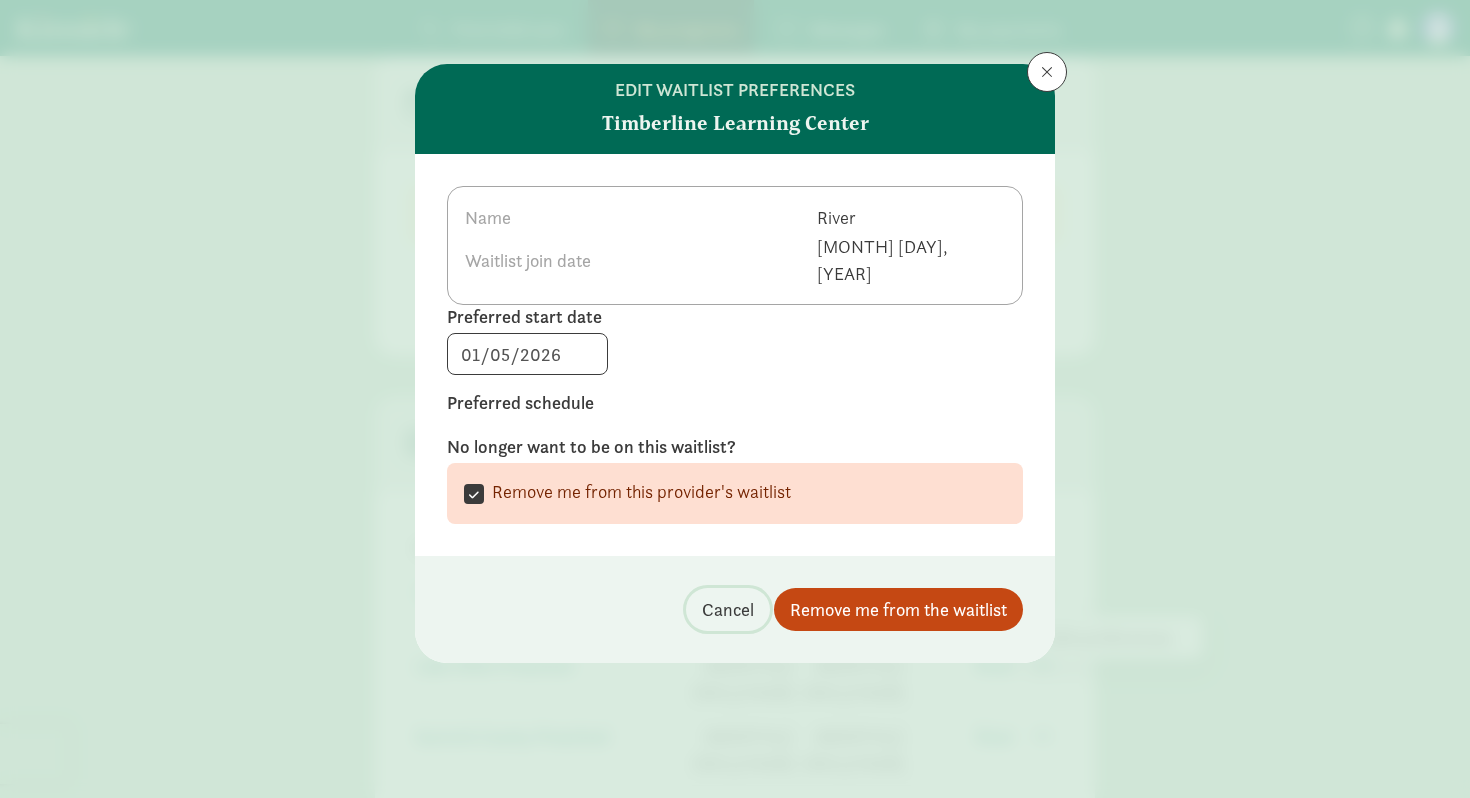 click on "Cancel" at bounding box center [728, 609] 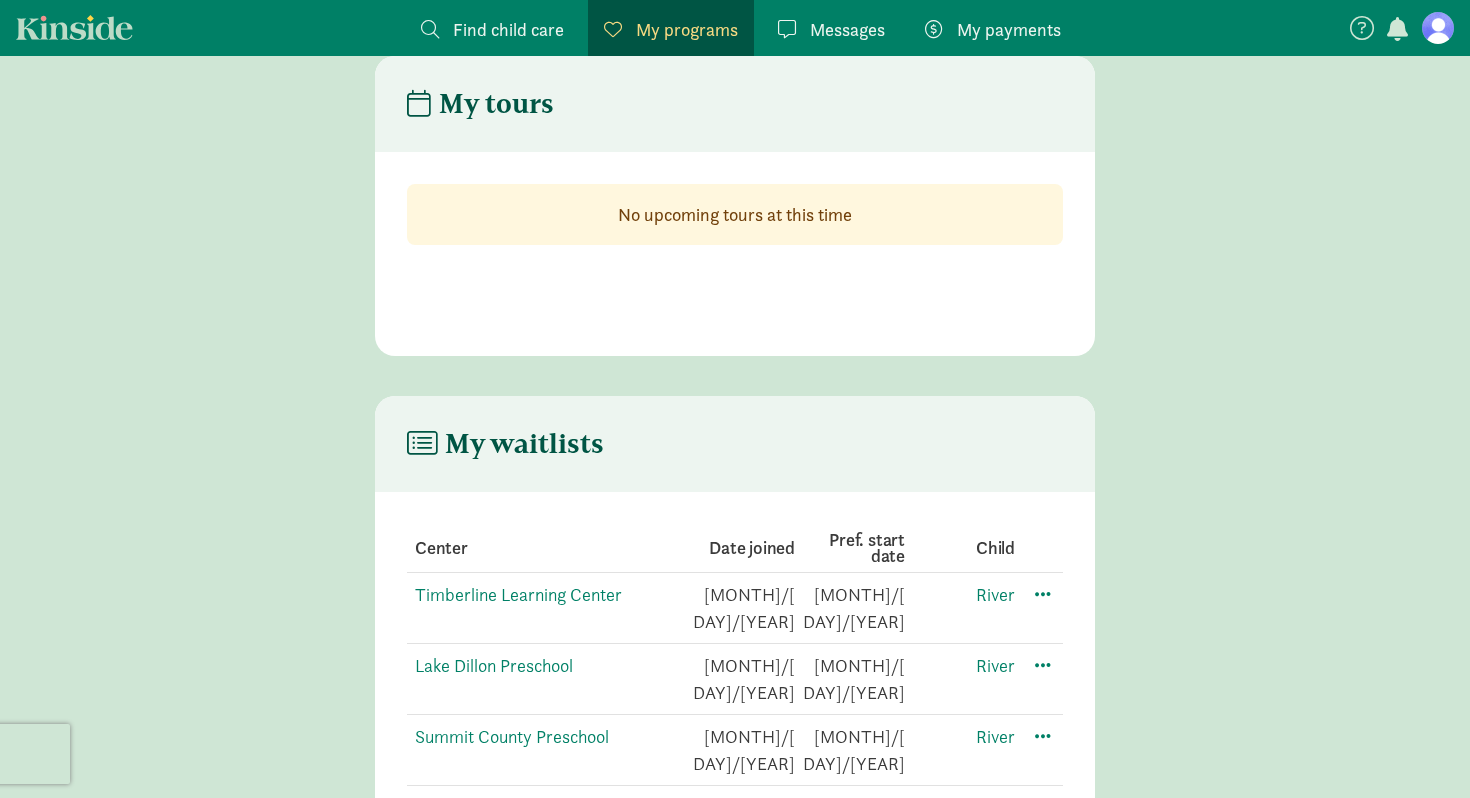 scroll, scrollTop: 31, scrollLeft: 0, axis: vertical 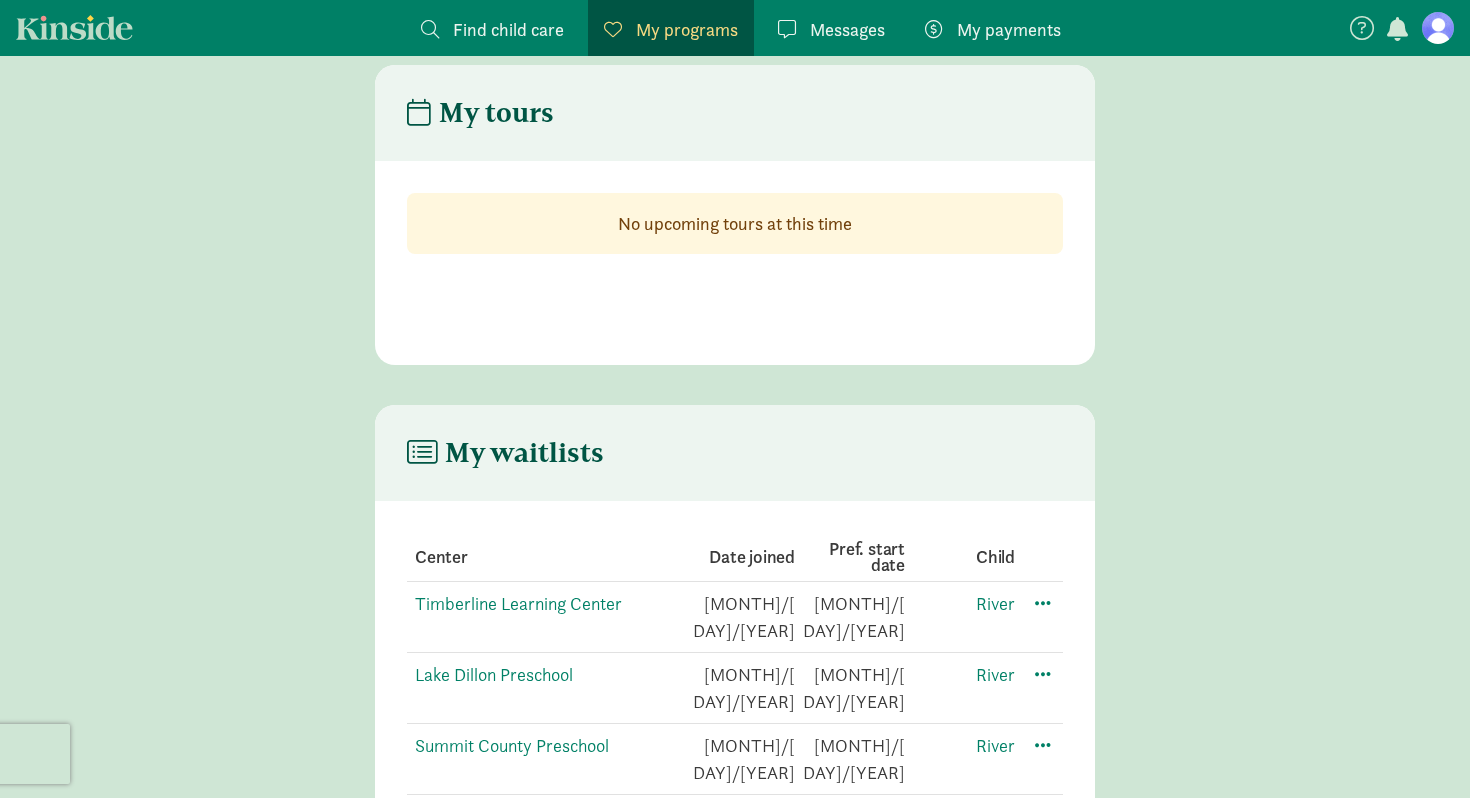 click 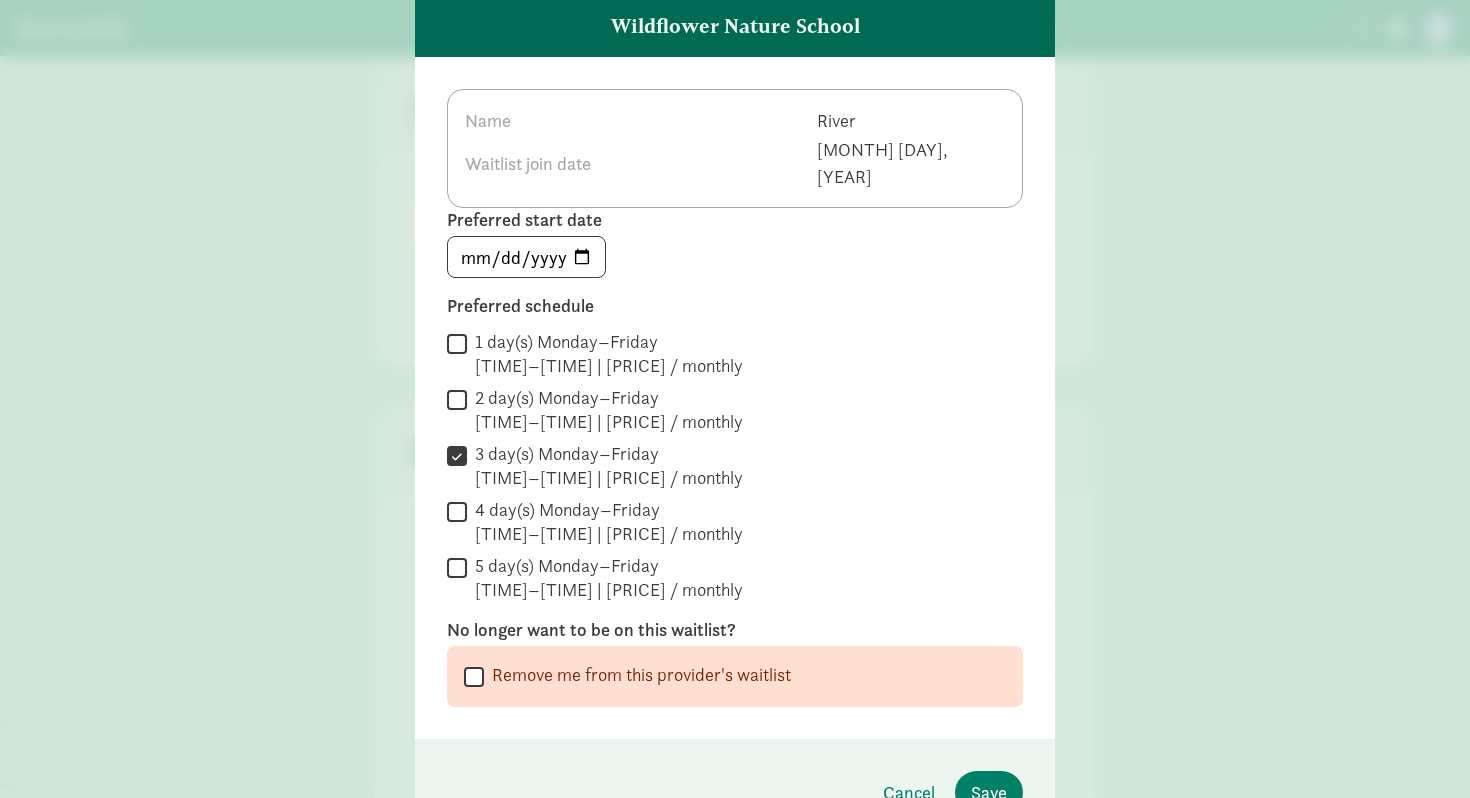 scroll, scrollTop: 127, scrollLeft: 0, axis: vertical 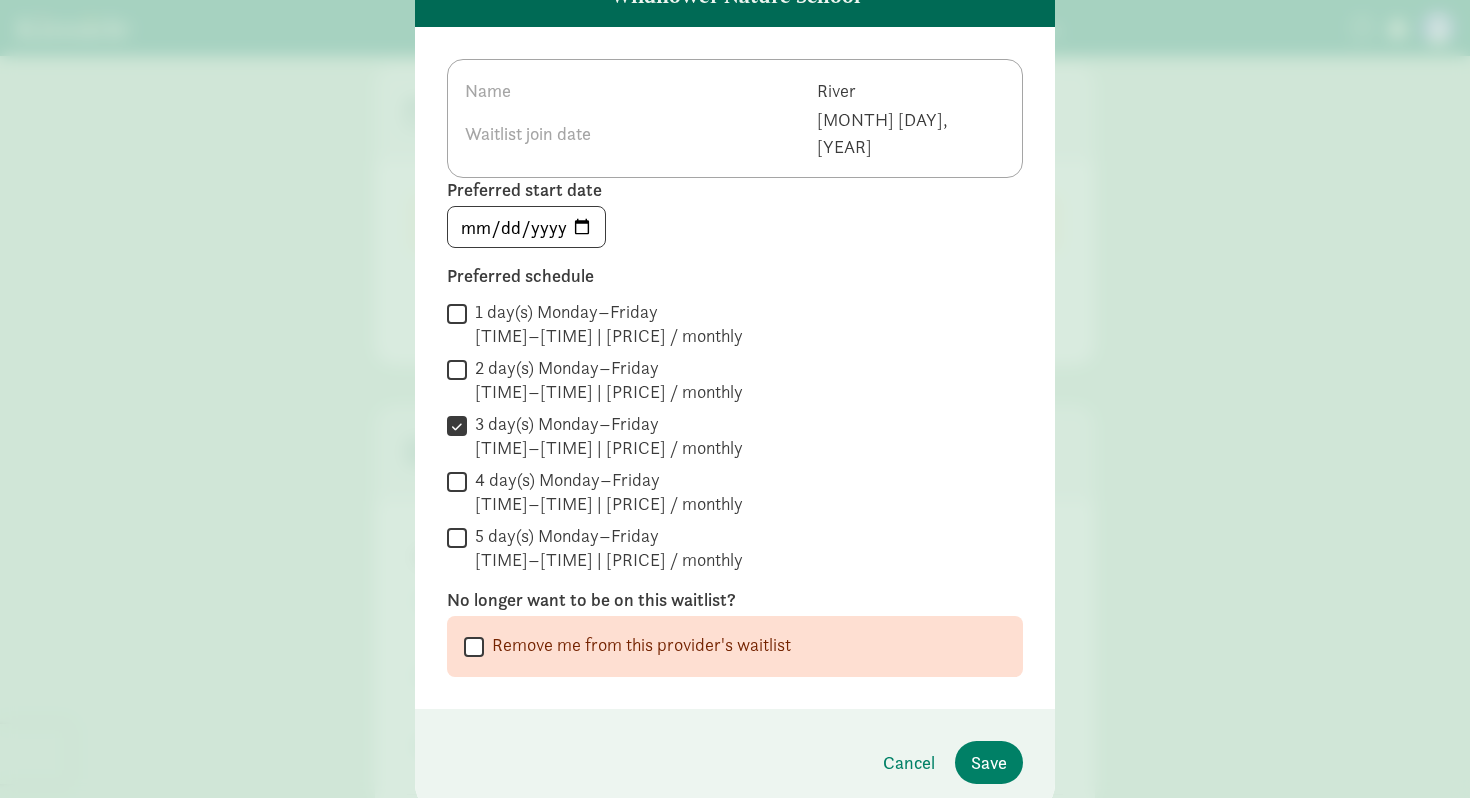click on "2 day(s) Monday–Friday 7:30 AM–5:30 PM | $858.00 / monthly" at bounding box center [457, 369] 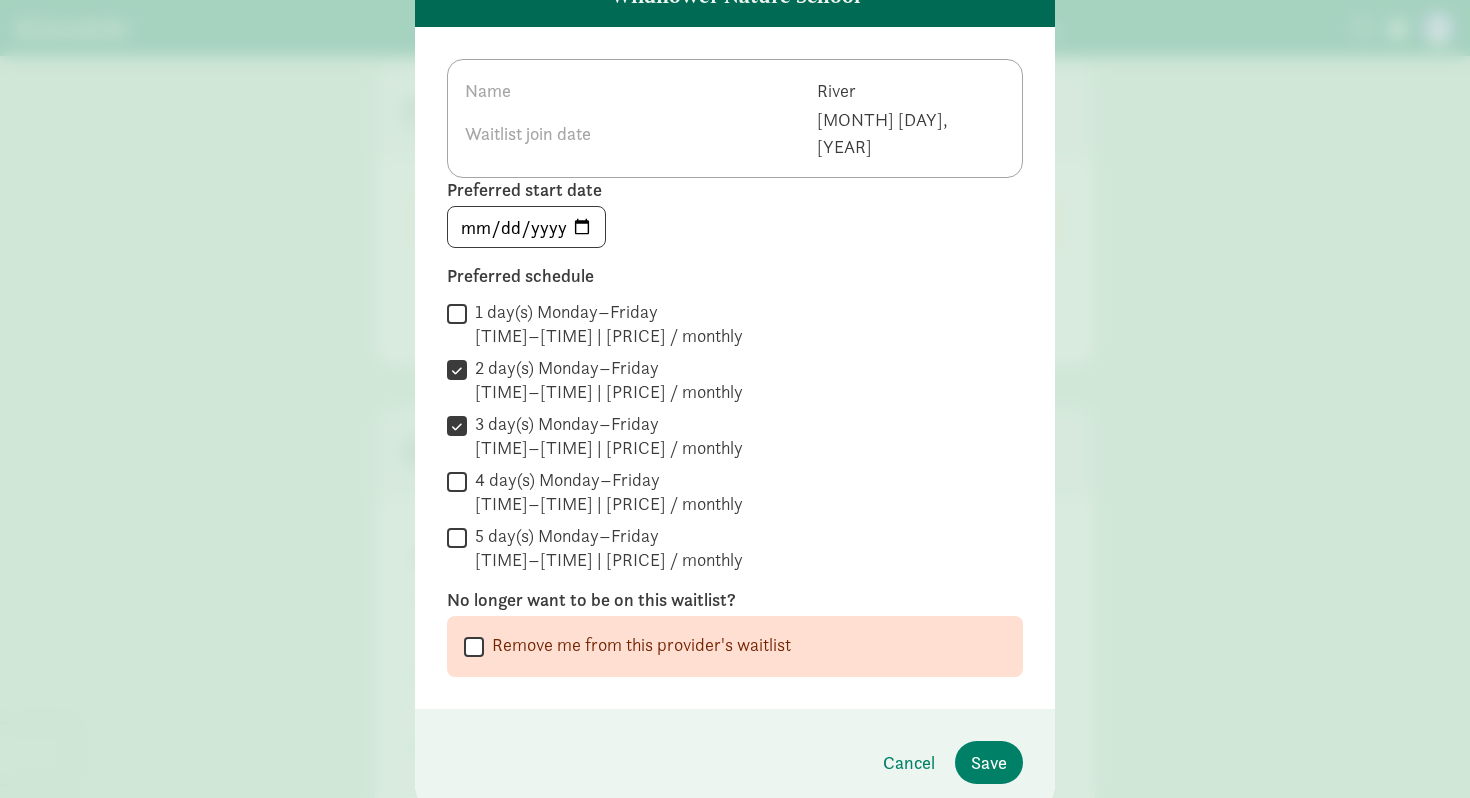 click on "1 day(s) Monday–Friday 7:30 AM–5:30 PM | $429.00 / monthly" at bounding box center (457, 313) 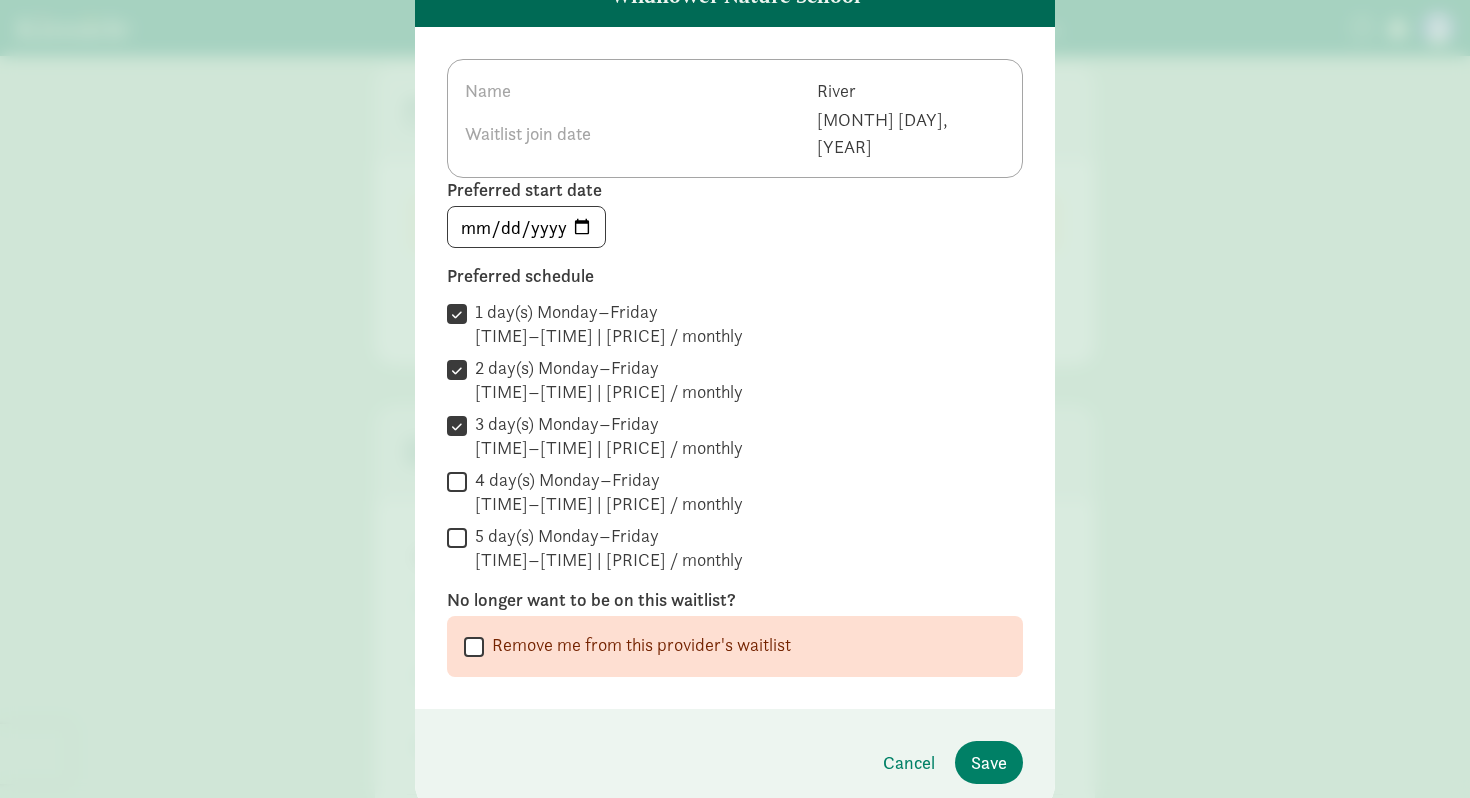 click on "   3 day(s) Monday–Friday 7:30 AM–5:30 PM | $1,287.00 / monthly" at bounding box center [735, 436] 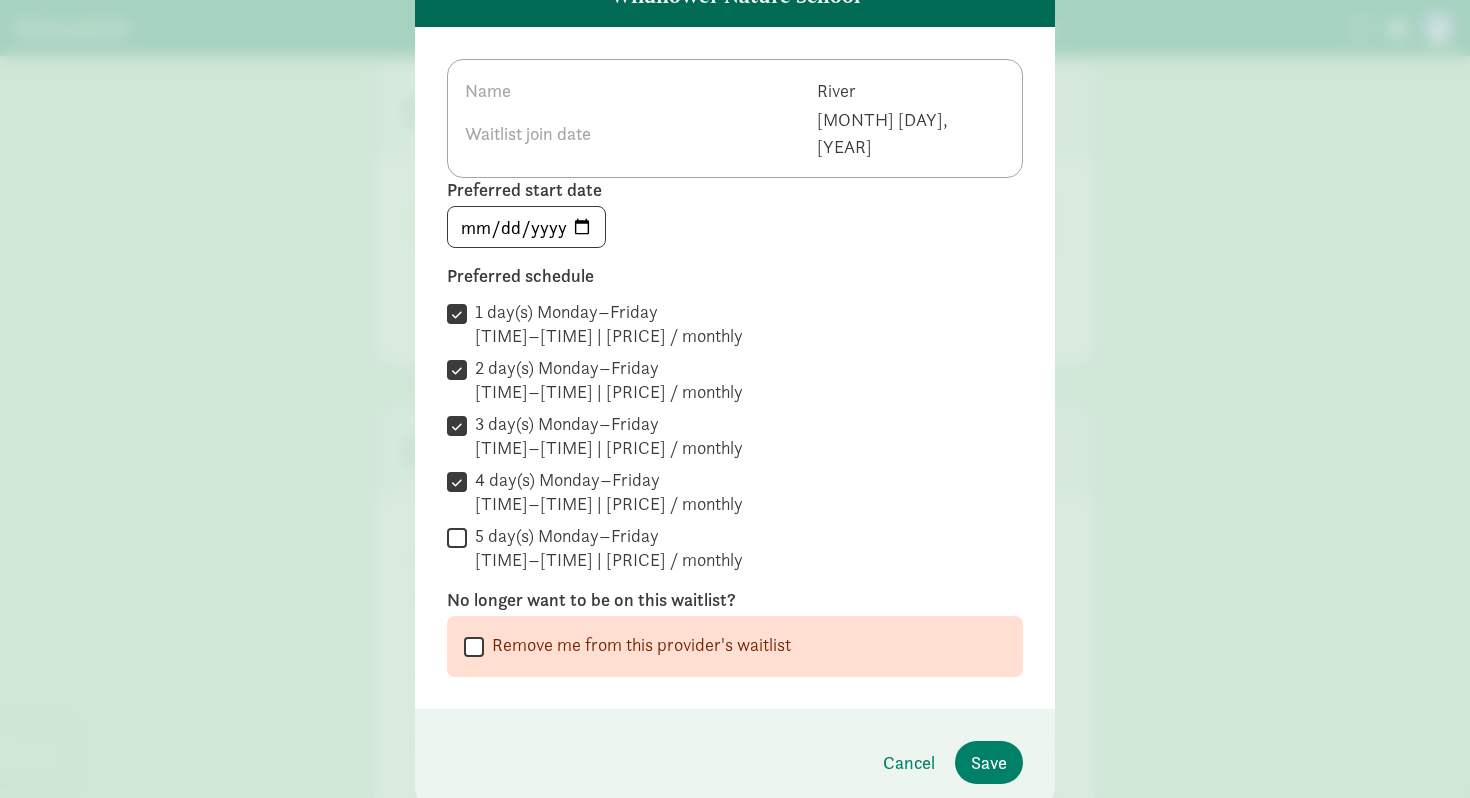 click on "5 day(s) Monday–Friday 7:30 AM–5:30 PM | $2,145.00 / monthly" at bounding box center [457, 537] 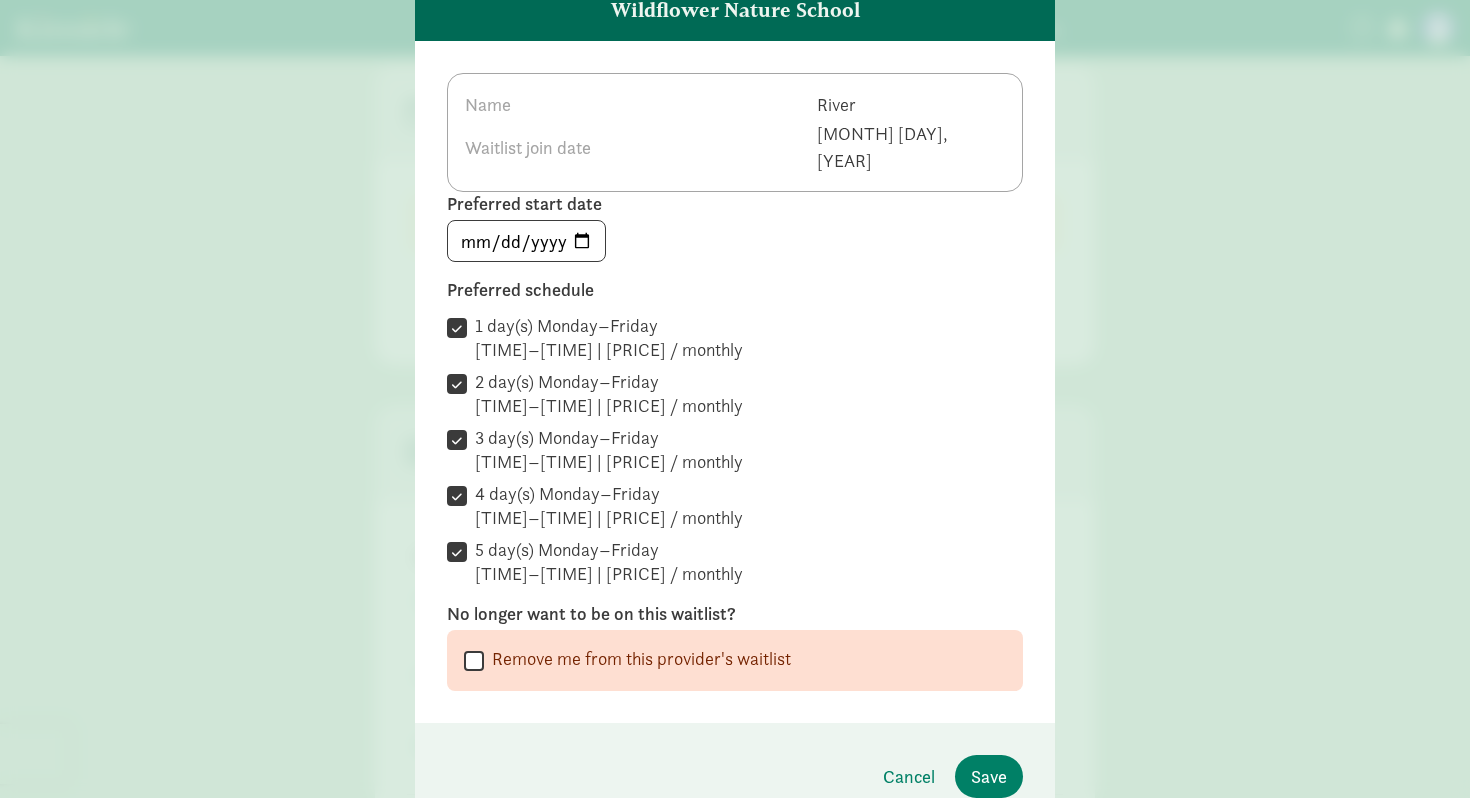 scroll, scrollTop: 107, scrollLeft: 0, axis: vertical 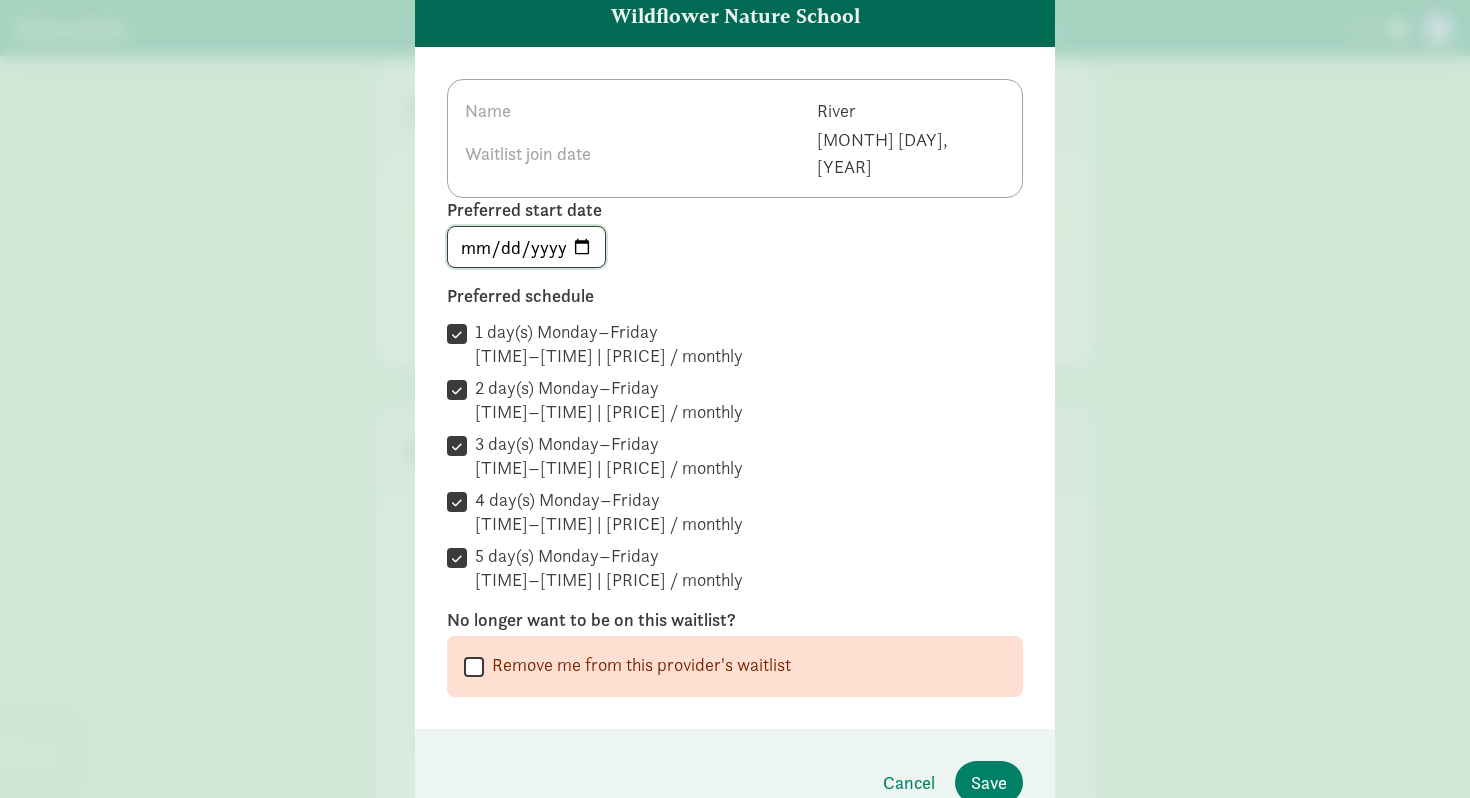 click on "2025-06-16" 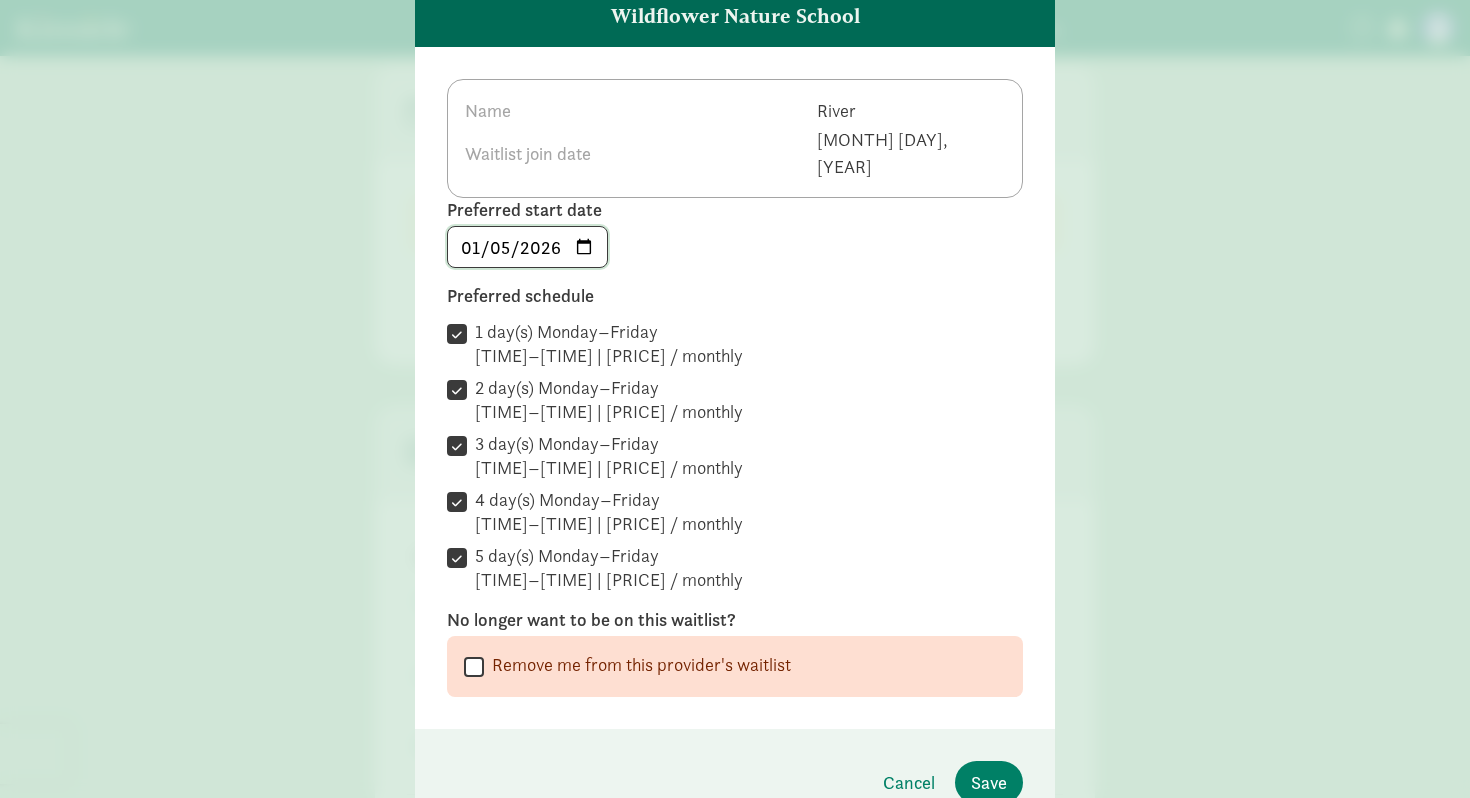 type on "2026-01-05" 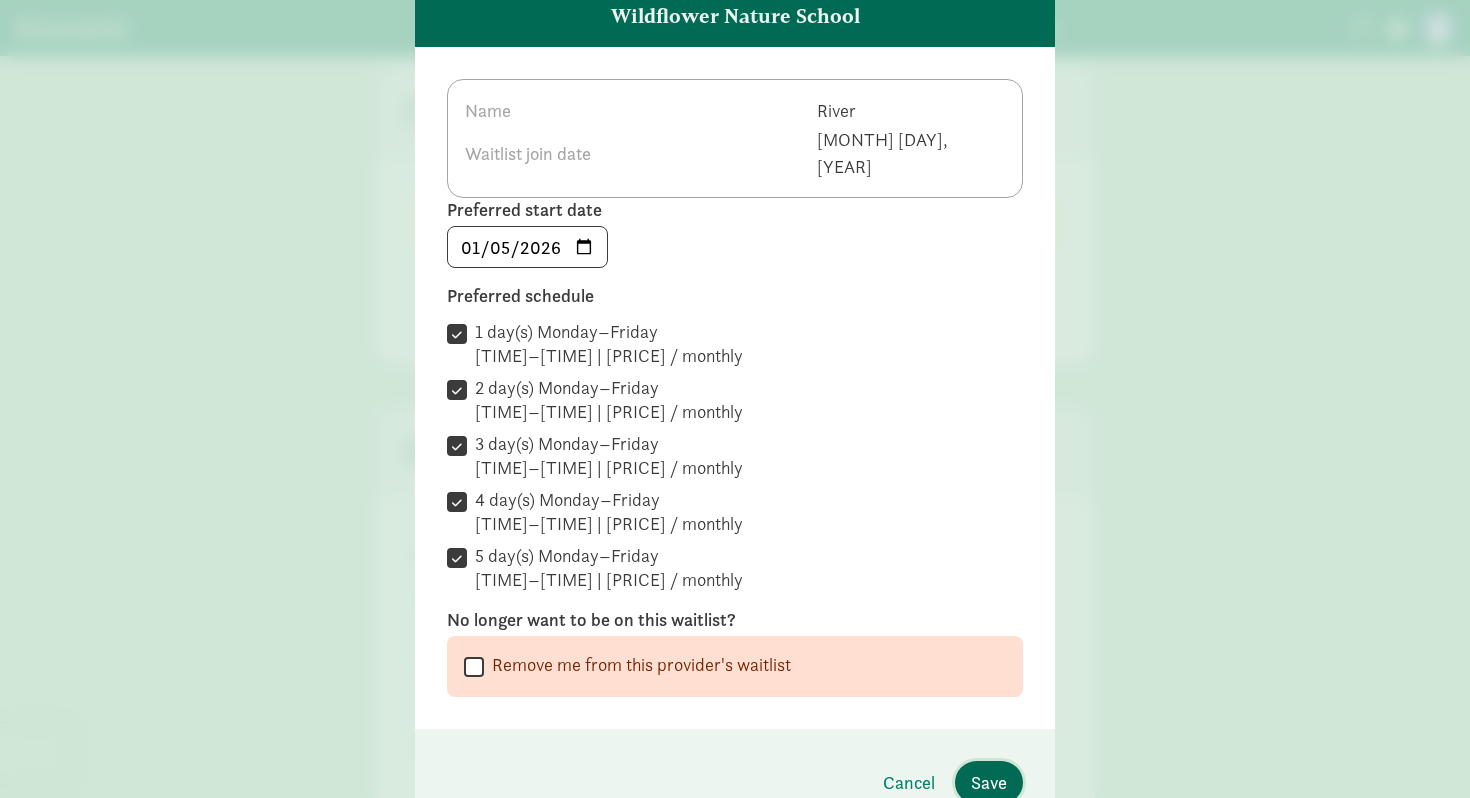 click on "Save" at bounding box center [989, 782] 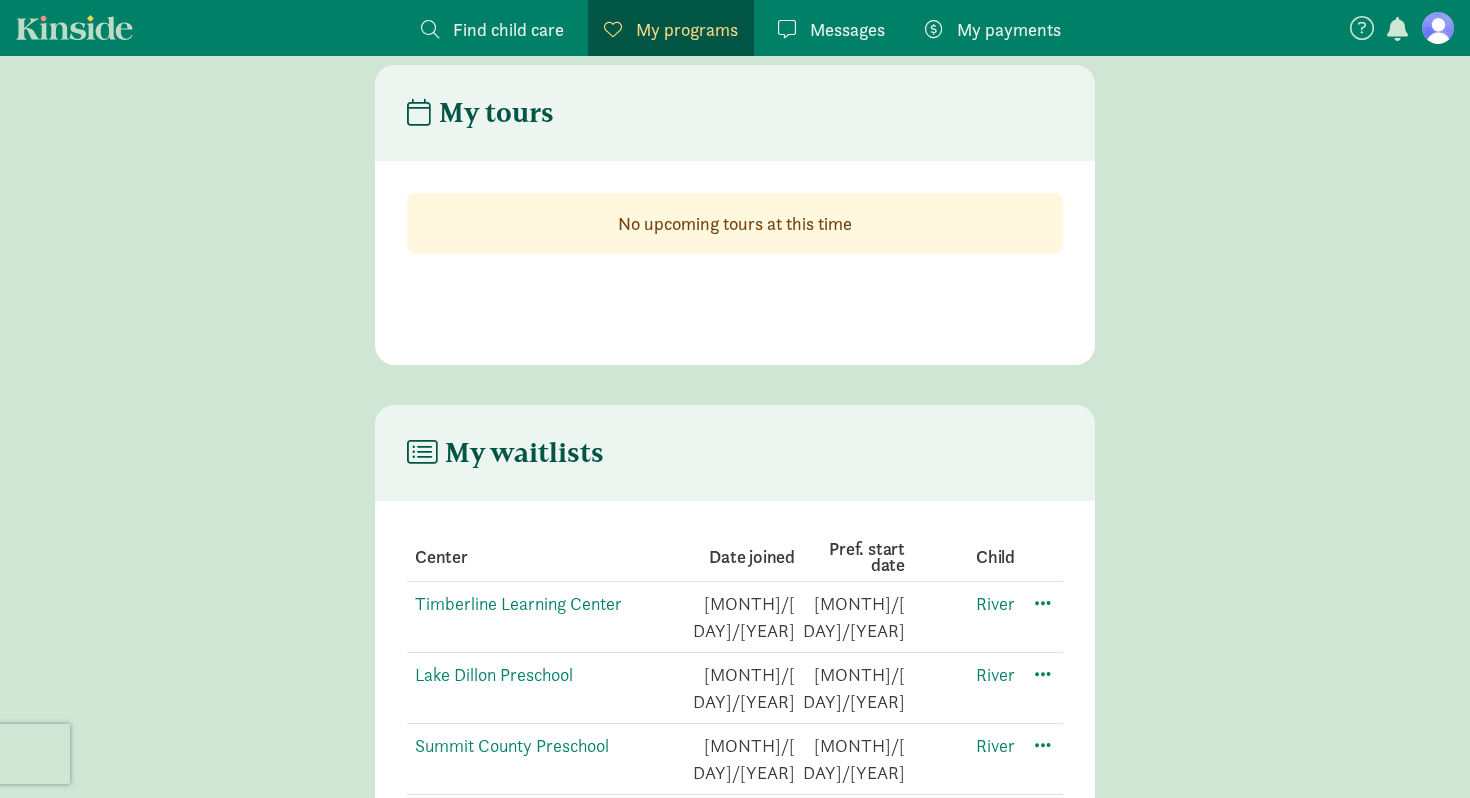scroll, scrollTop: 40, scrollLeft: 0, axis: vertical 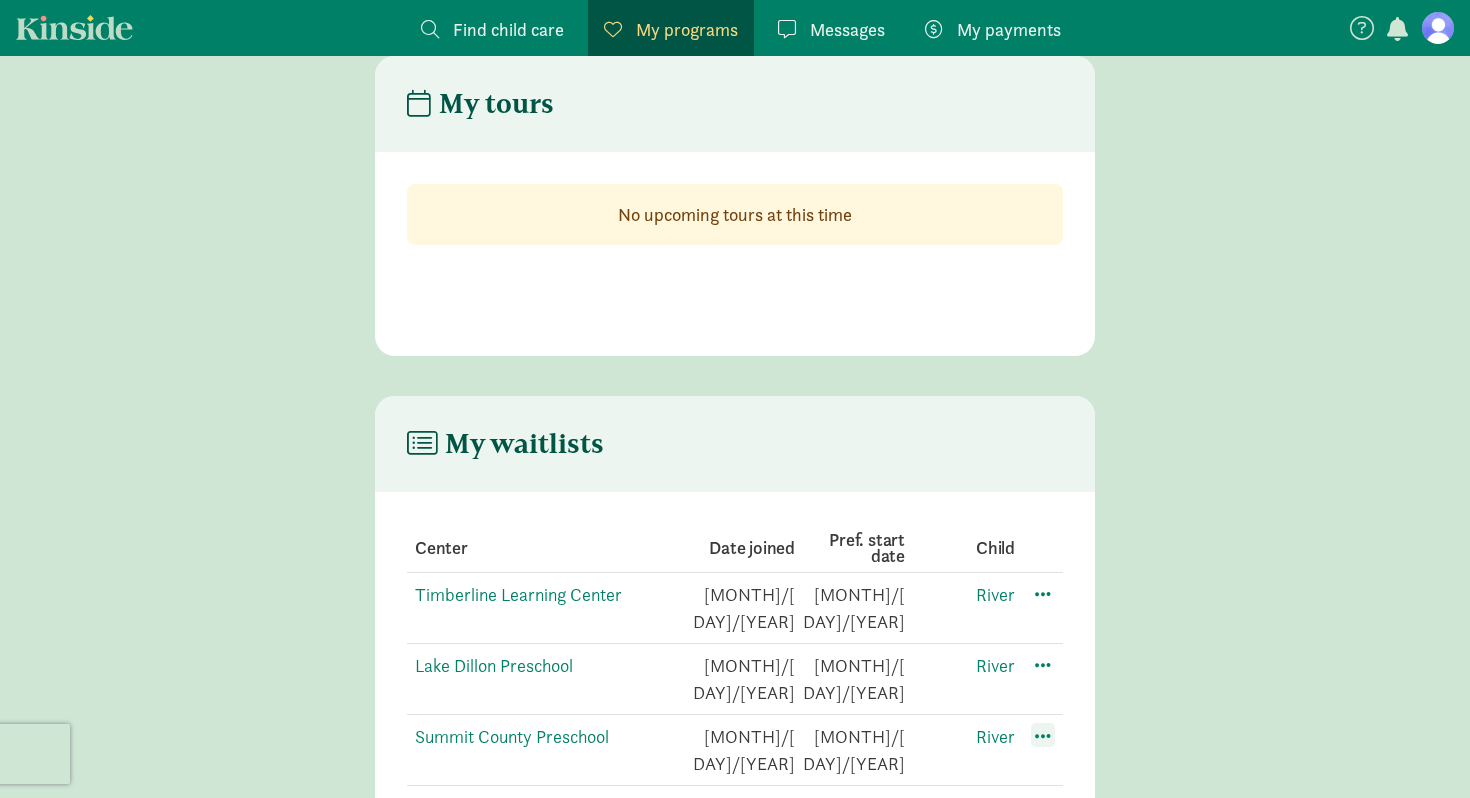 click 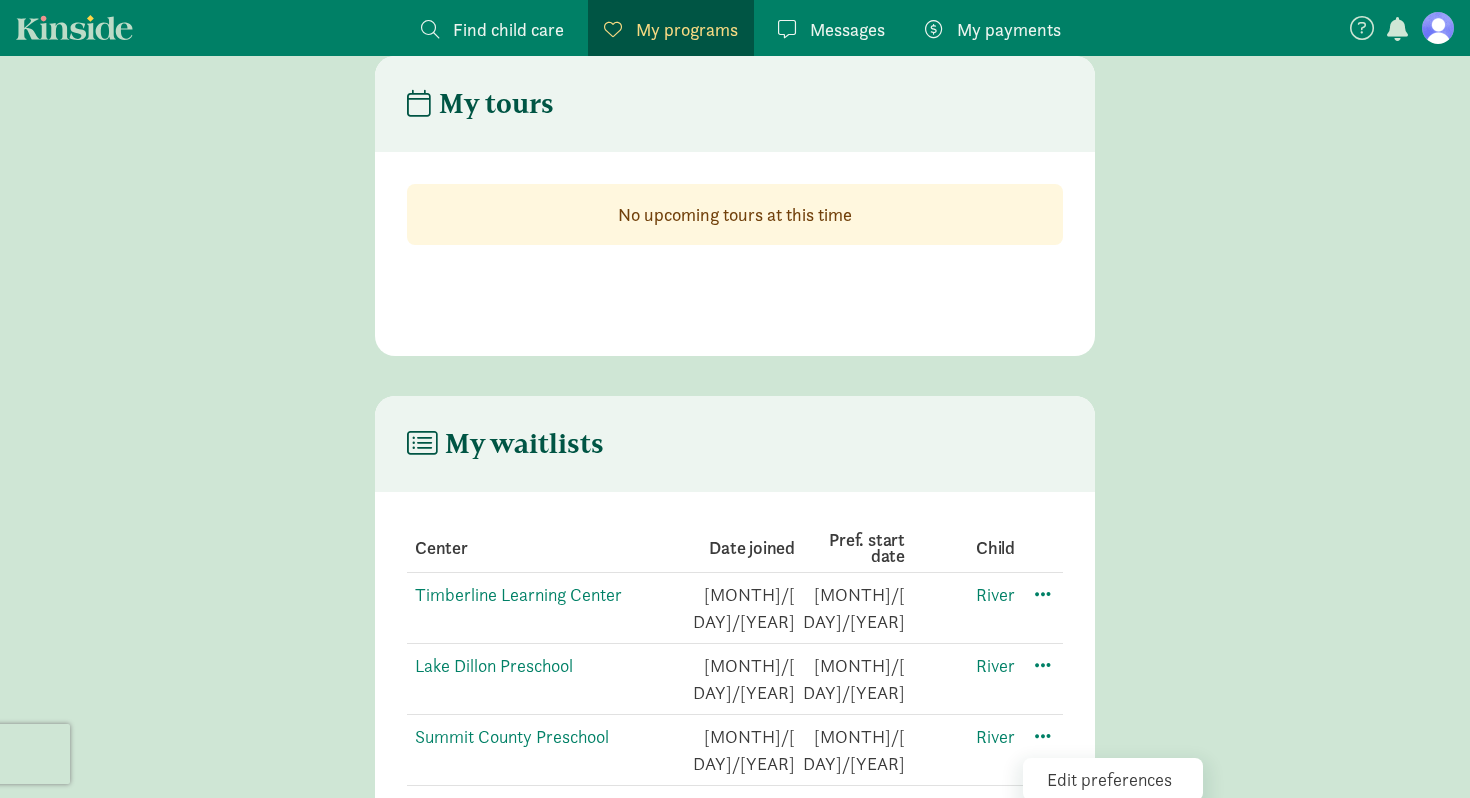 click on "Edit preferences" 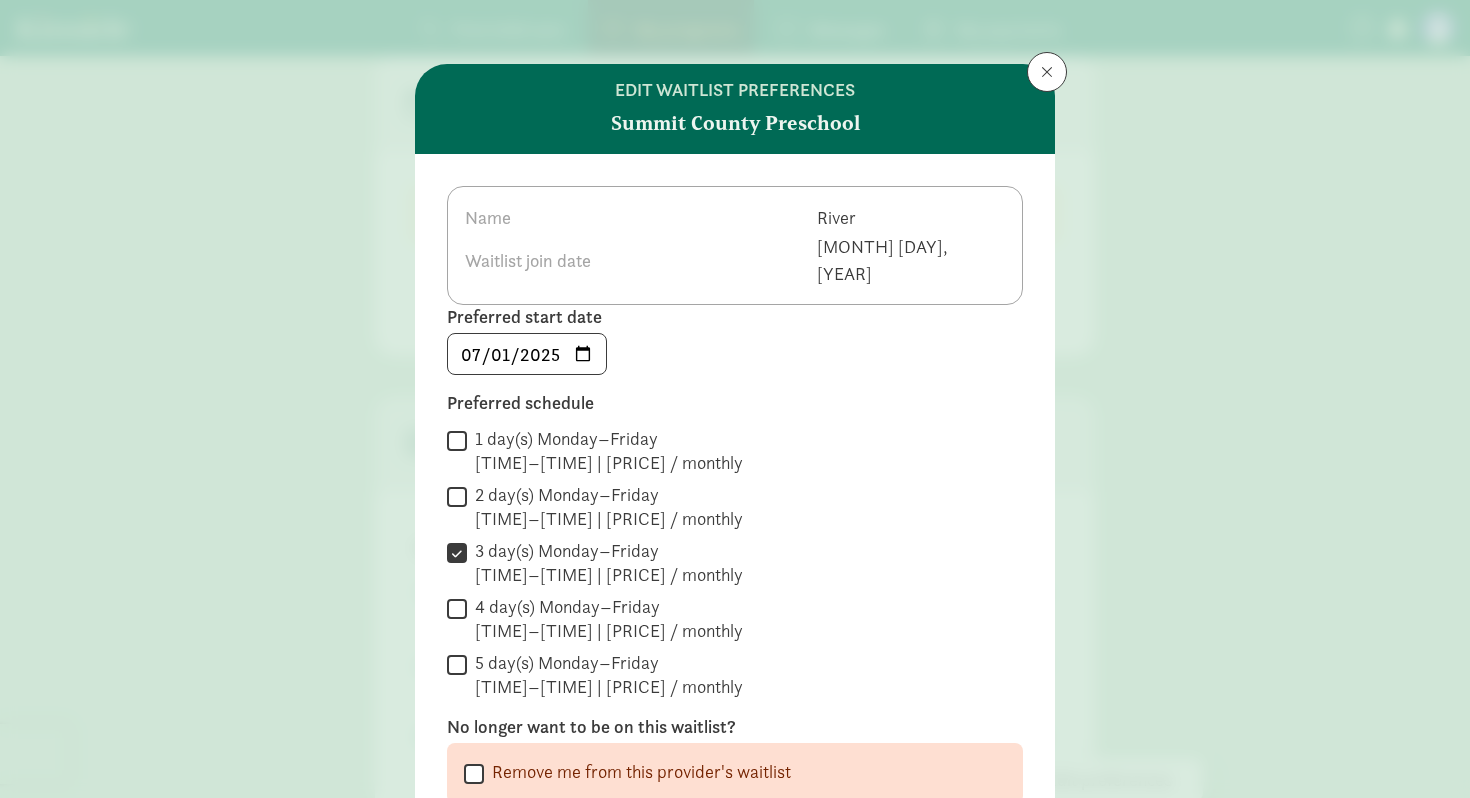 click on "1 day(s) Monday–Friday 7:30 AM–5:00 PM | $396.00 / monthly" at bounding box center [457, 440] 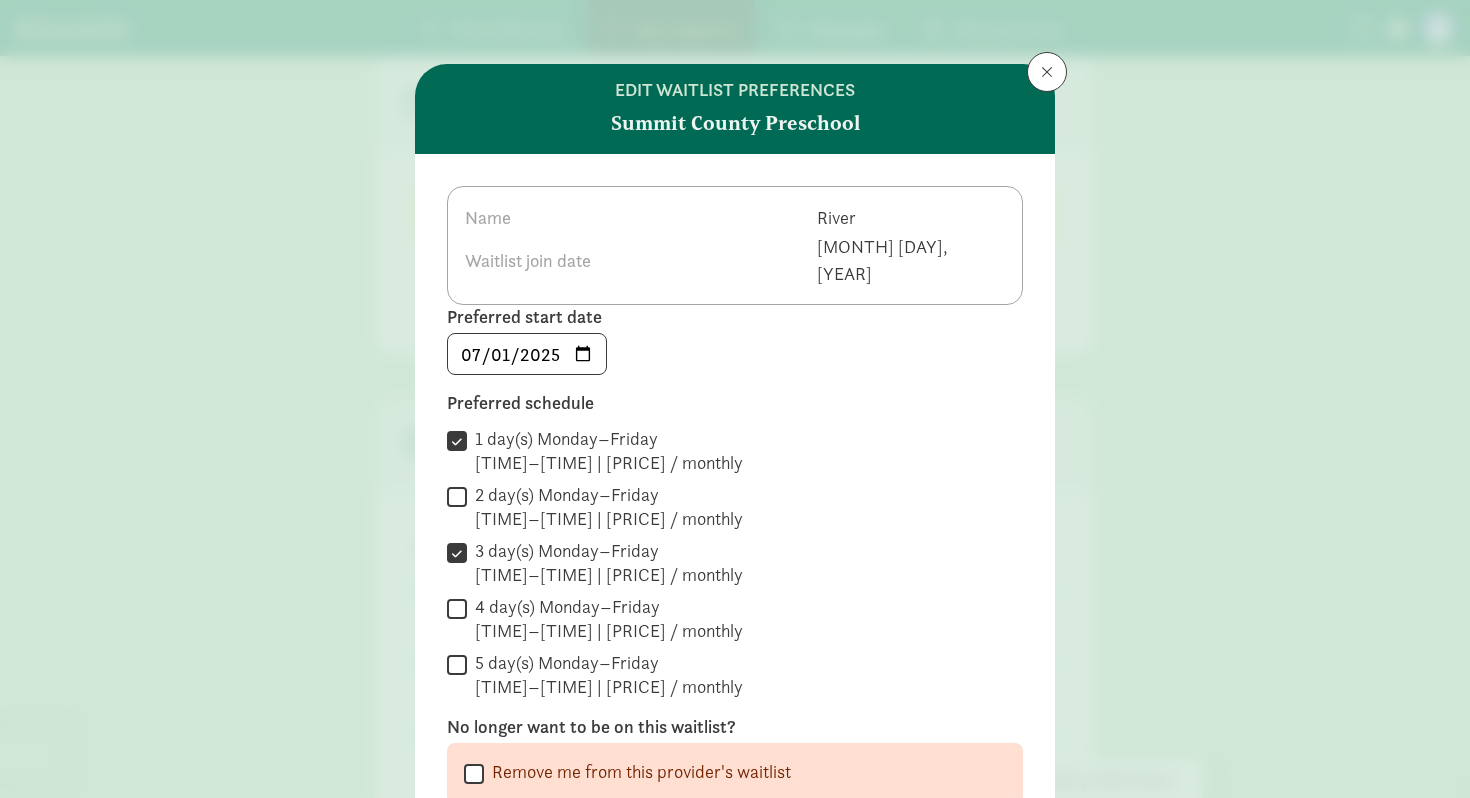 click on "2 day(s) Monday–Friday 7:30 AM–5:00 PM | $790.90 / monthly" at bounding box center (457, 496) 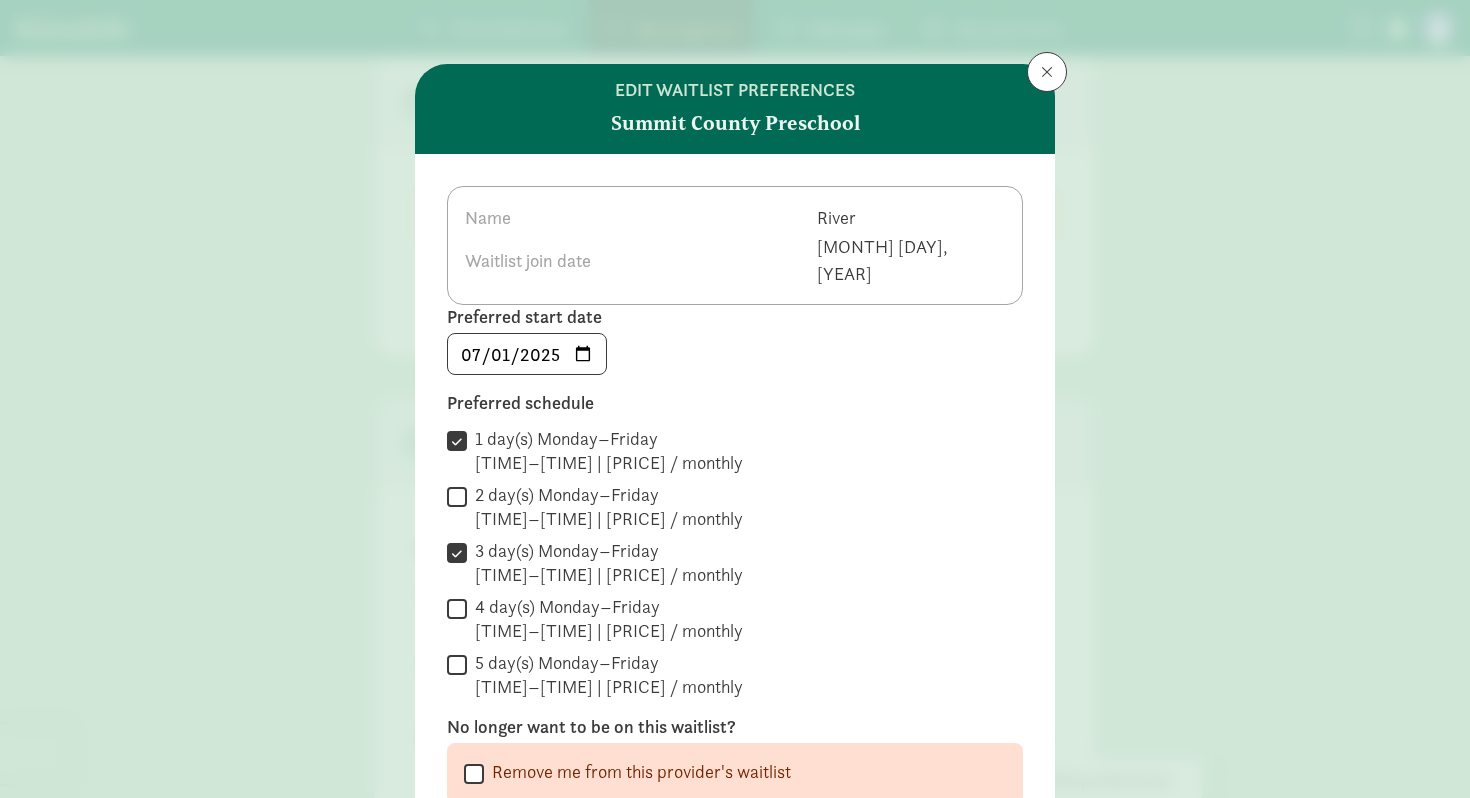 checkbox on "true" 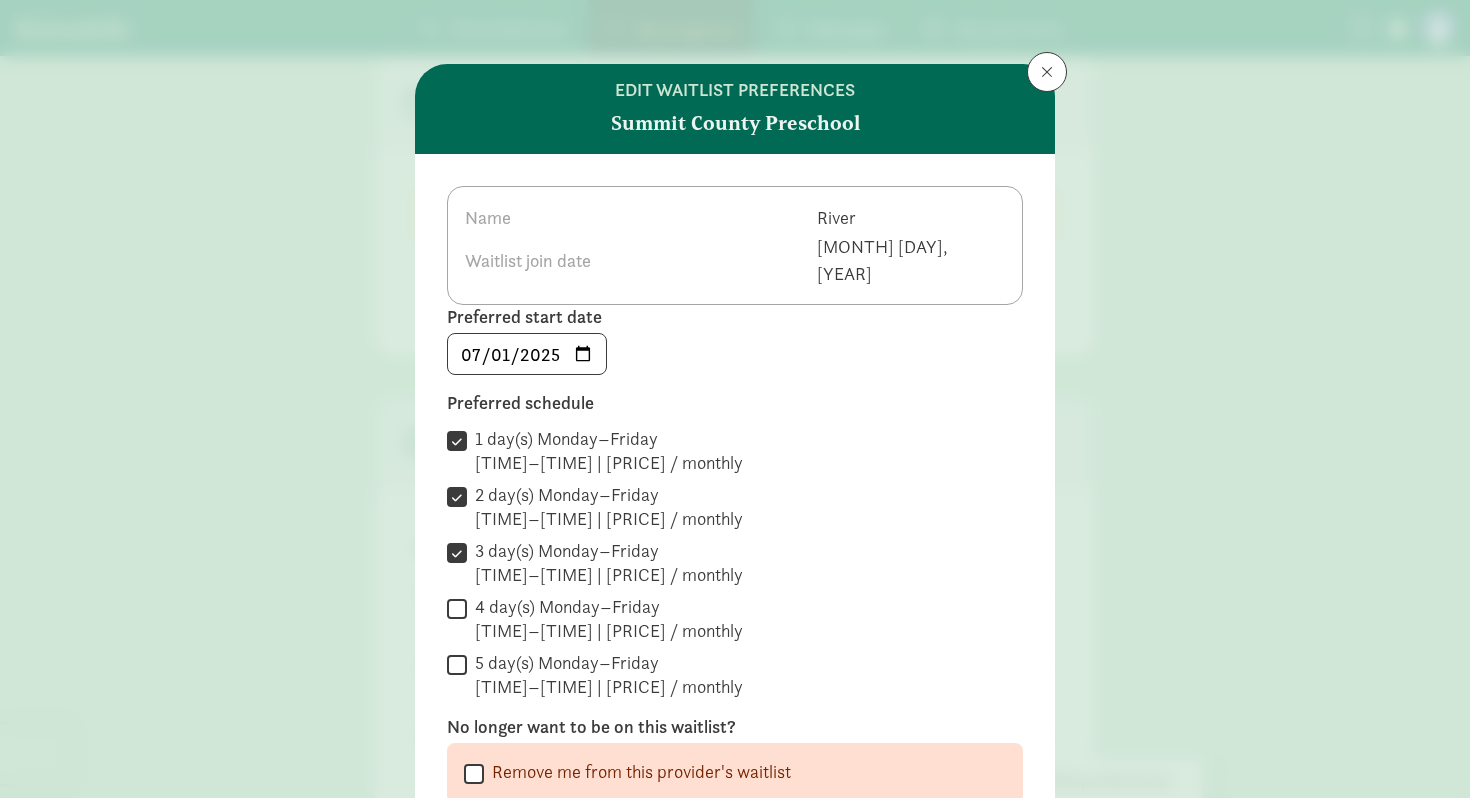 click on "4 day(s) Monday–Friday 7:30 AM–5:00 PM | $1,581.80 / monthly" at bounding box center (457, 608) 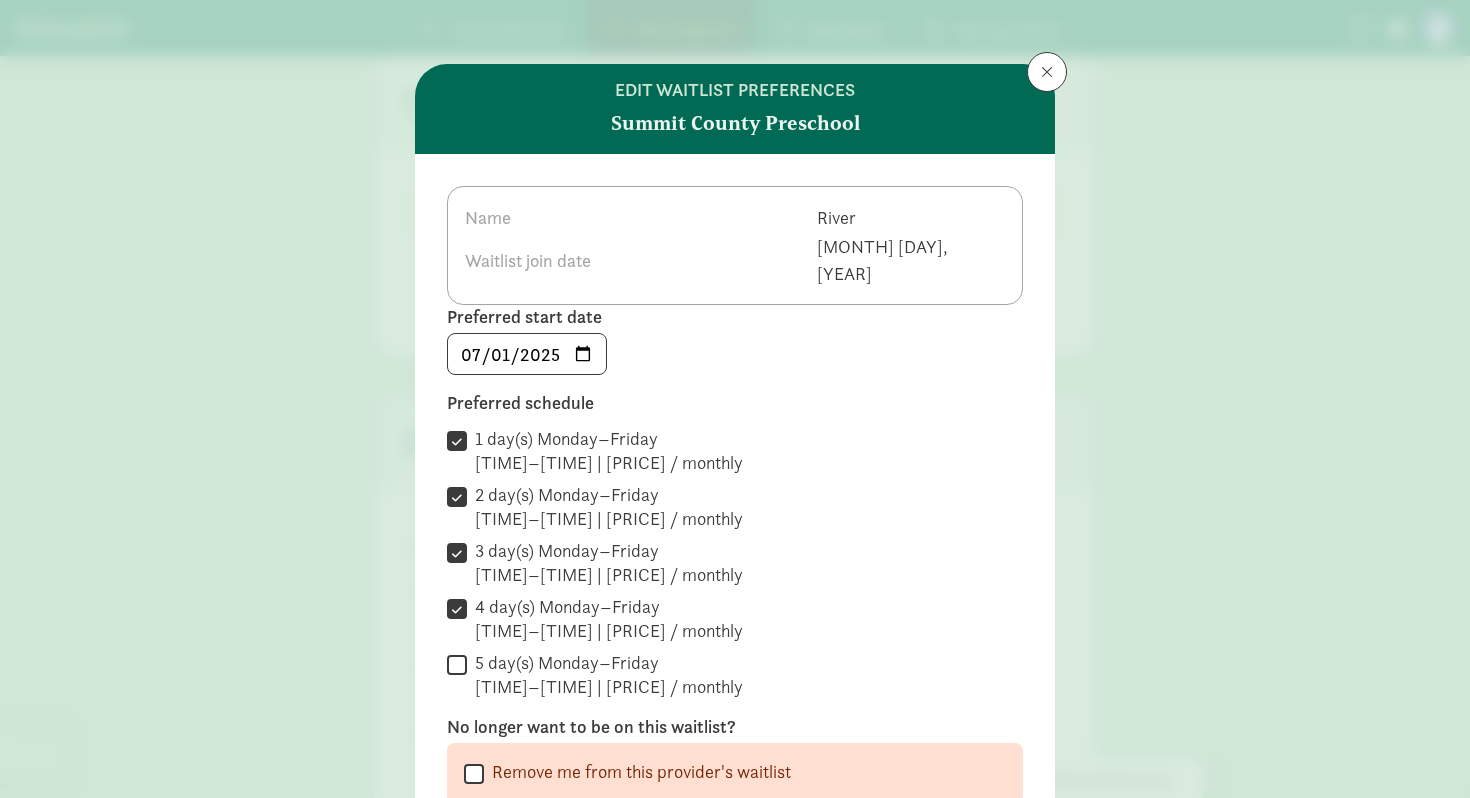 click on "5 day(s) Monday–Friday 7:30 AM–5:30 PM | $2,285.00 / monthly" at bounding box center [457, 664] 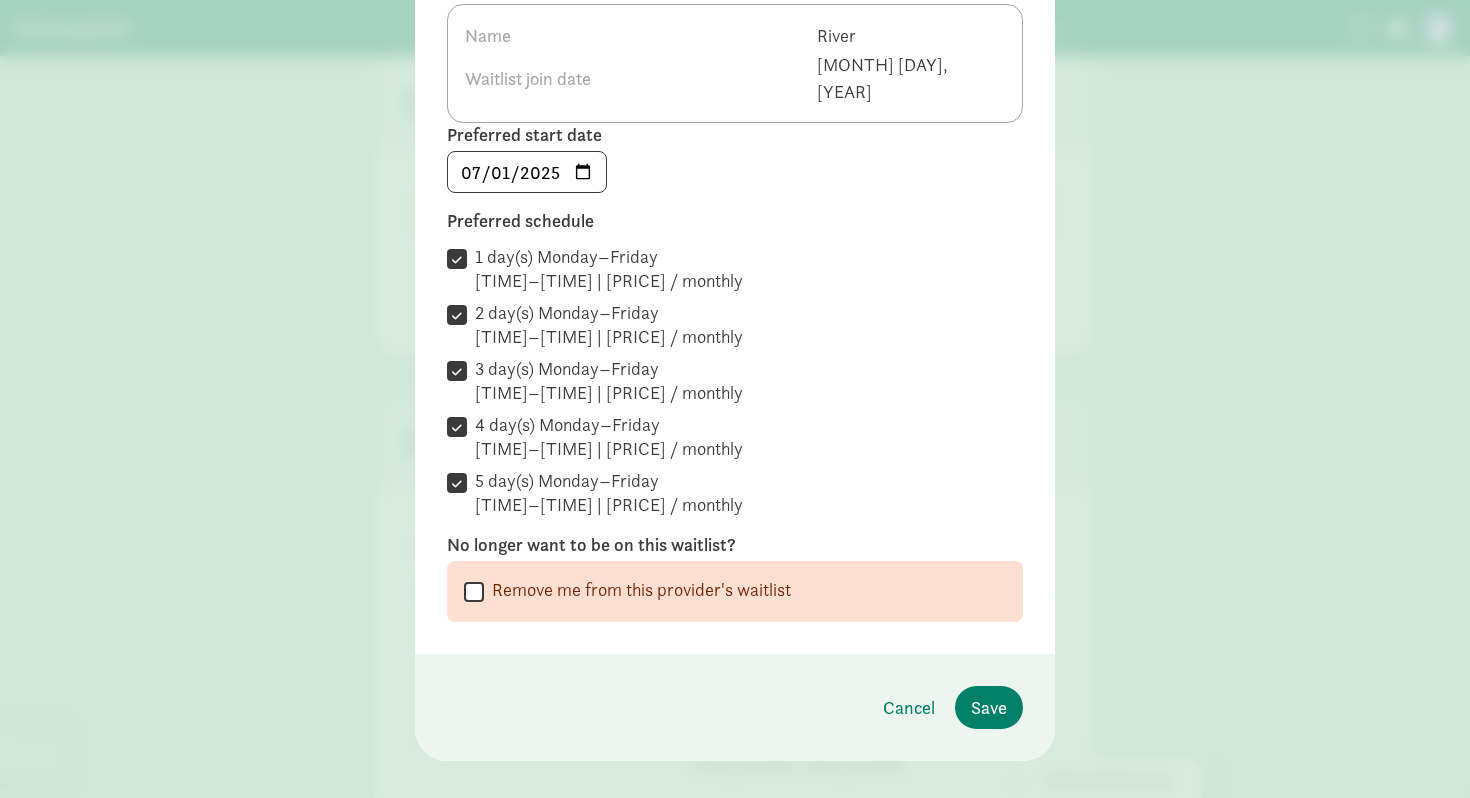 scroll, scrollTop: 40, scrollLeft: 0, axis: vertical 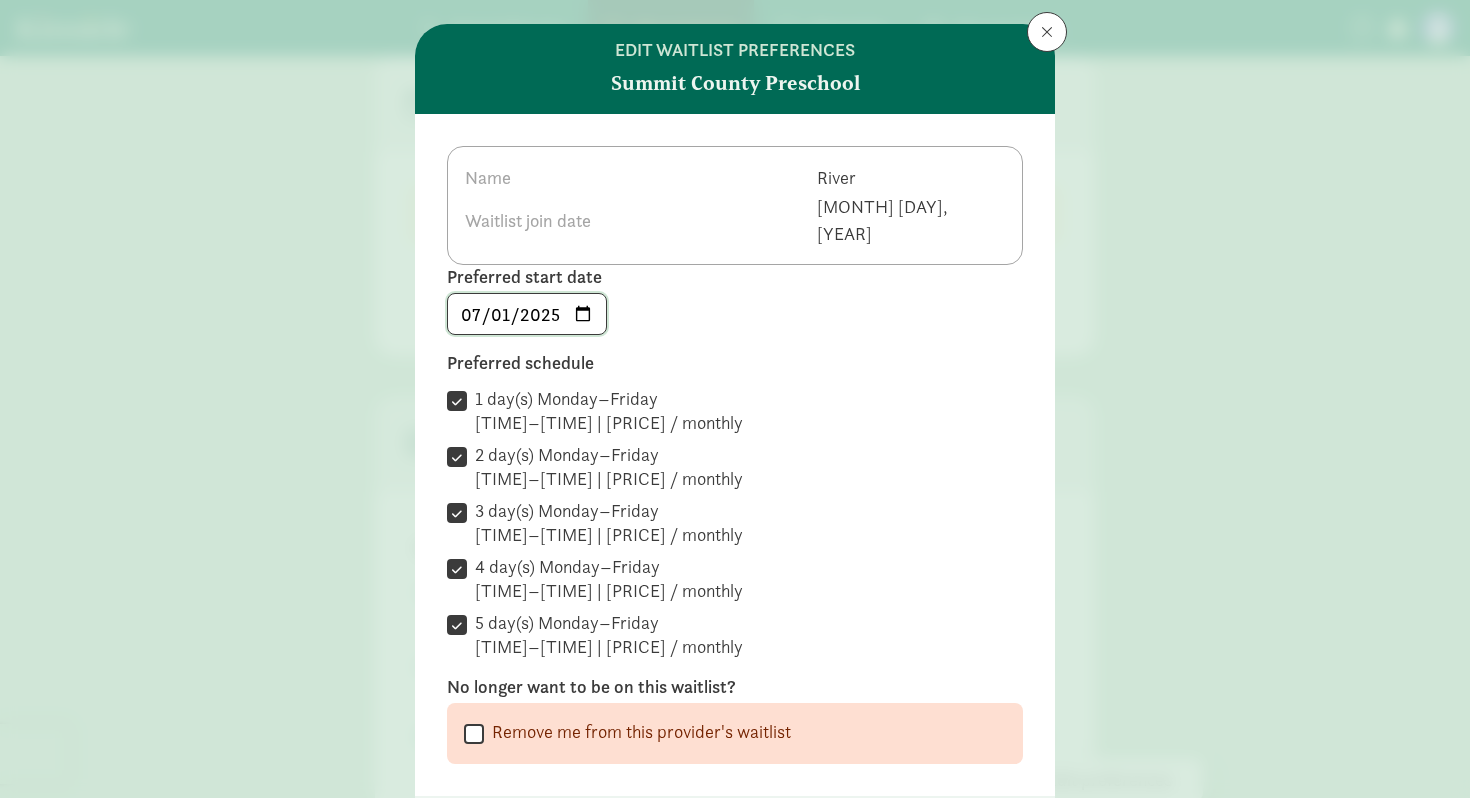 click on "2025-07-01" 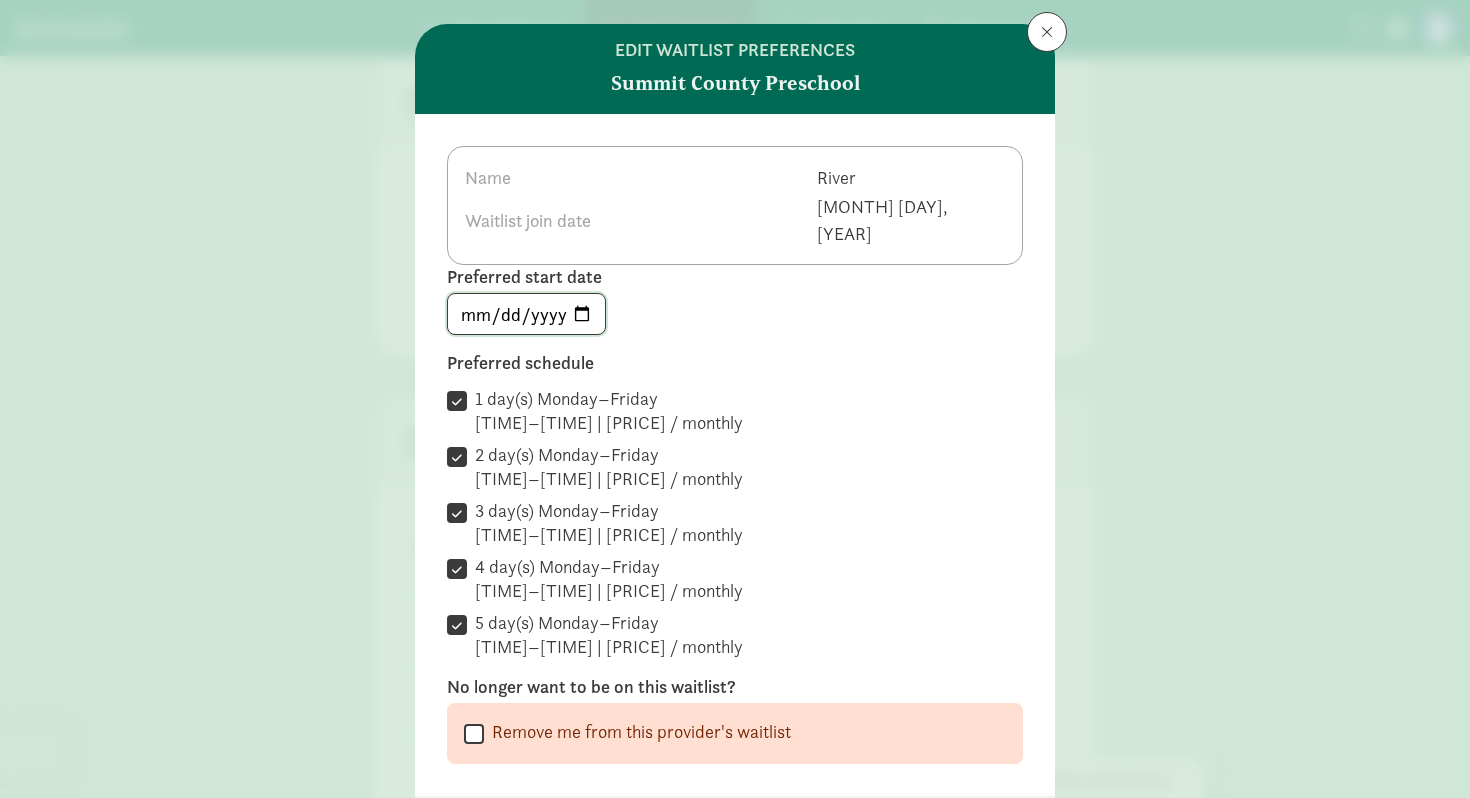 type on "2026-01-05" 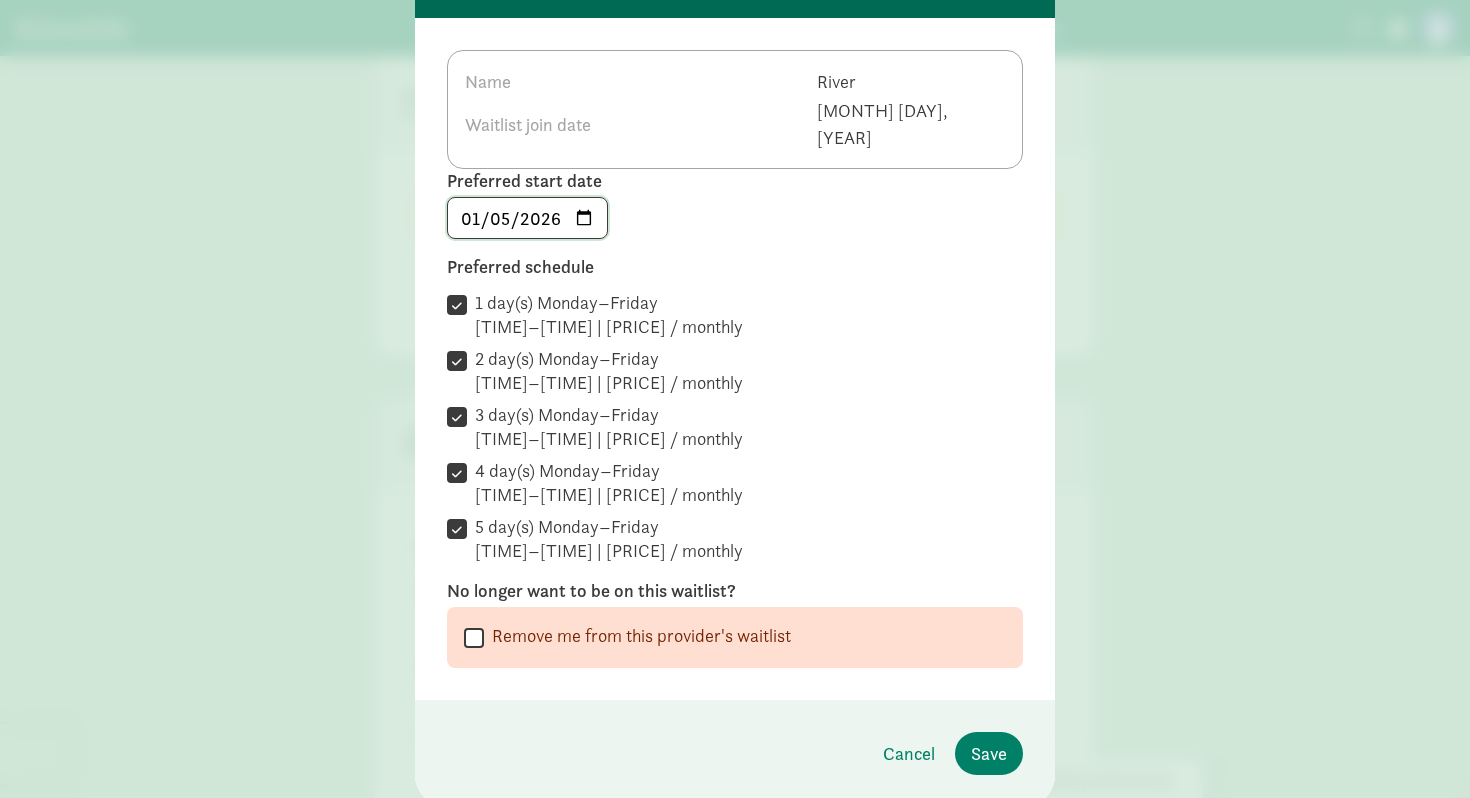 scroll, scrollTop: 182, scrollLeft: 0, axis: vertical 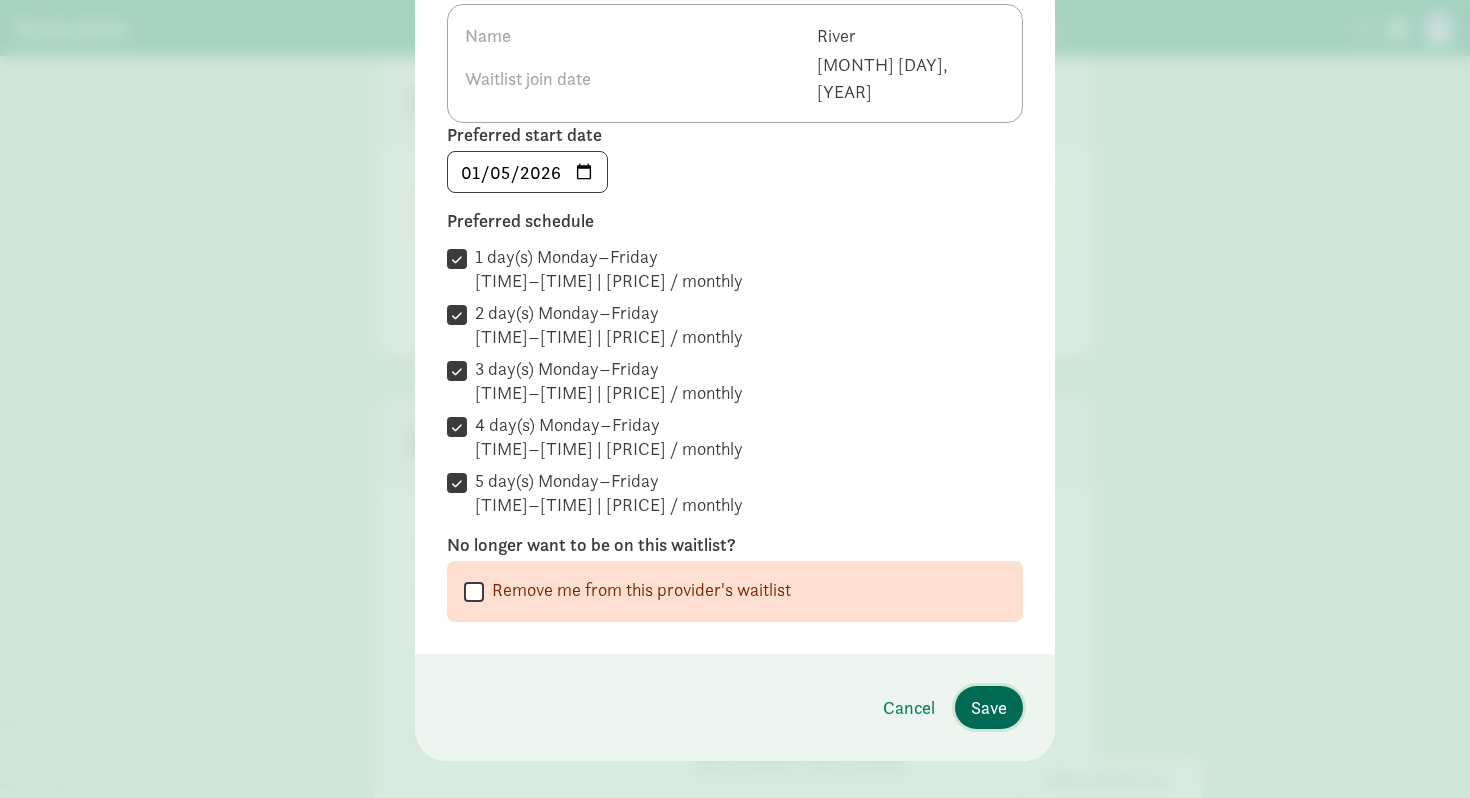 click on "Save" at bounding box center [989, 707] 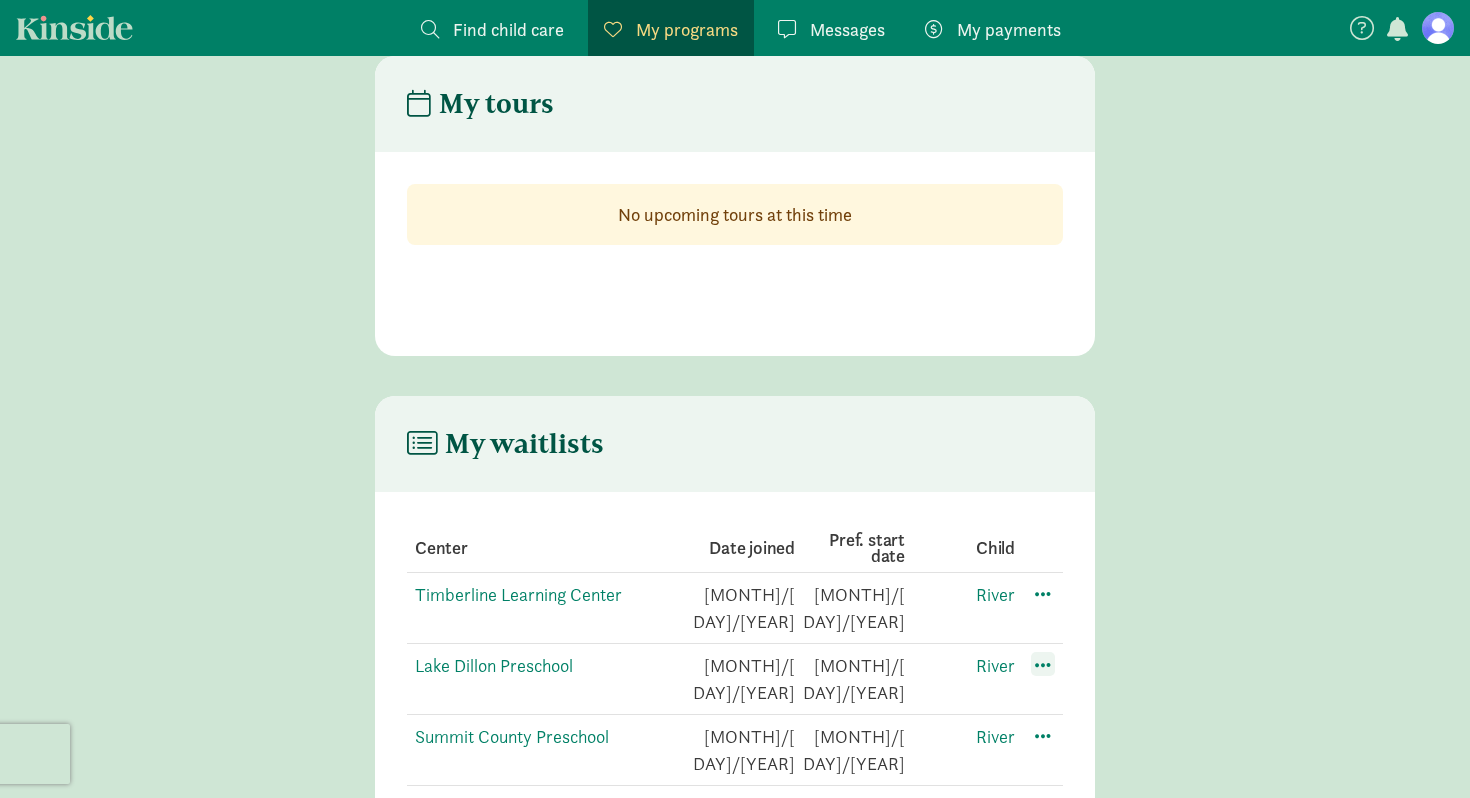 click 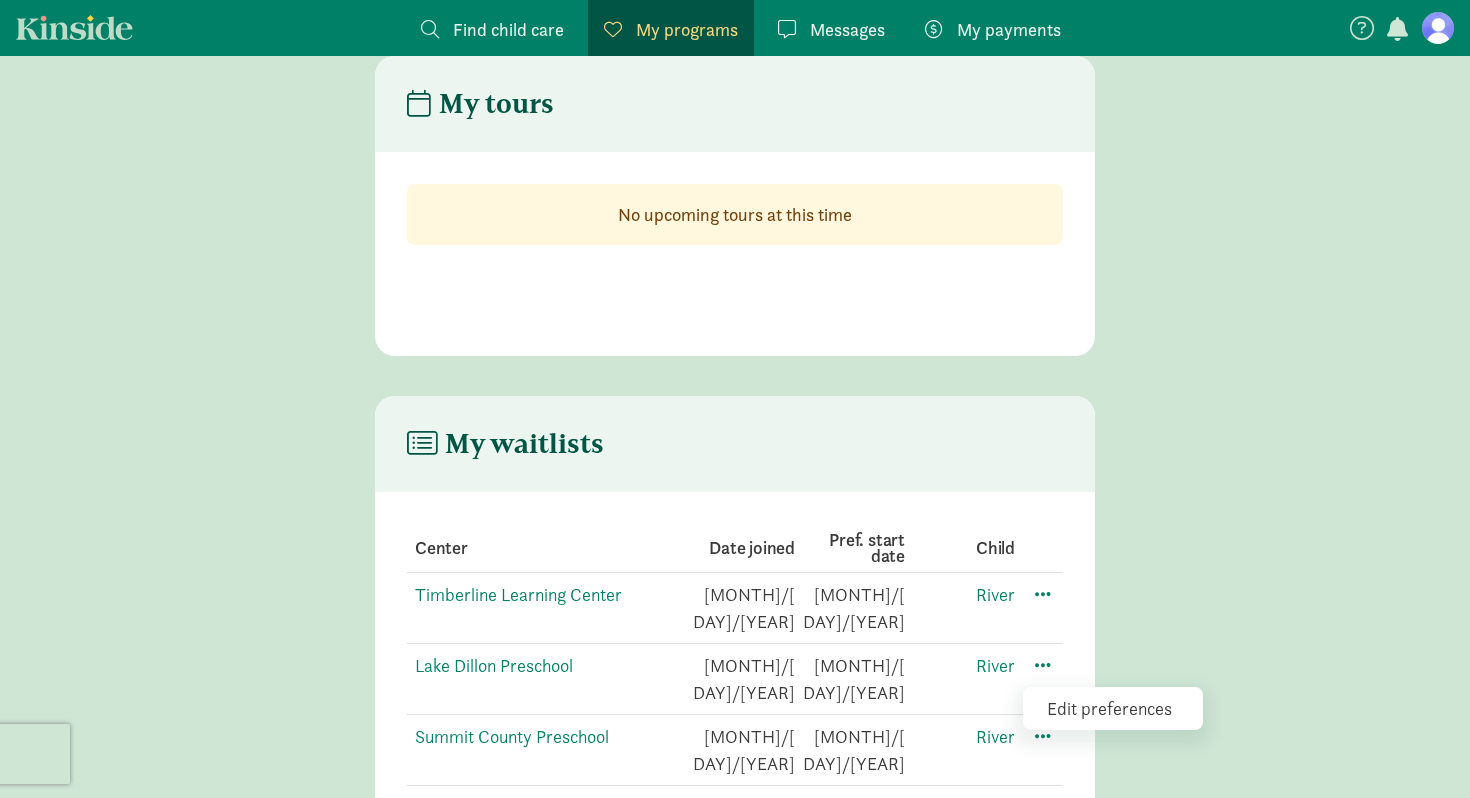 click on "Edit preferences" 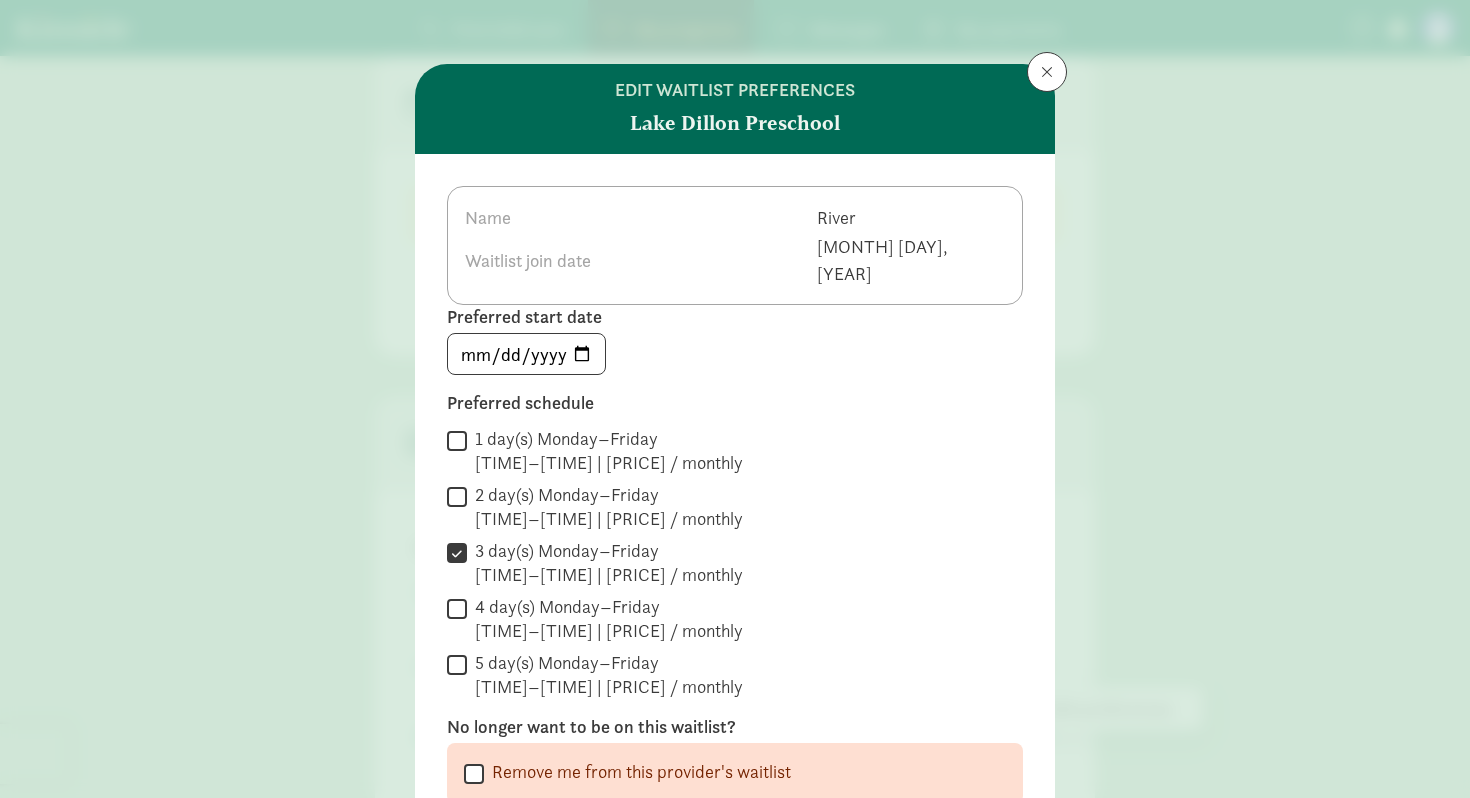 click on "1 day(s) Monday–Friday 7:30 AM–5:30 PM | $433.00 / monthly" at bounding box center [457, 440] 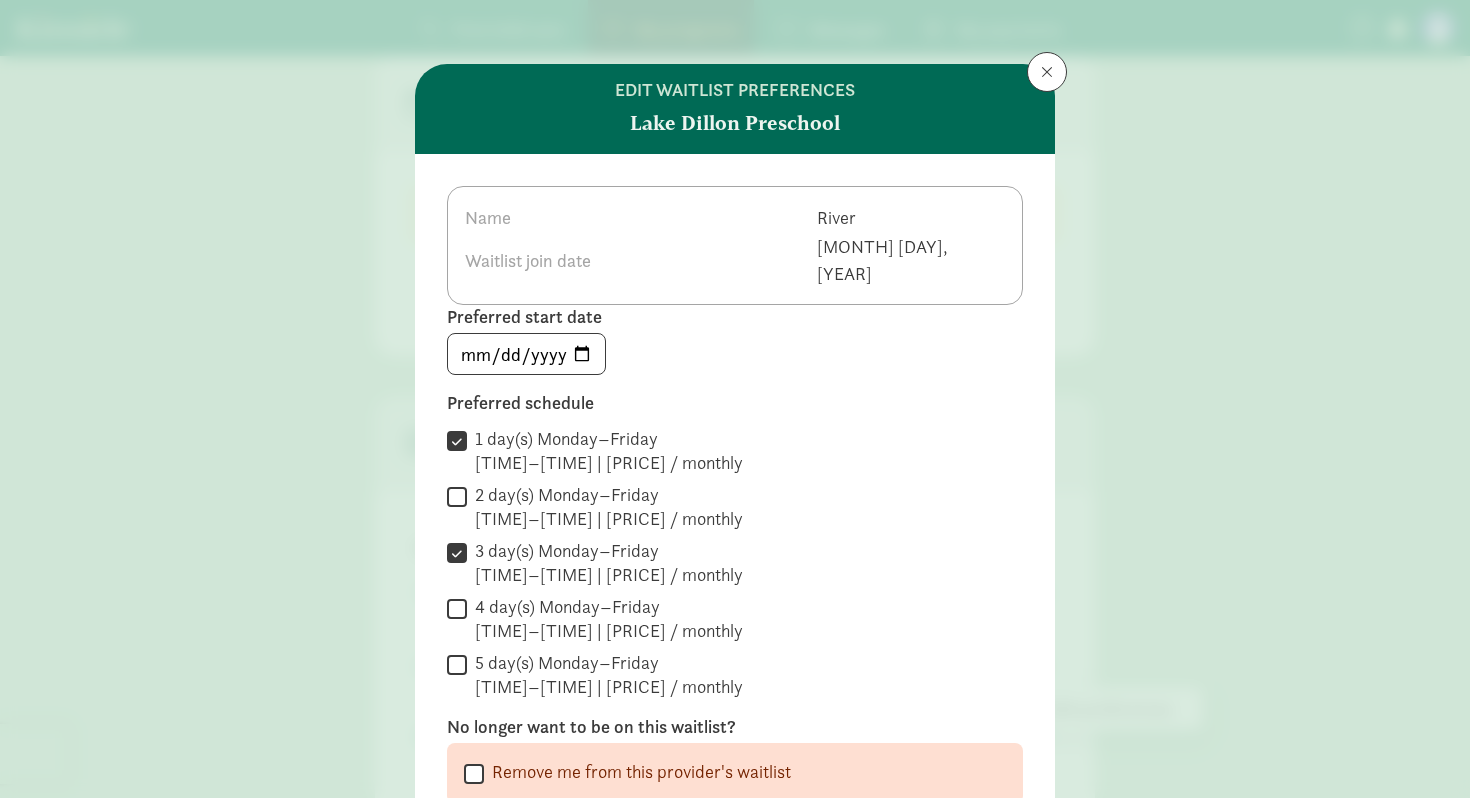 click on "2 day(s) Monday–Friday 7:30 AM–5:30 PM | $838.00 / monthly" at bounding box center [457, 496] 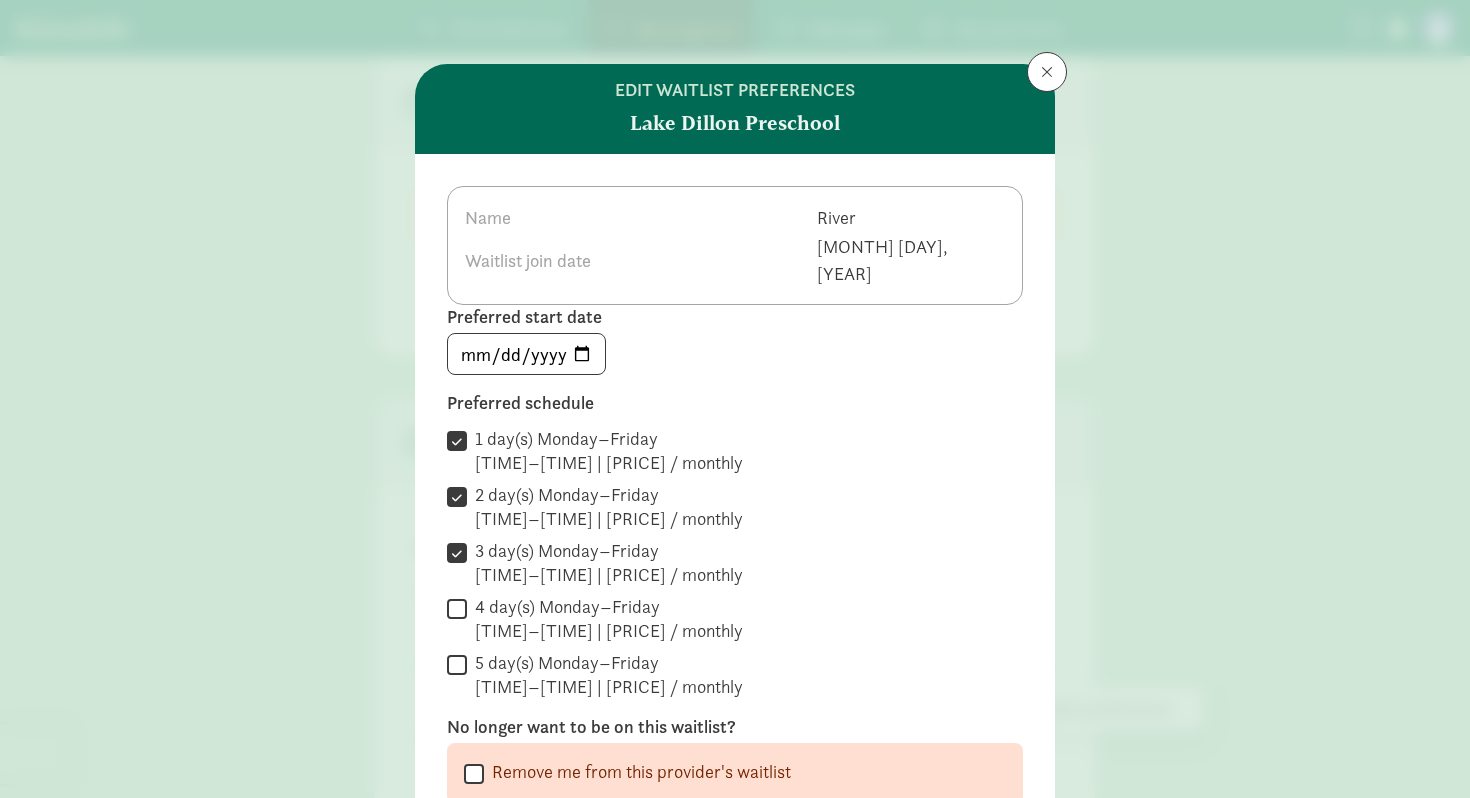 click on "4 day(s) Monday–Friday 7:30 AM–5:30 PM | $1,604.00 / monthly" at bounding box center (457, 608) 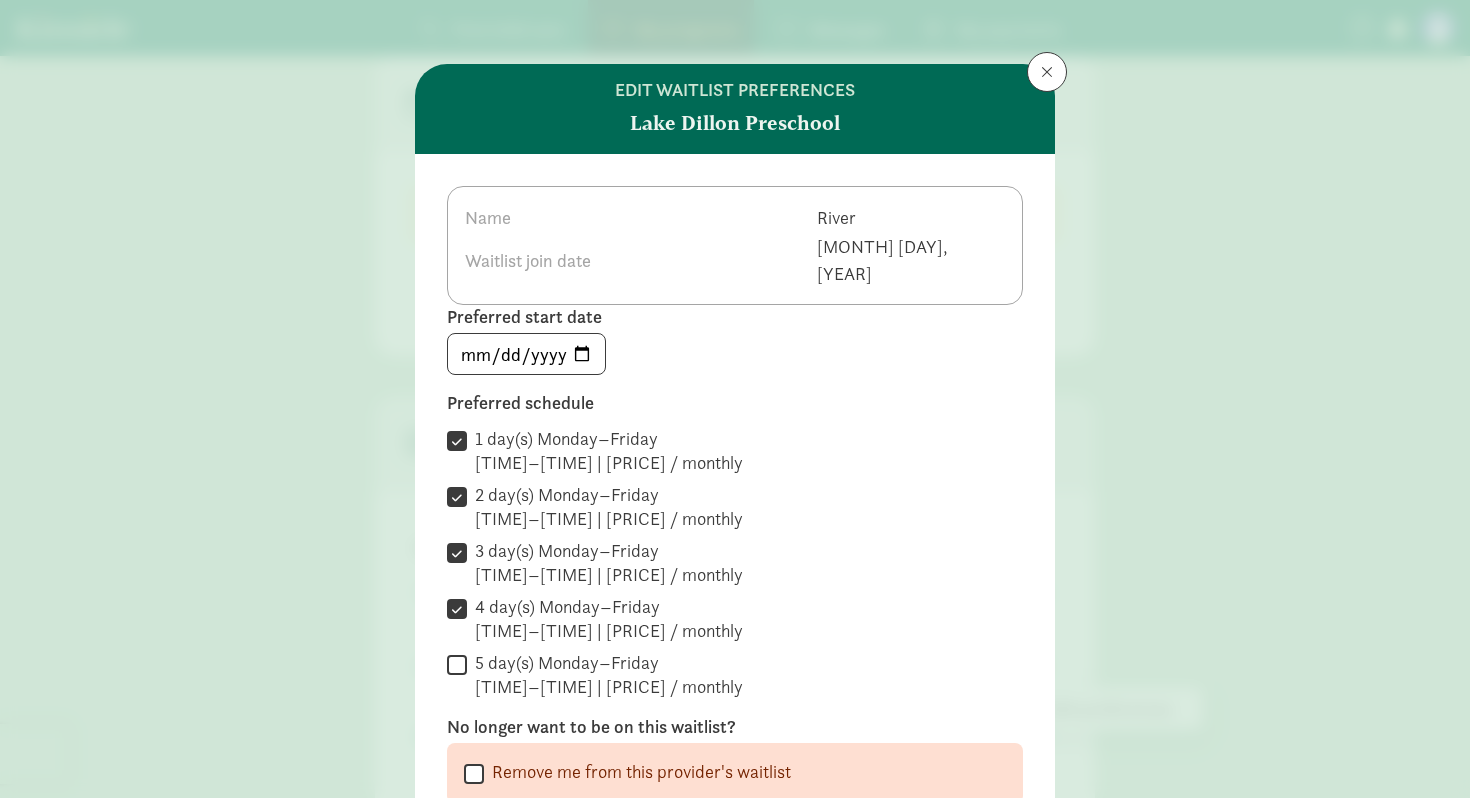 click on "5 day(s) Monday–Friday 7:30 AM–5:30 PM | $1,871.00 / monthly" at bounding box center (457, 664) 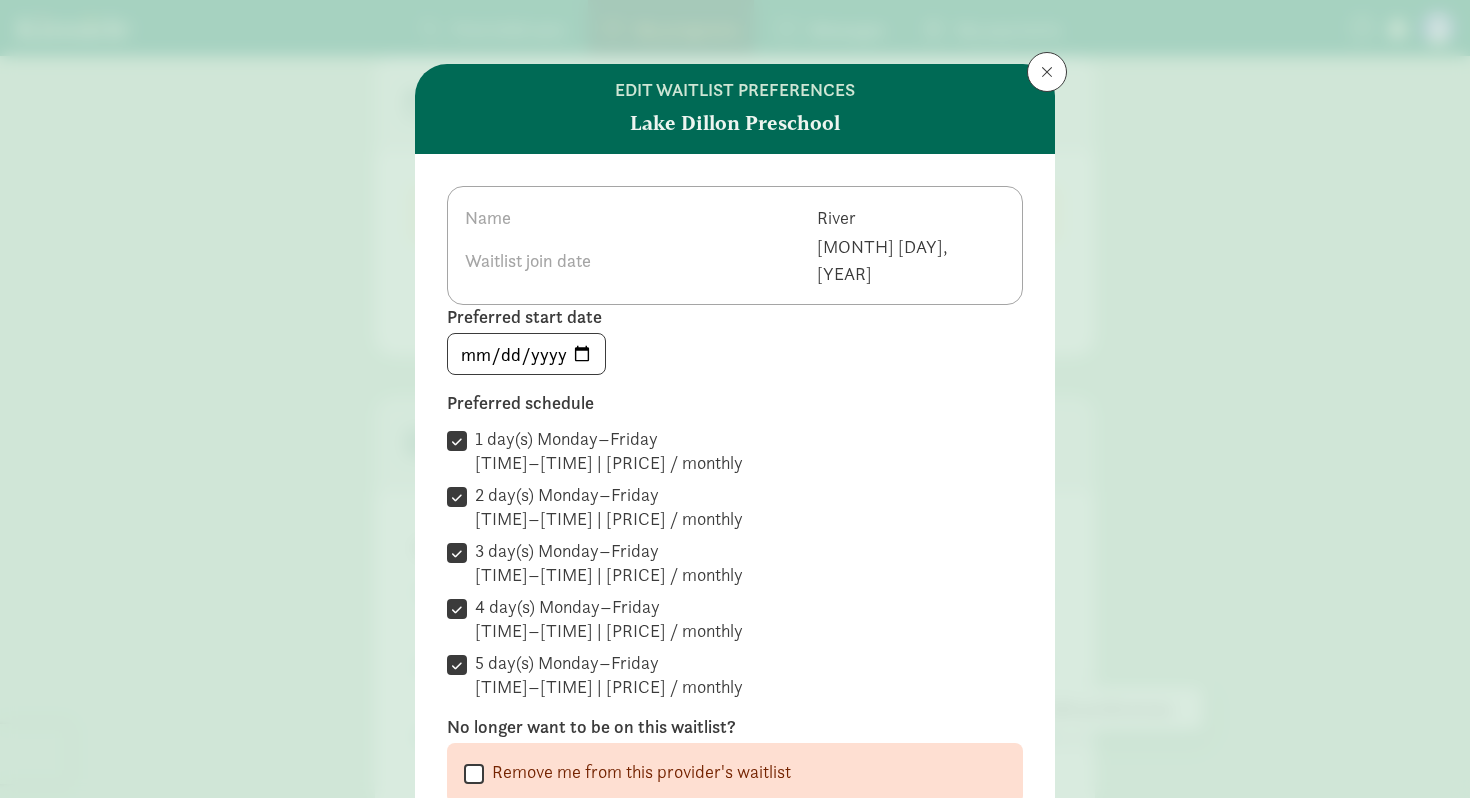scroll, scrollTop: 77, scrollLeft: 0, axis: vertical 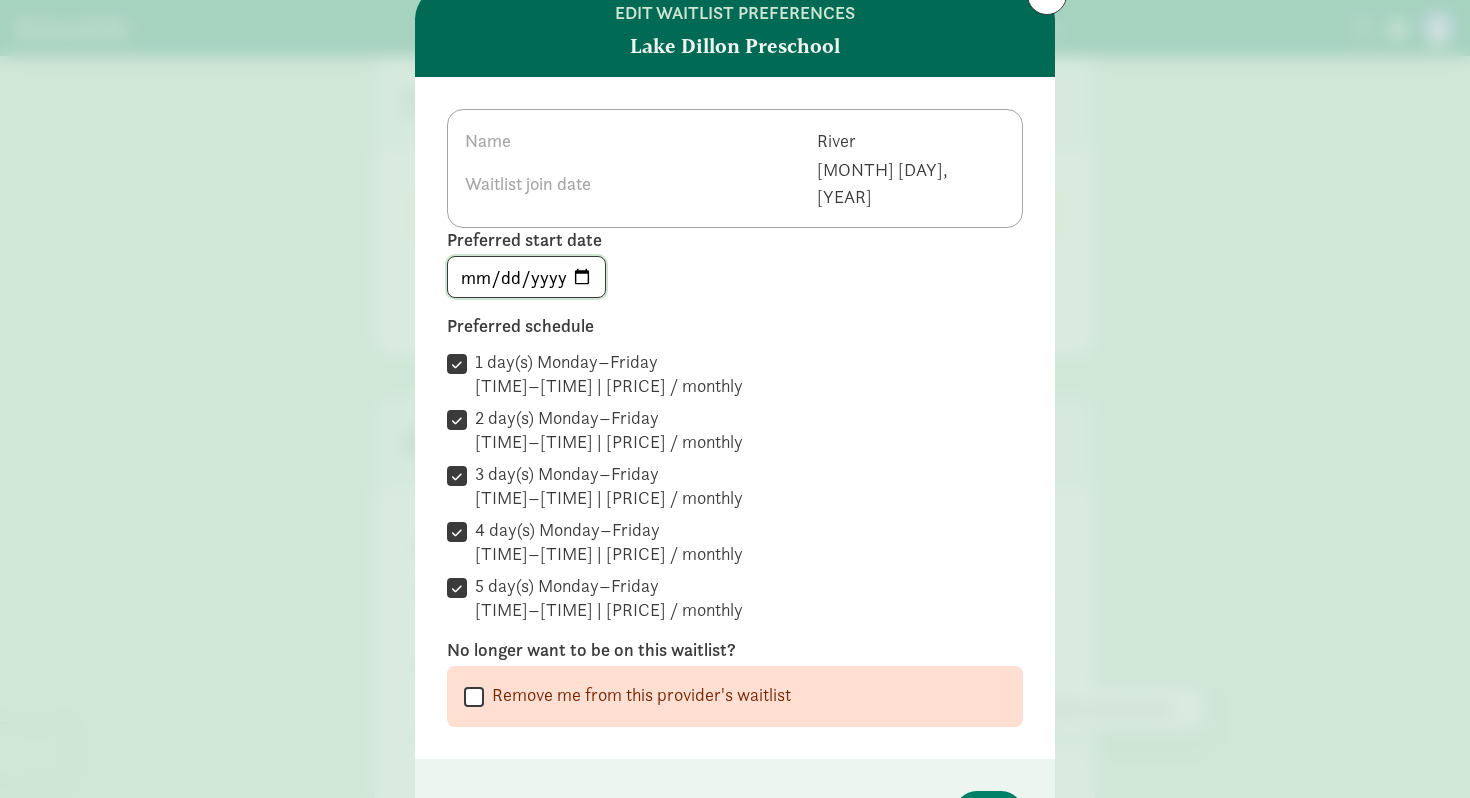 click on "2025-06-16" 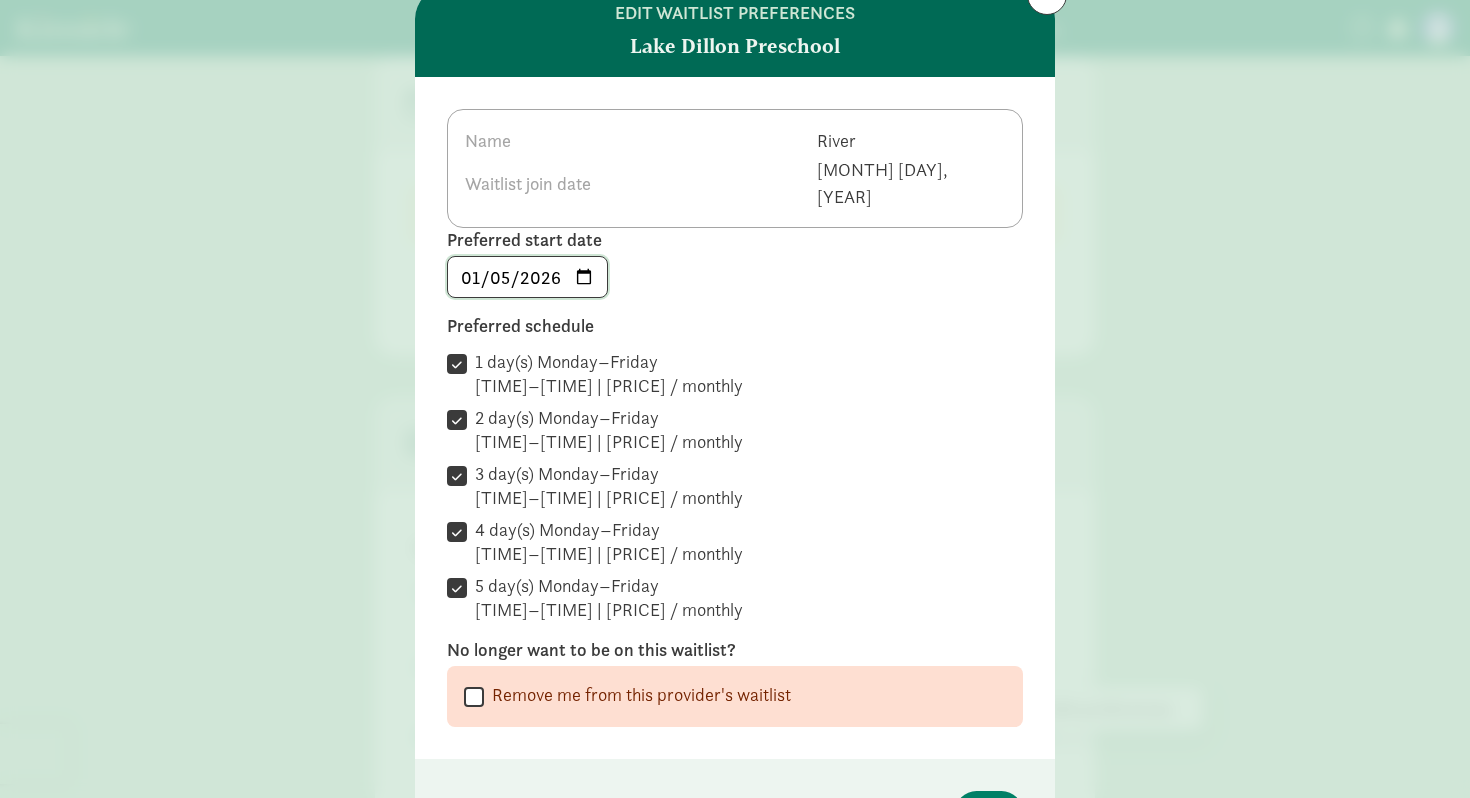 scroll, scrollTop: 182, scrollLeft: 0, axis: vertical 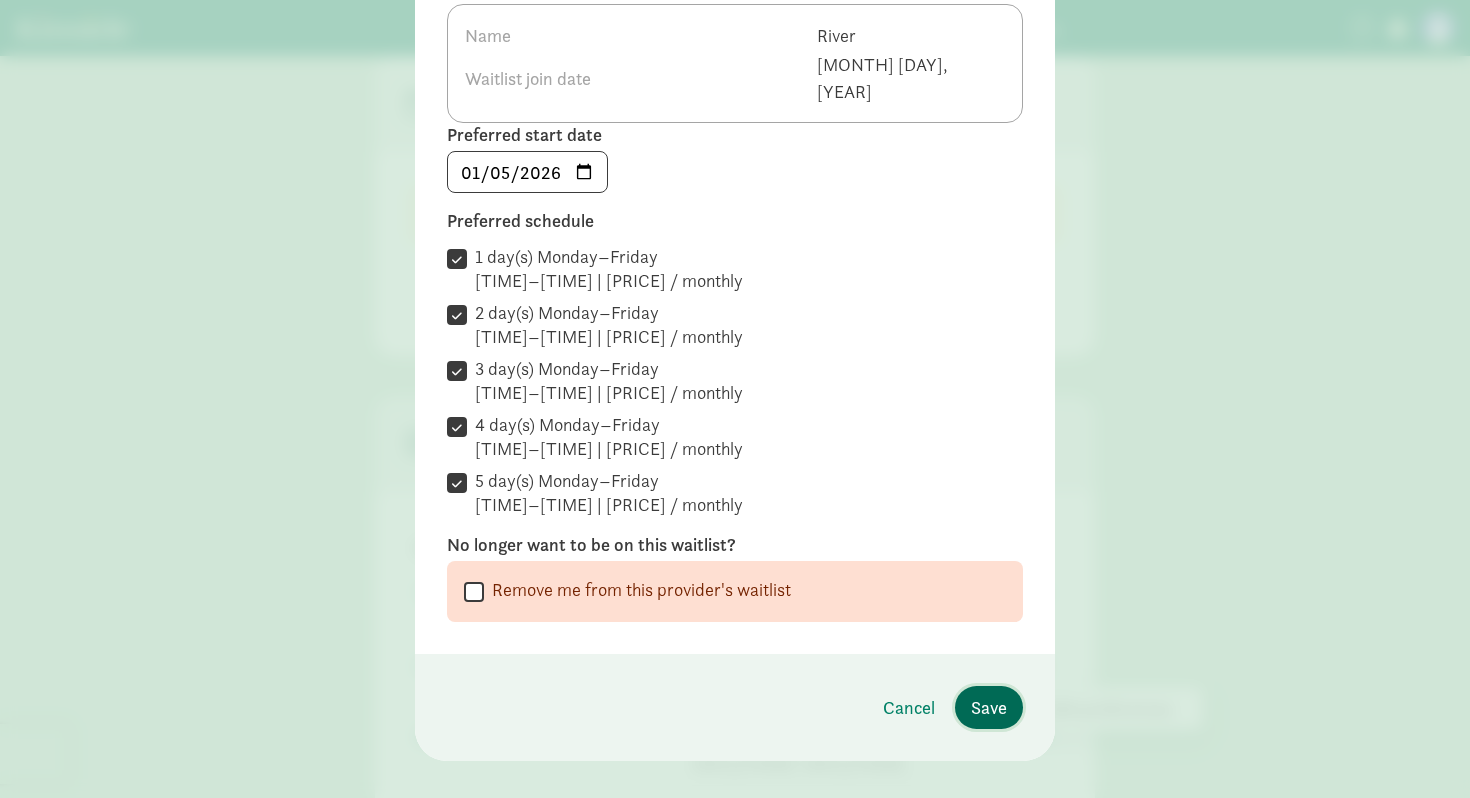 click on "Save" at bounding box center [989, 707] 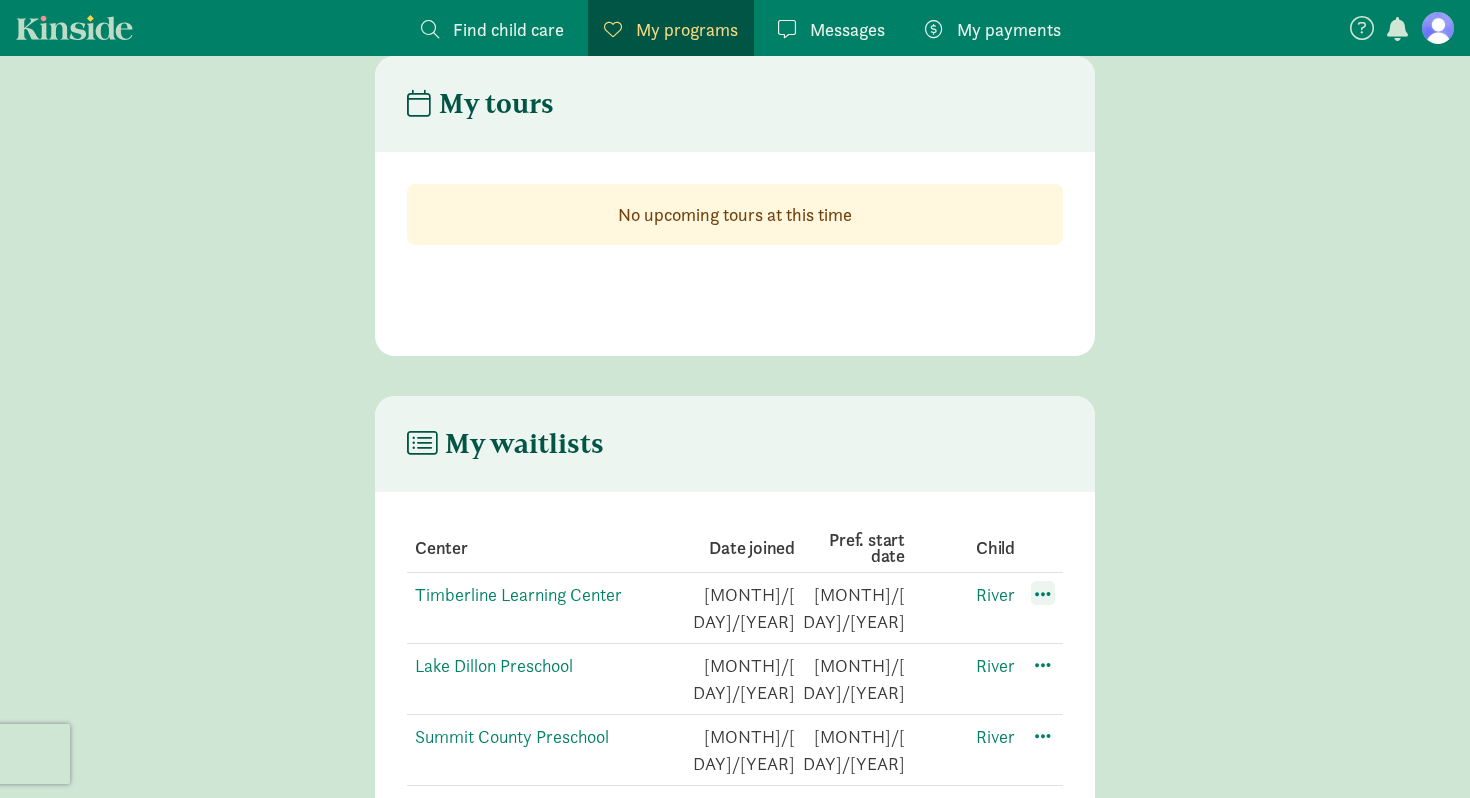 click 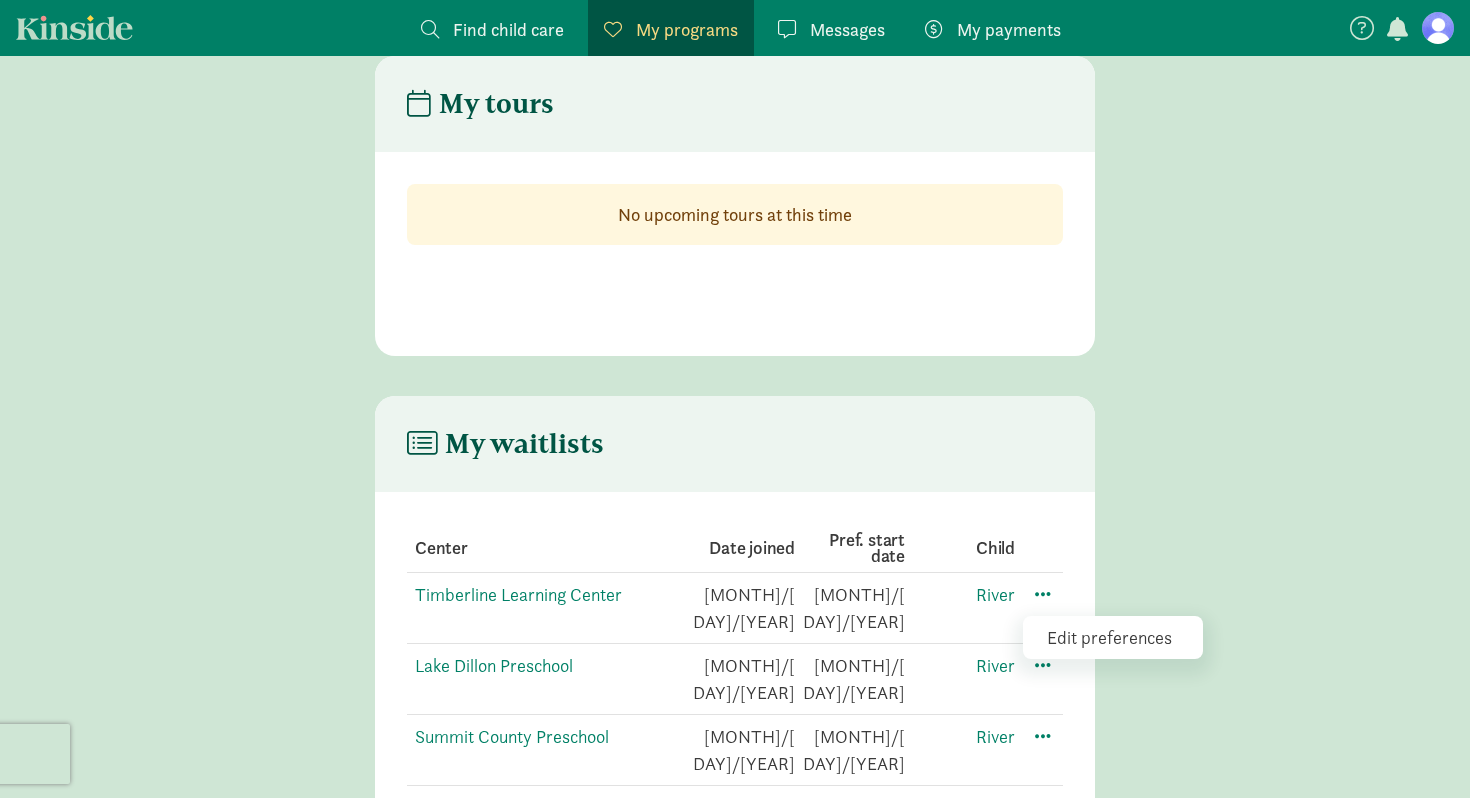click on "Edit preferences" 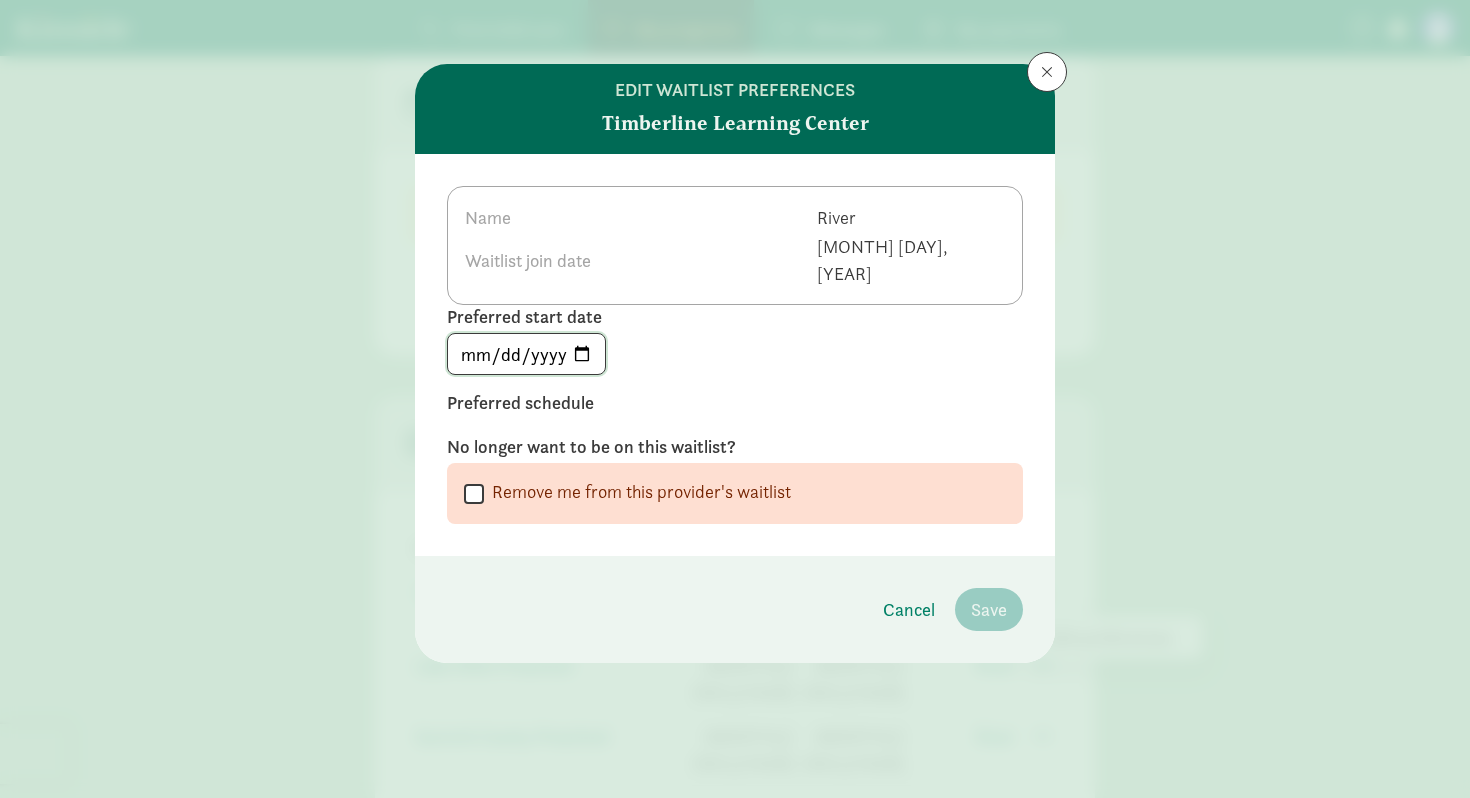click on "2025-06-16" 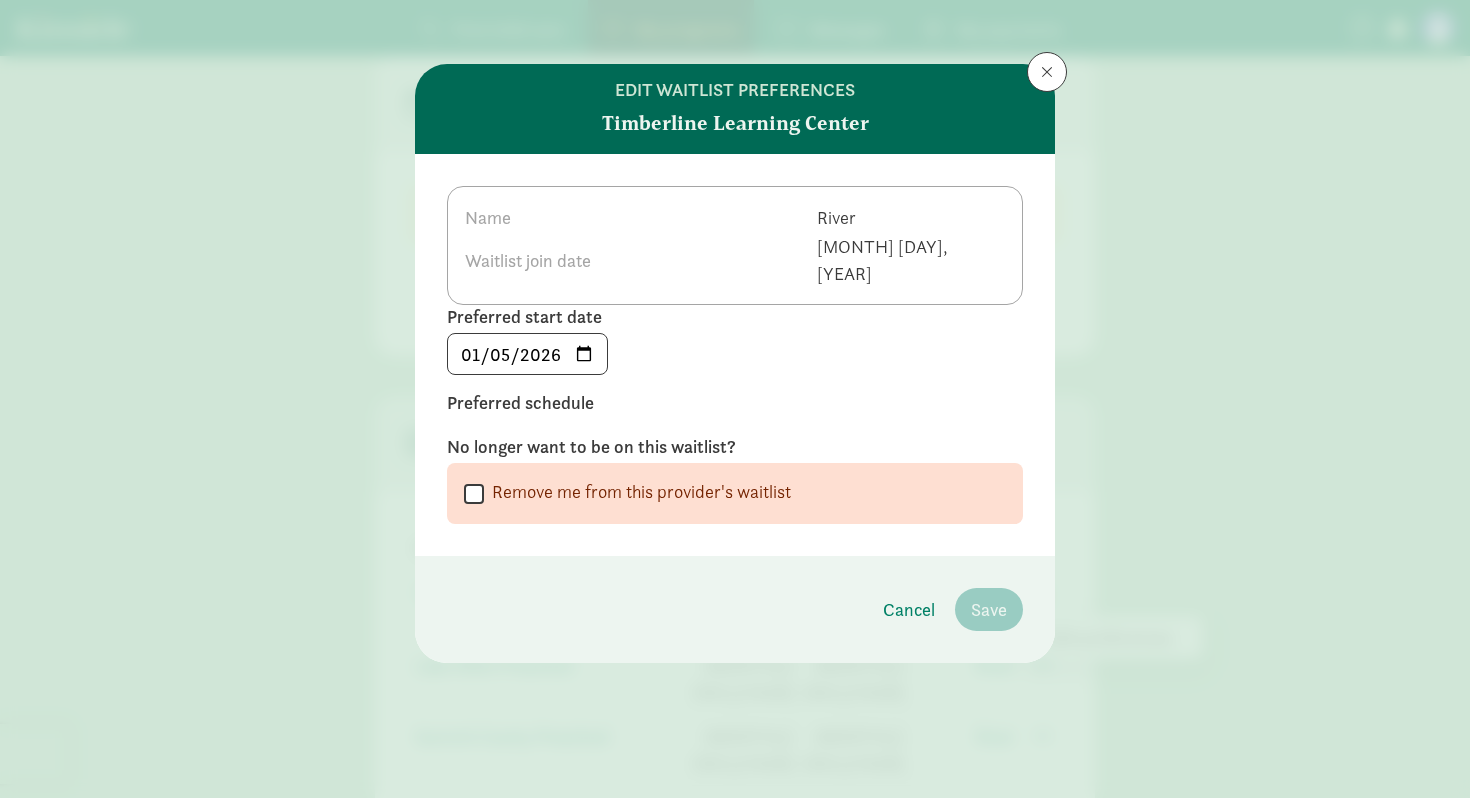 click on "Preferred schedule" at bounding box center (735, 403) 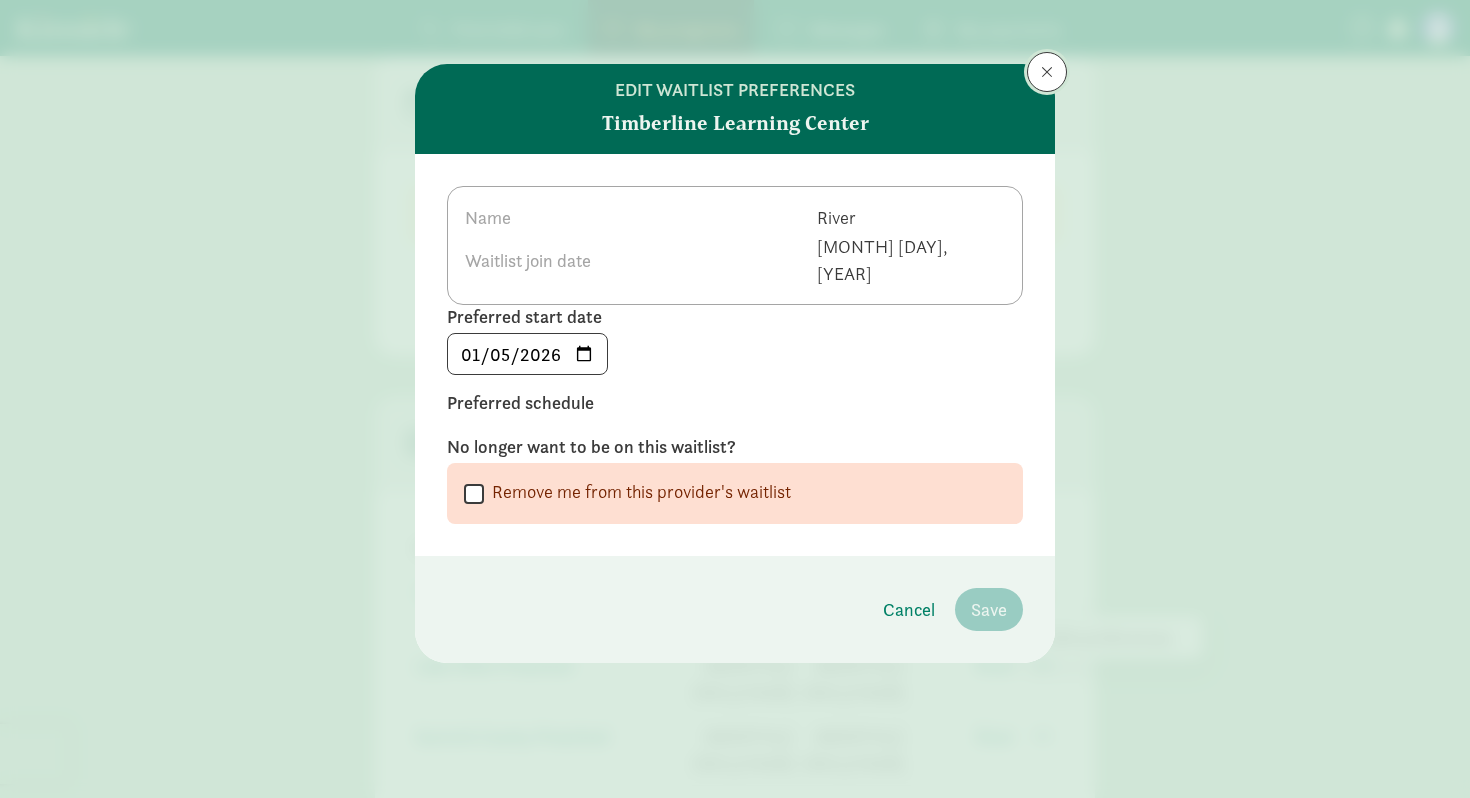 click at bounding box center [1047, 72] 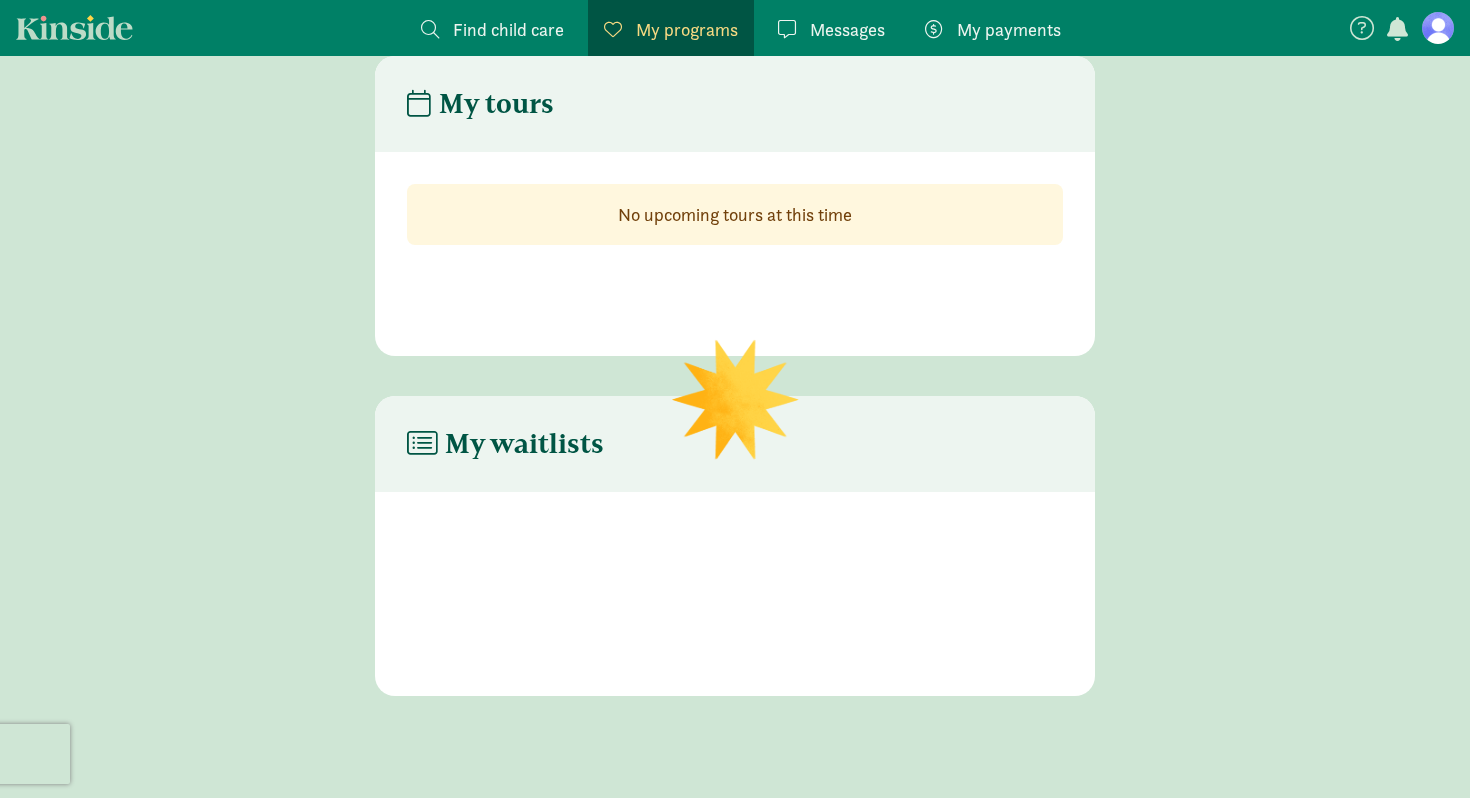 click on "Find child care" at bounding box center [508, 29] 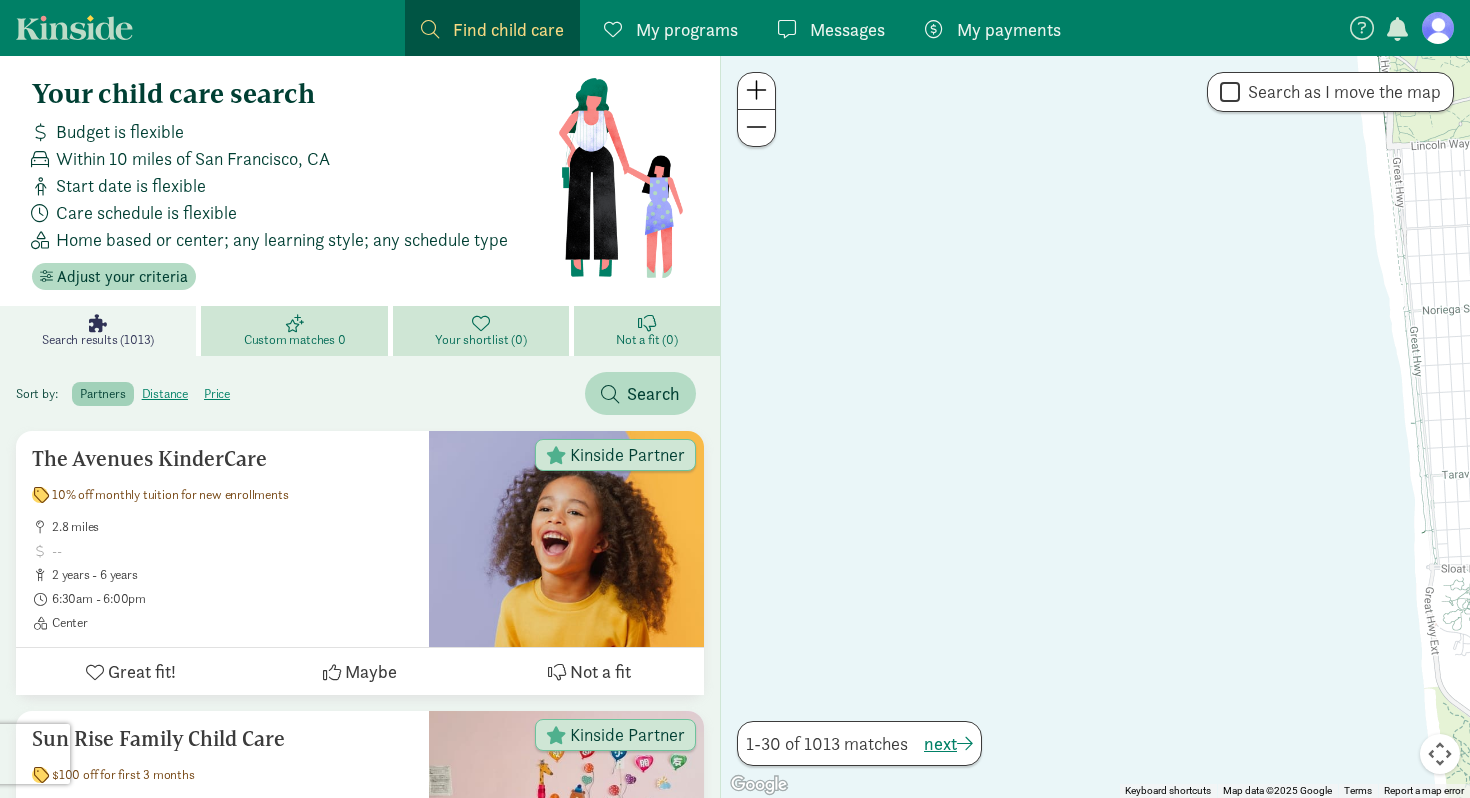 scroll, scrollTop: 0, scrollLeft: 0, axis: both 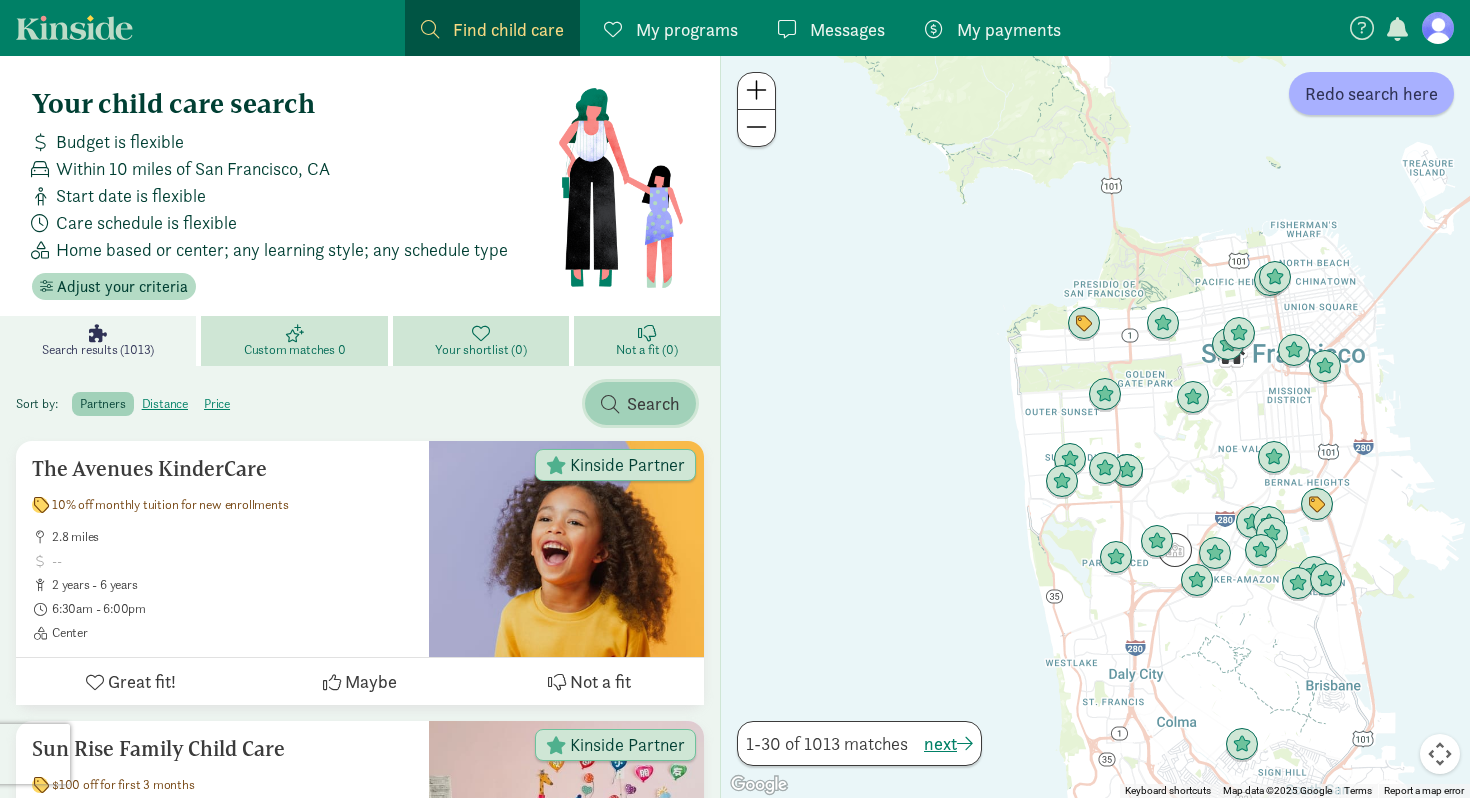 click on "Search" at bounding box center [653, 403] 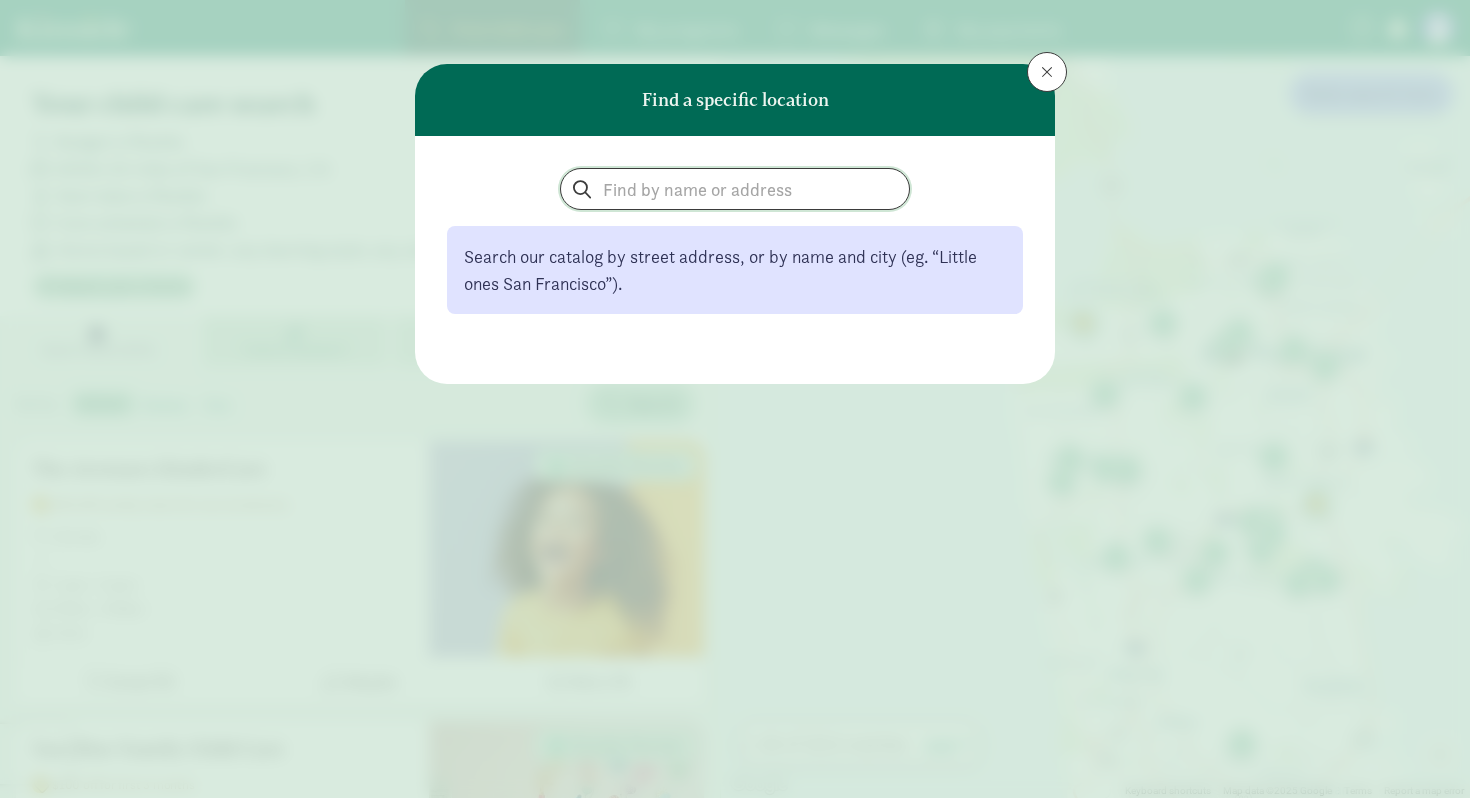 click 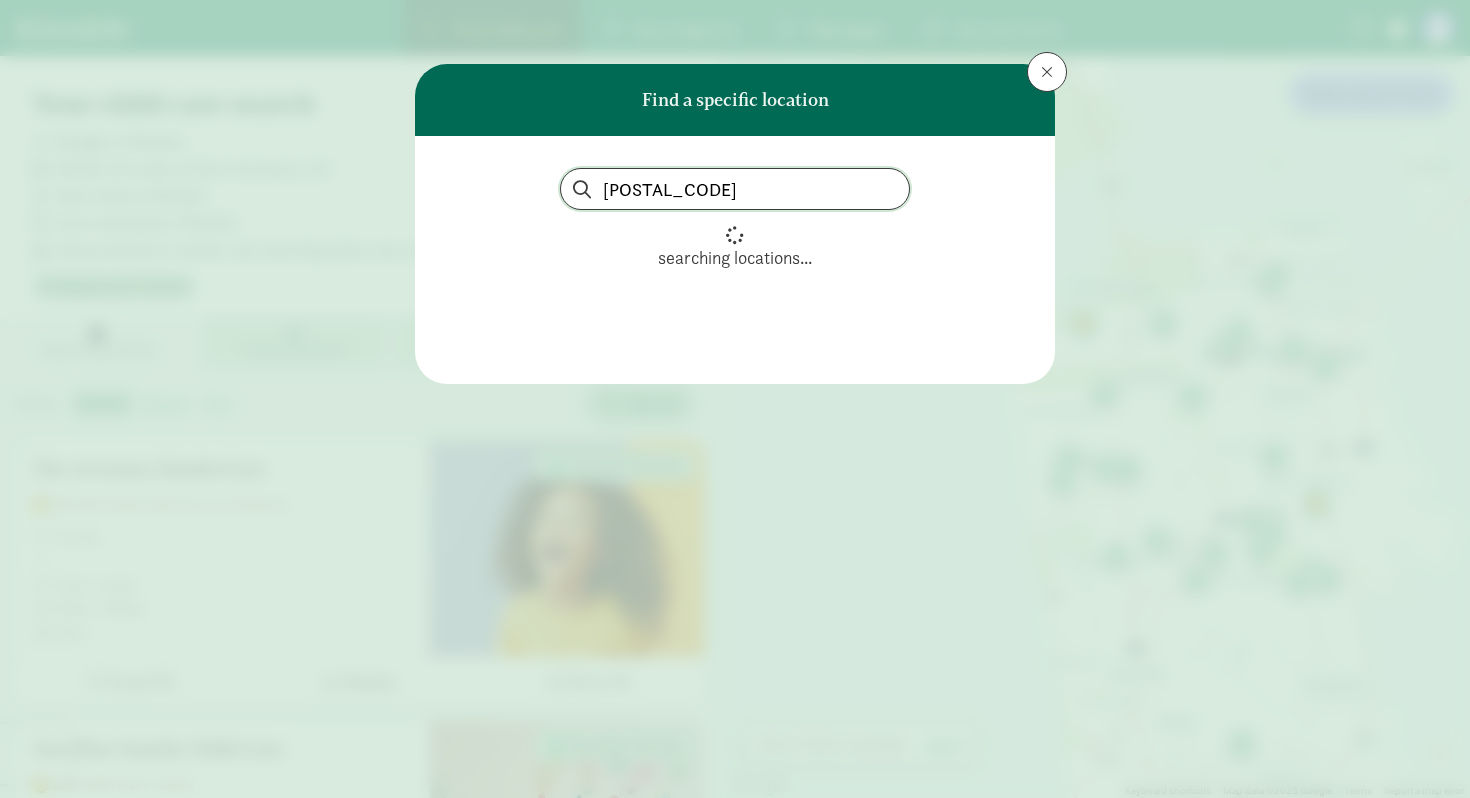 type on "80498" 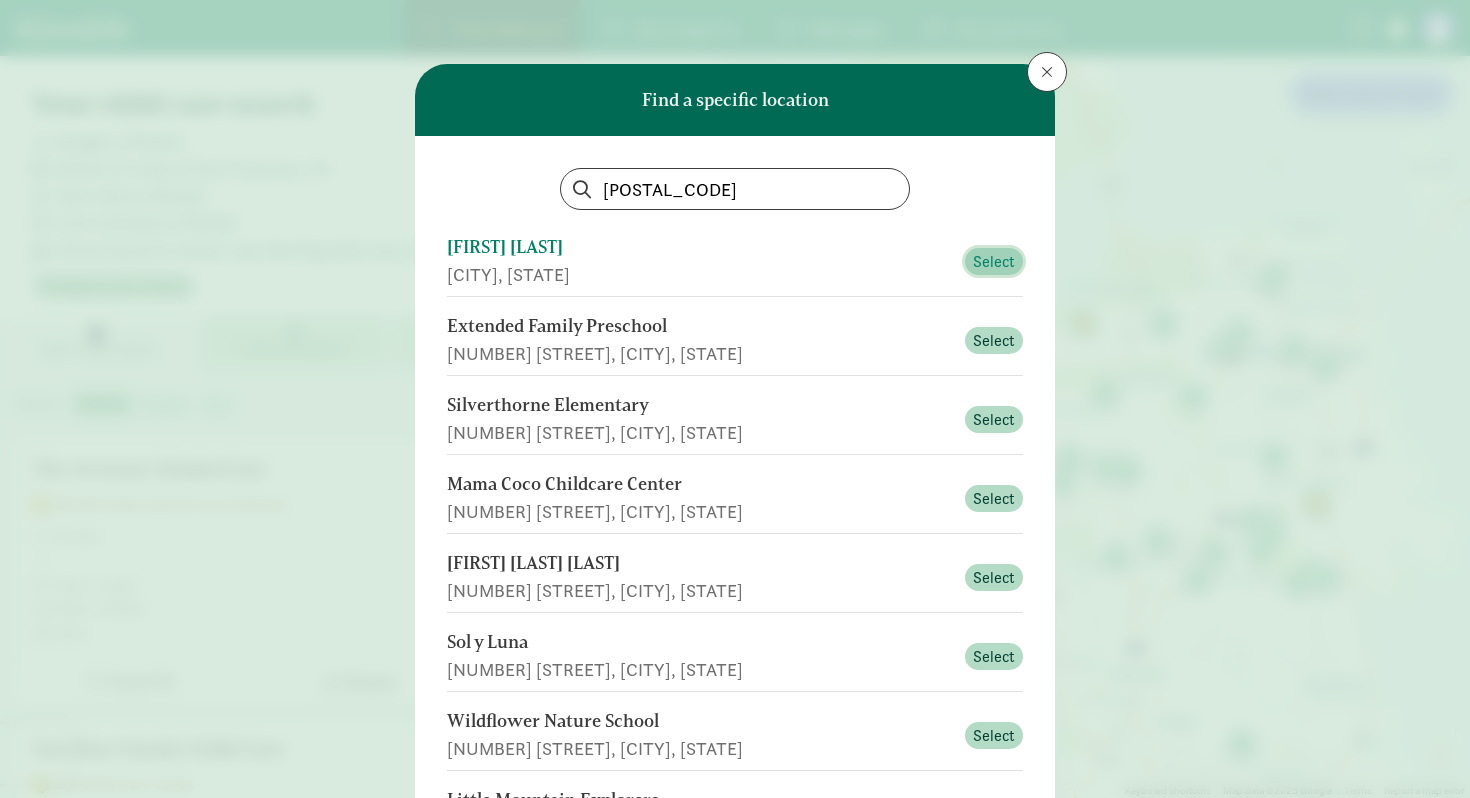 click on "Select" at bounding box center [994, 262] 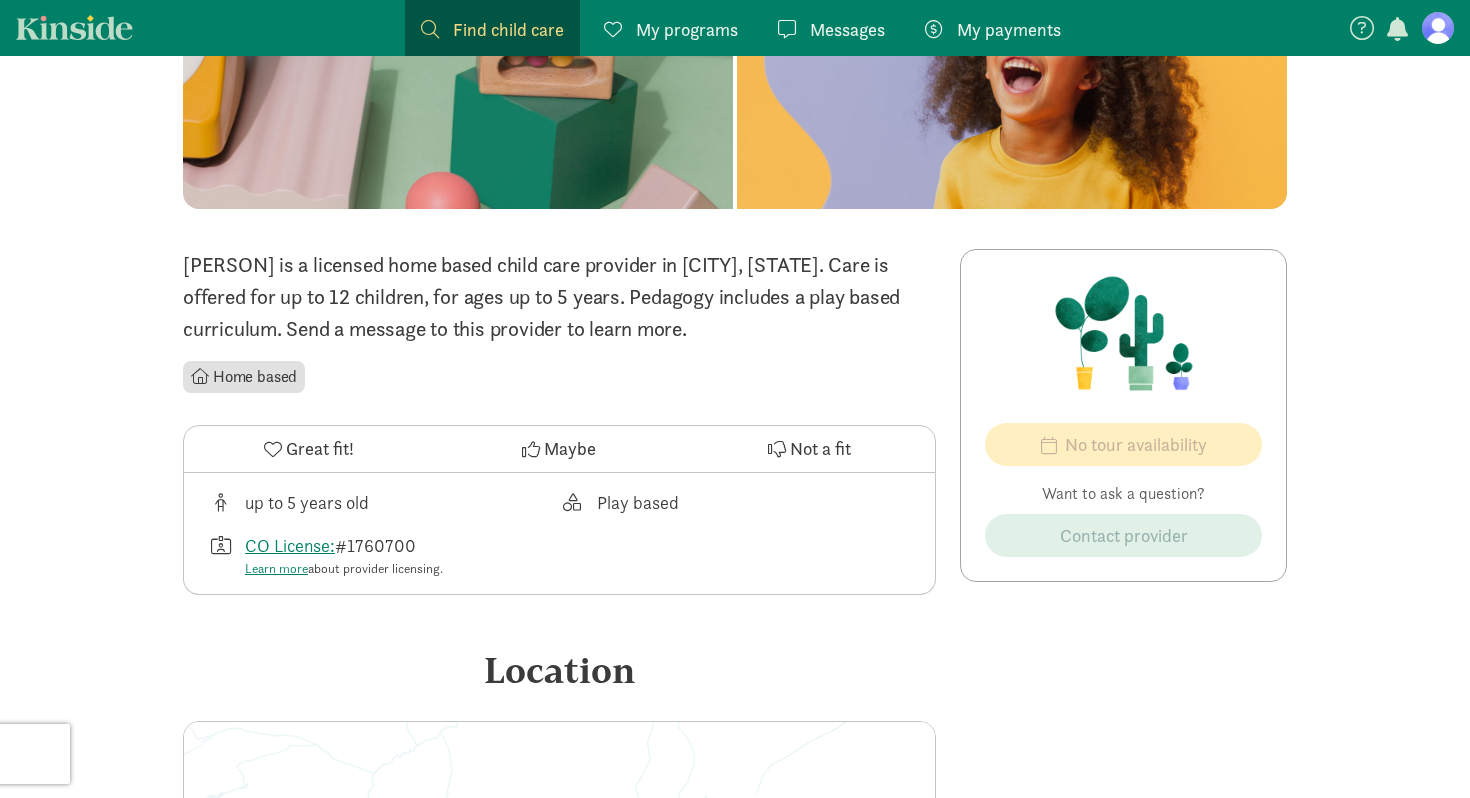 scroll, scrollTop: 258, scrollLeft: 0, axis: vertical 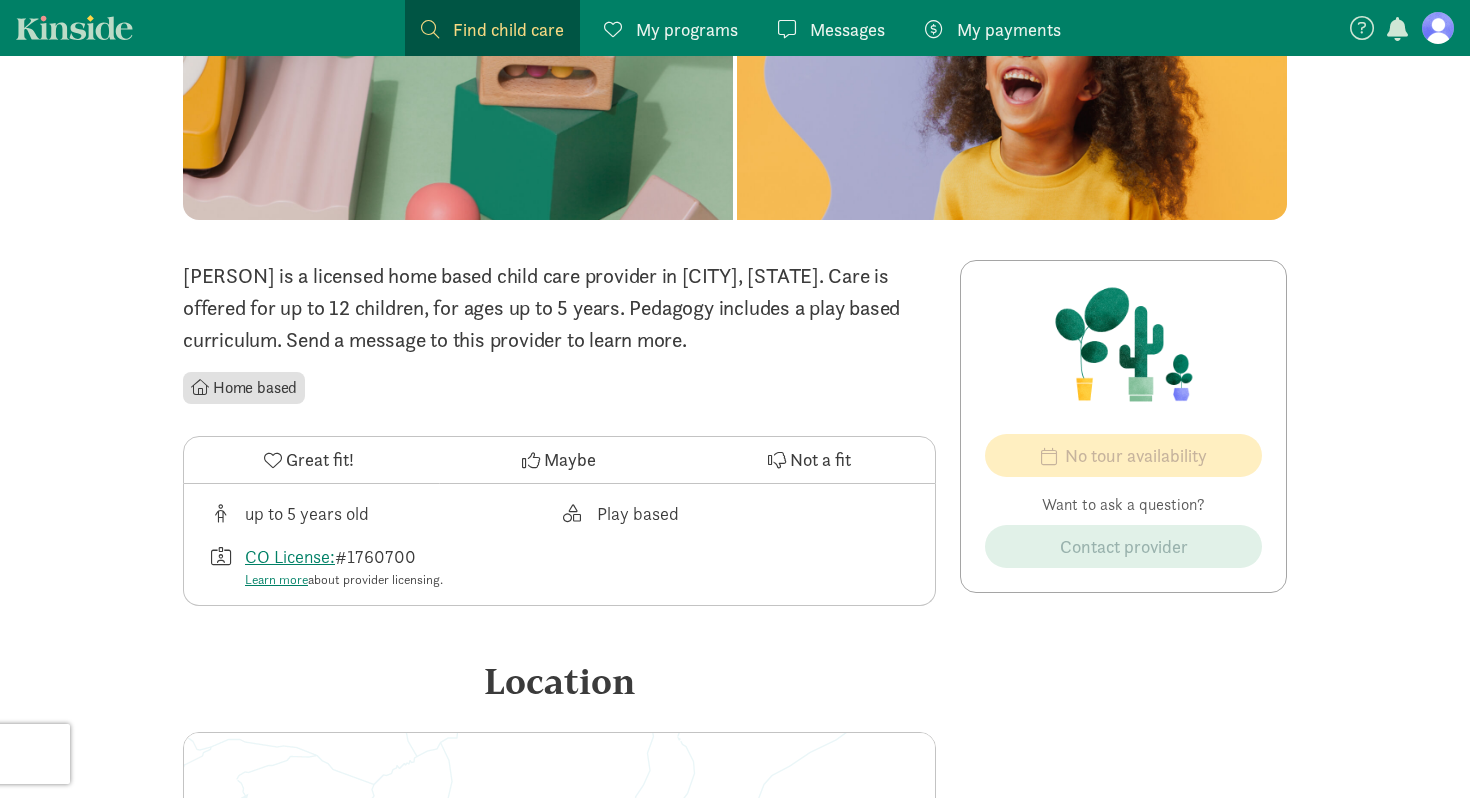 click on "Great fit!" at bounding box center [320, 459] 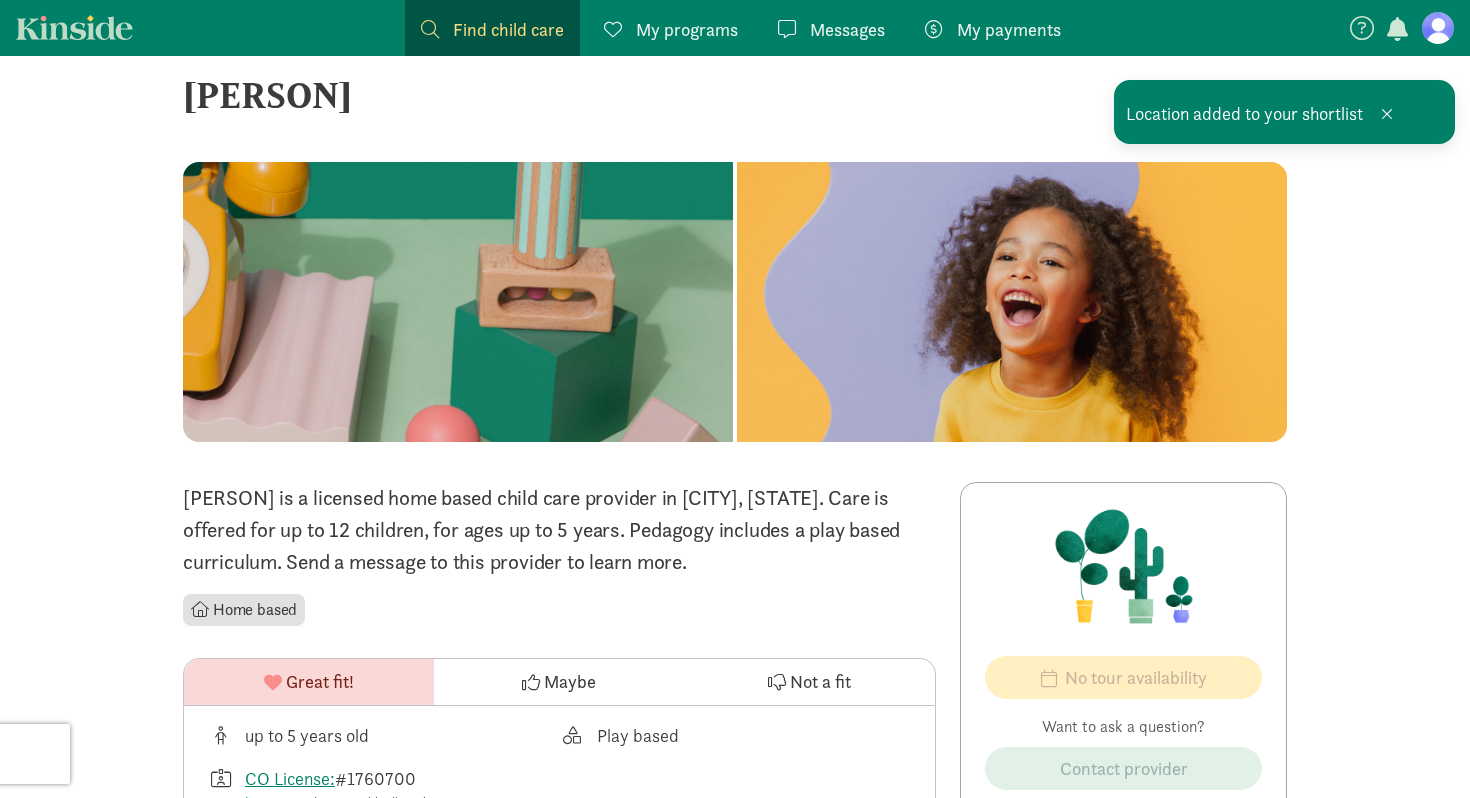 scroll, scrollTop: 0, scrollLeft: 0, axis: both 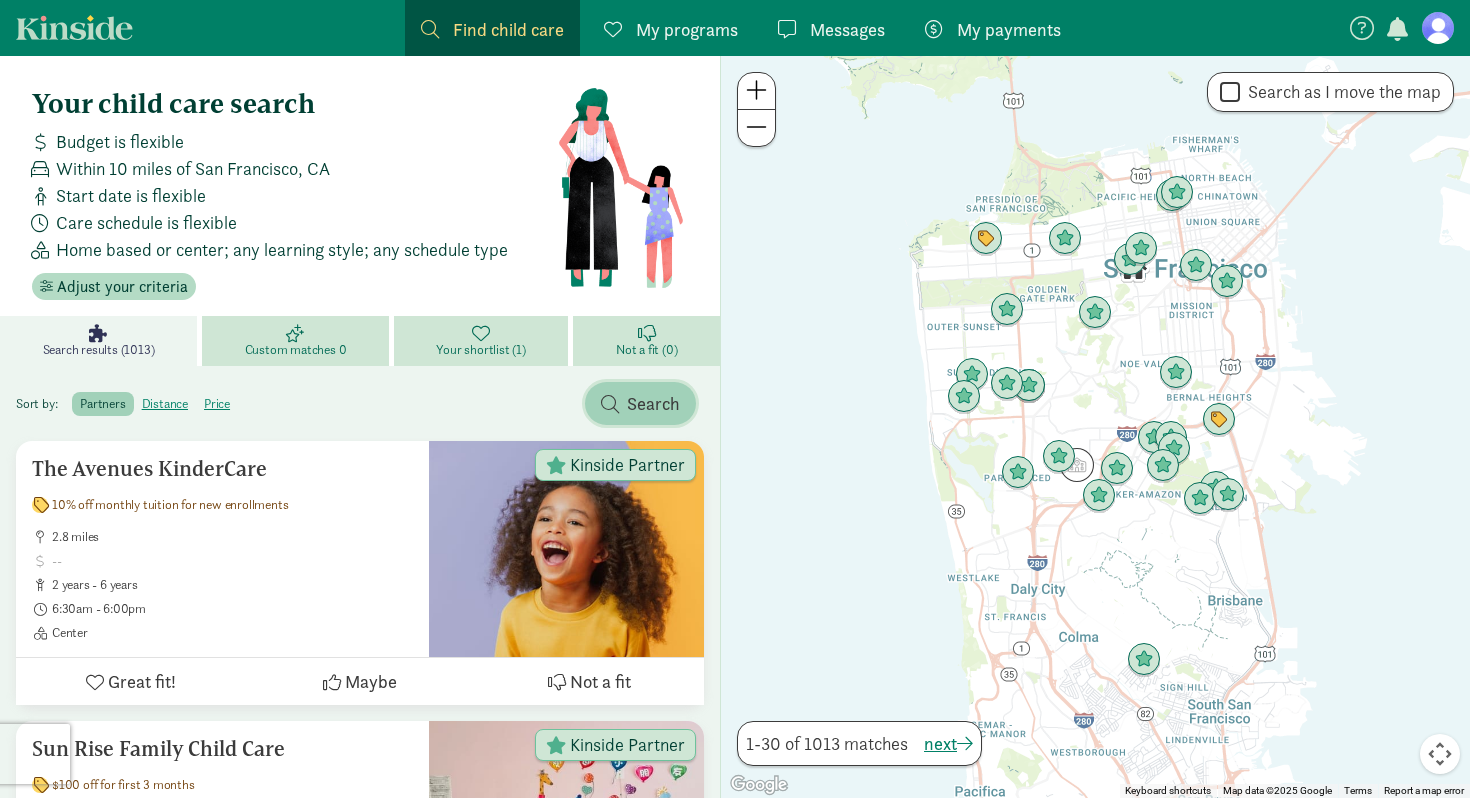 click on "Search" at bounding box center (640, 403) 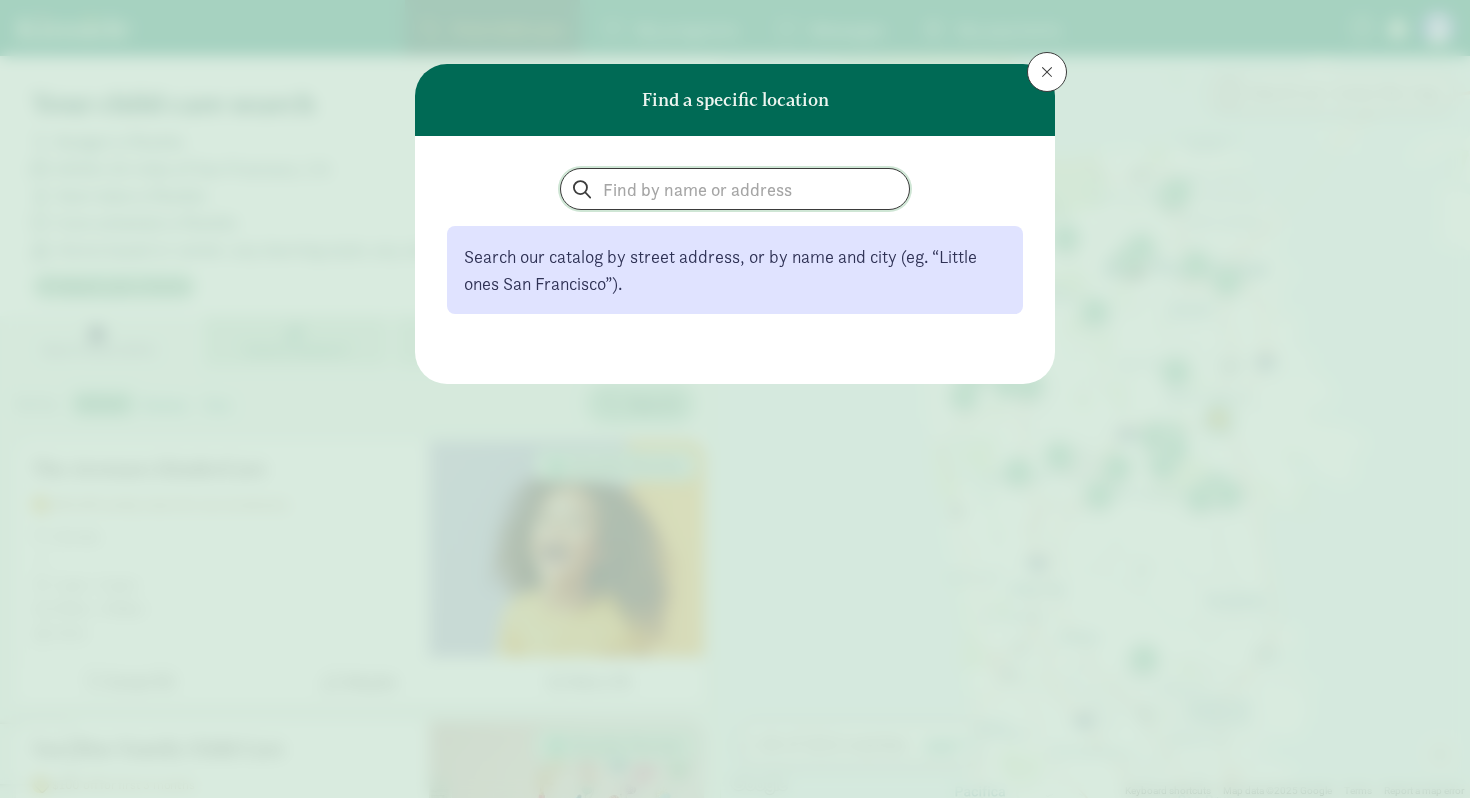 click 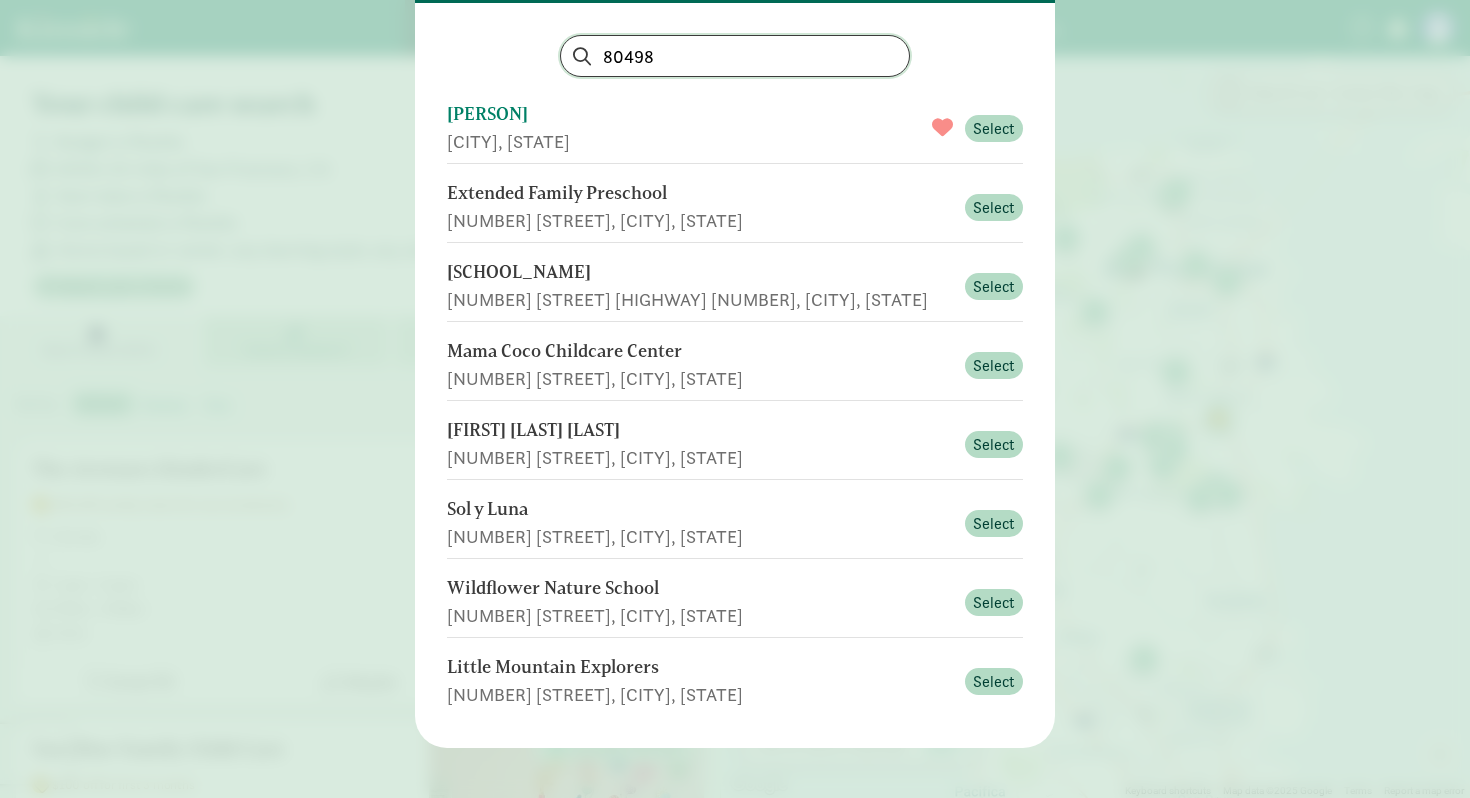 scroll, scrollTop: 147, scrollLeft: 0, axis: vertical 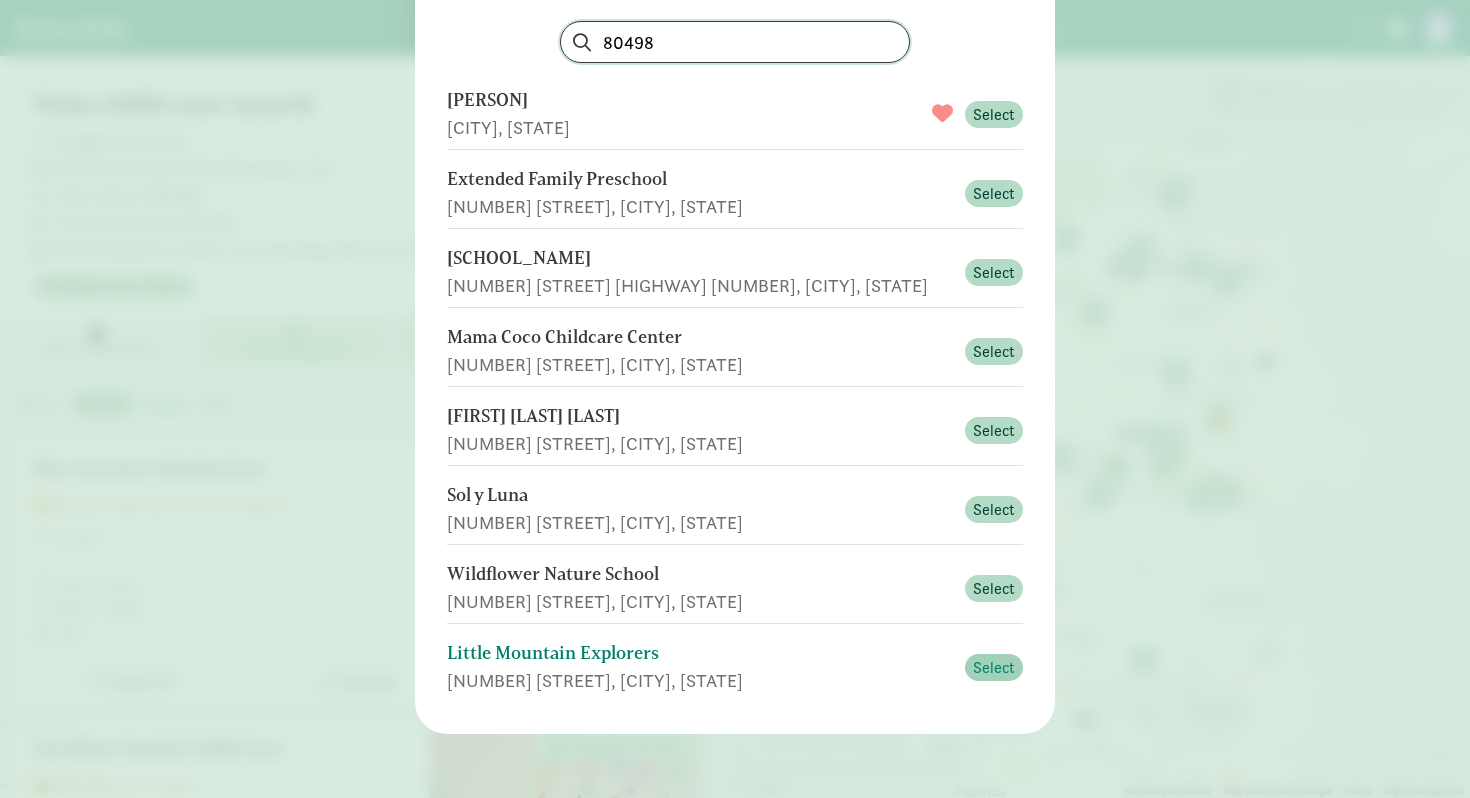 type on "80498" 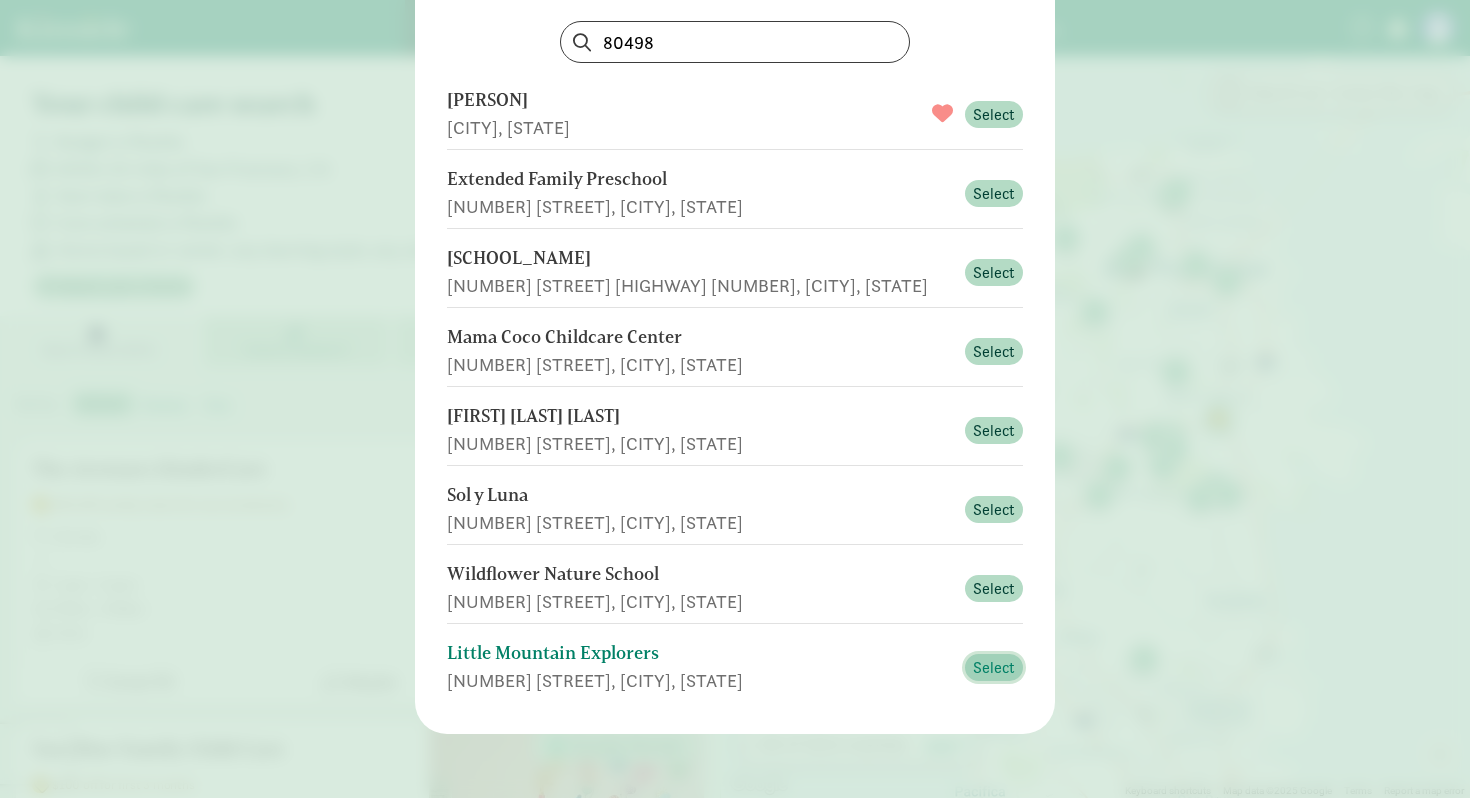 click on "Select" at bounding box center [994, 668] 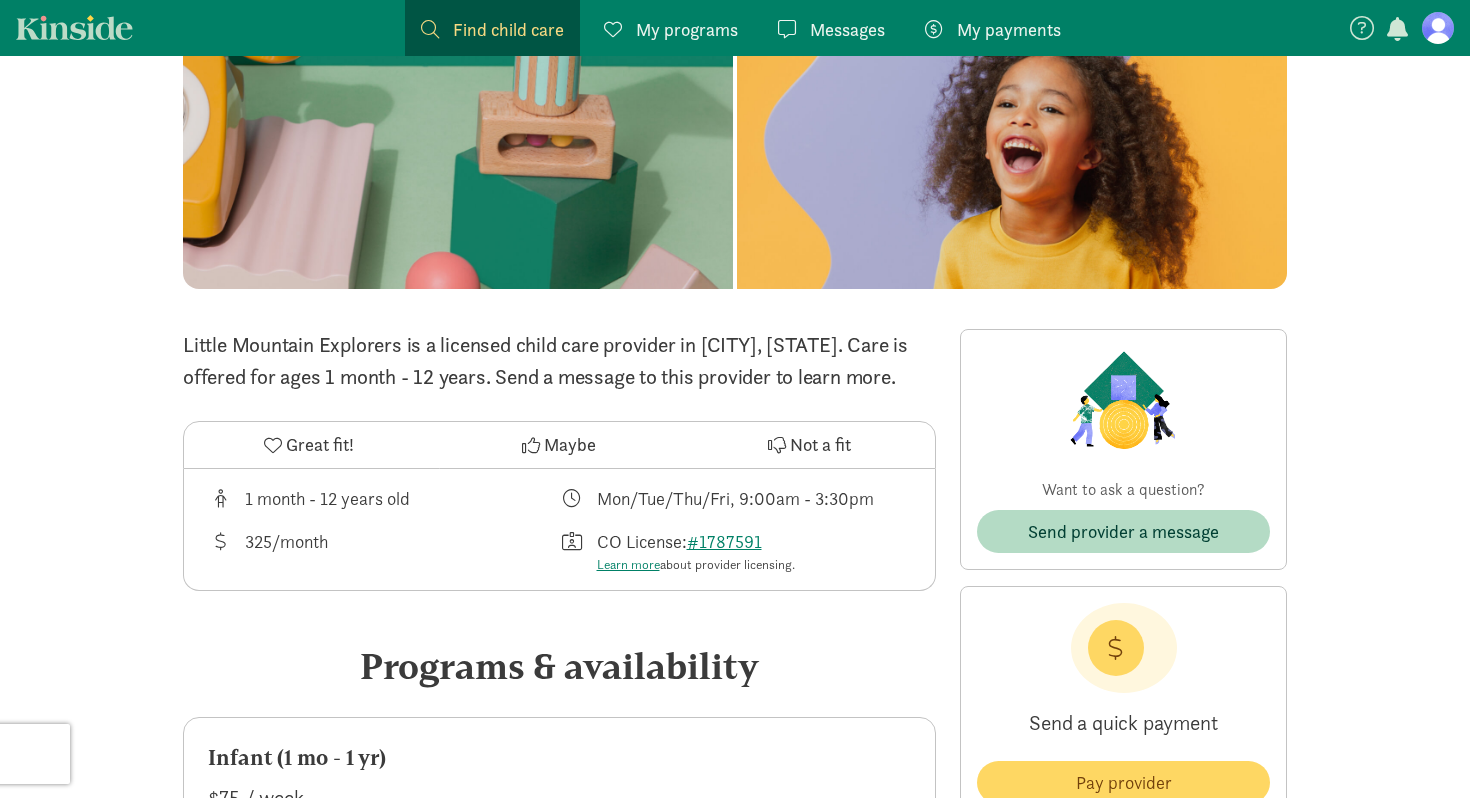 scroll, scrollTop: 182, scrollLeft: 0, axis: vertical 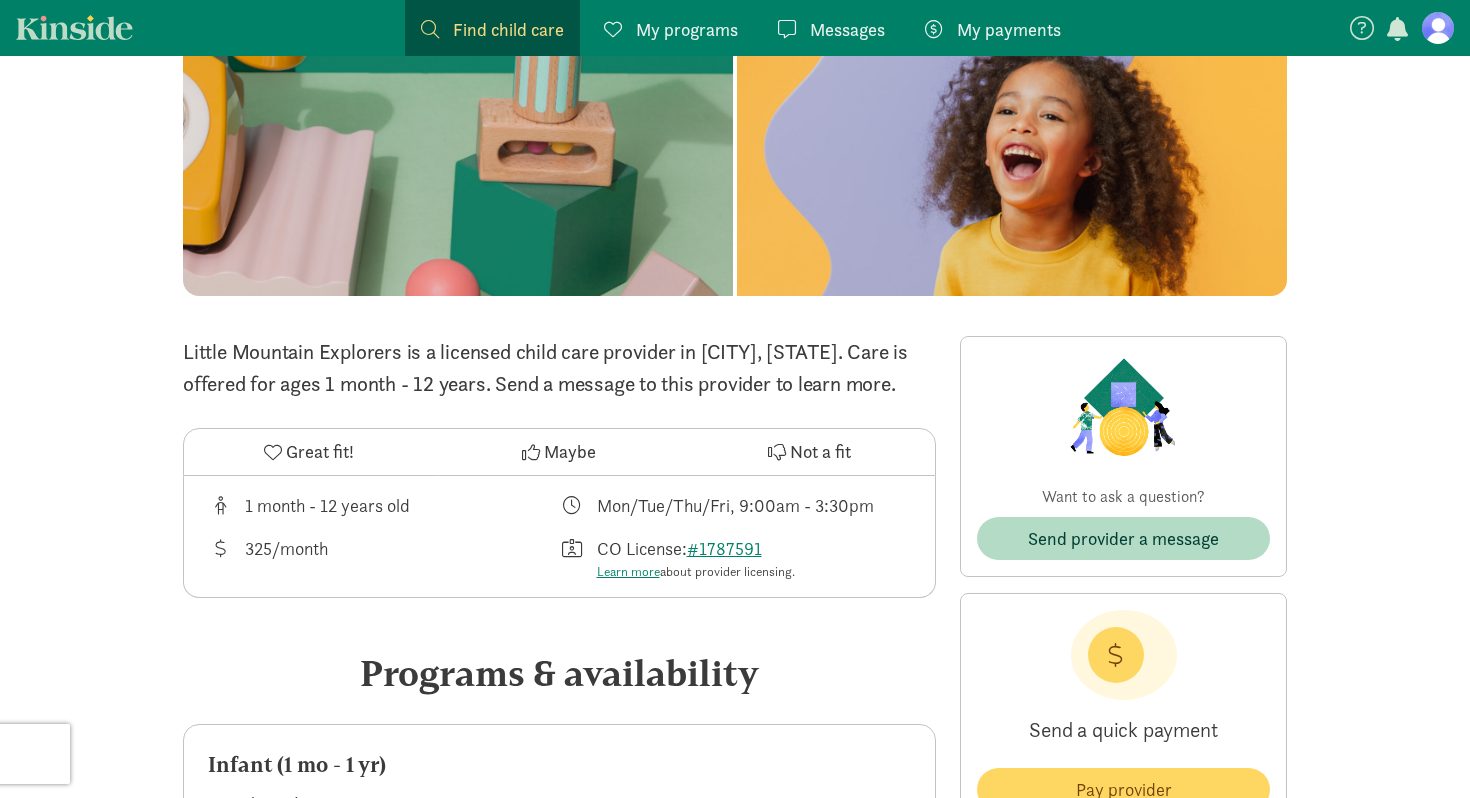 click at bounding box center (273, 452) 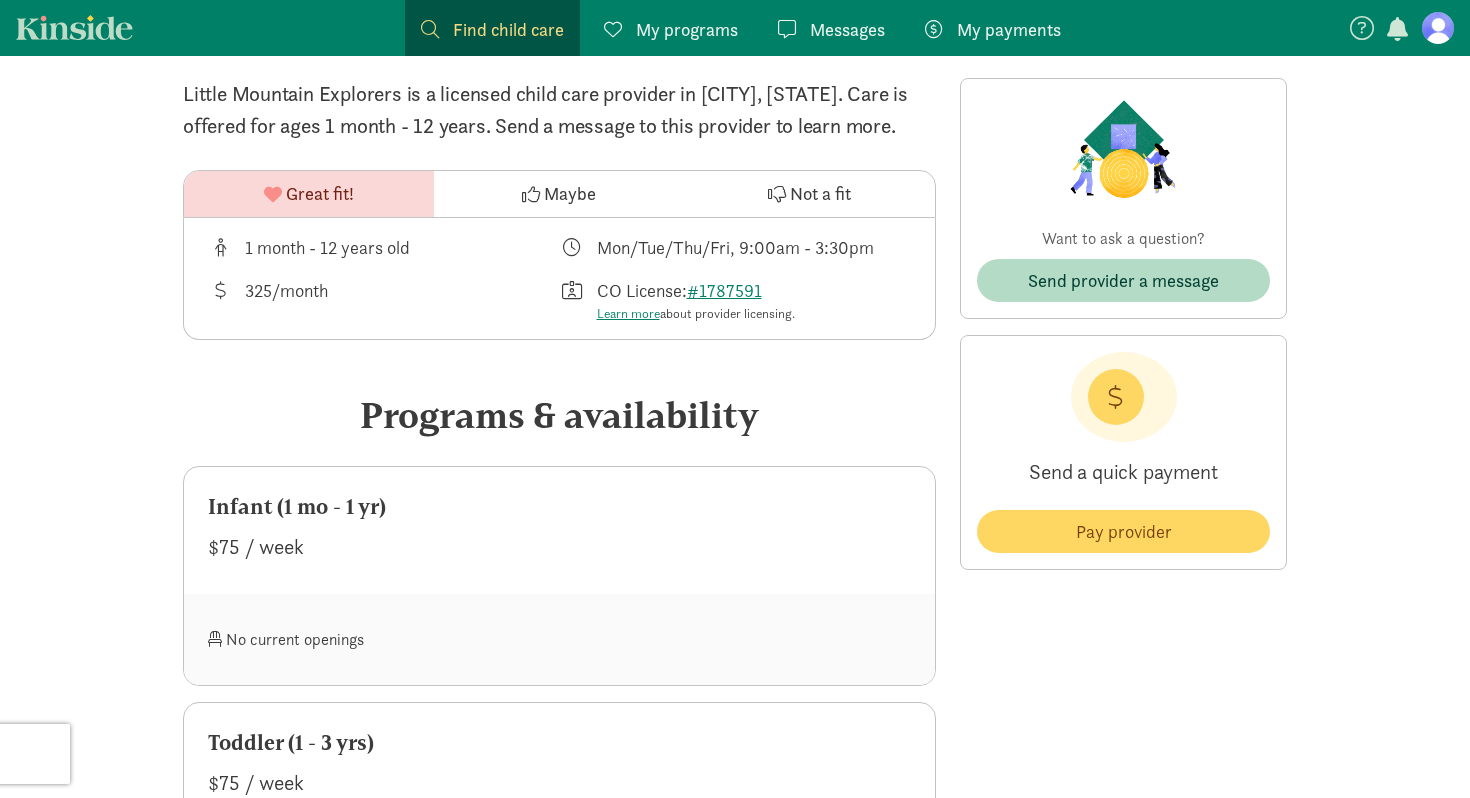 scroll, scrollTop: 0, scrollLeft: 0, axis: both 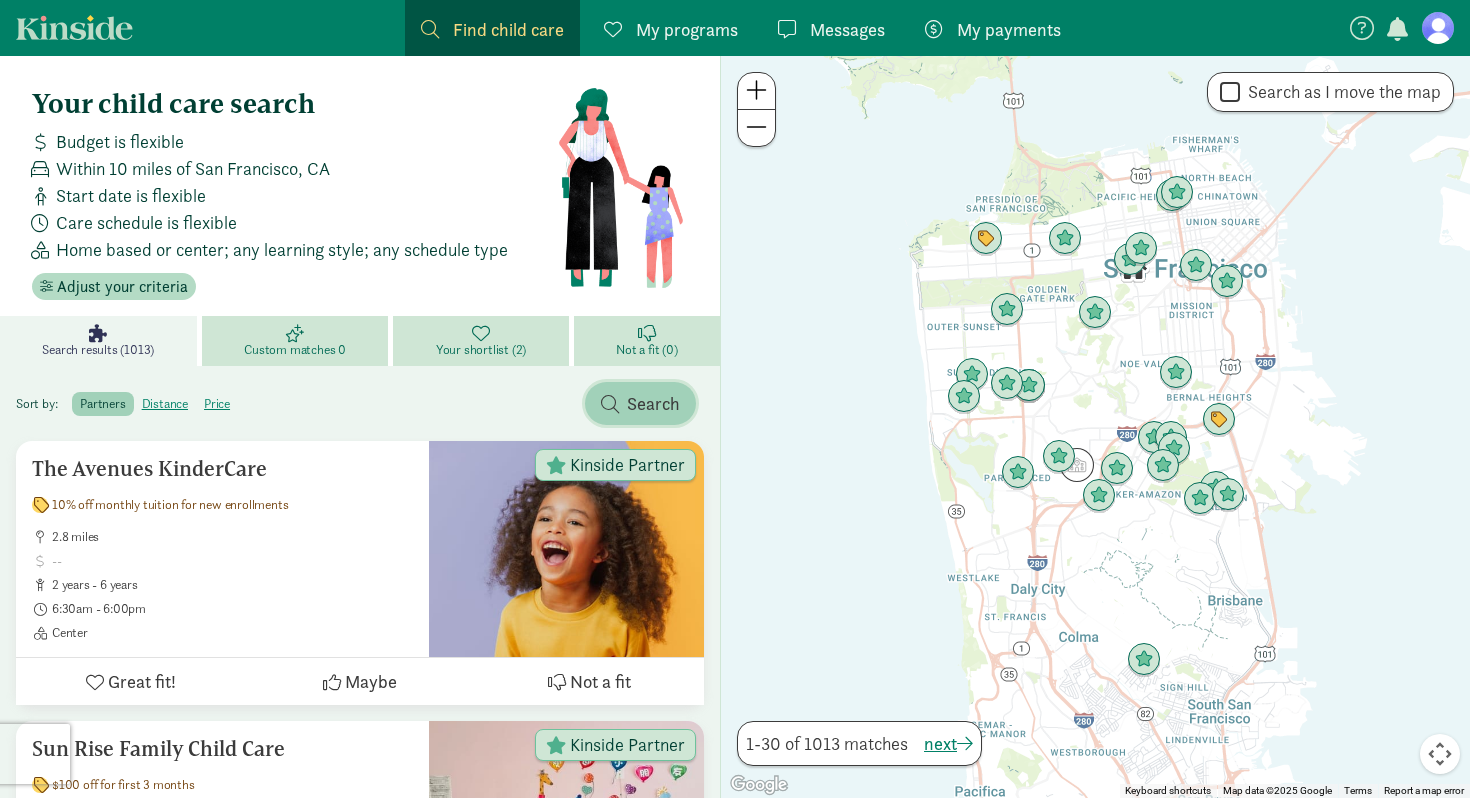 click on "Search" at bounding box center (640, 403) 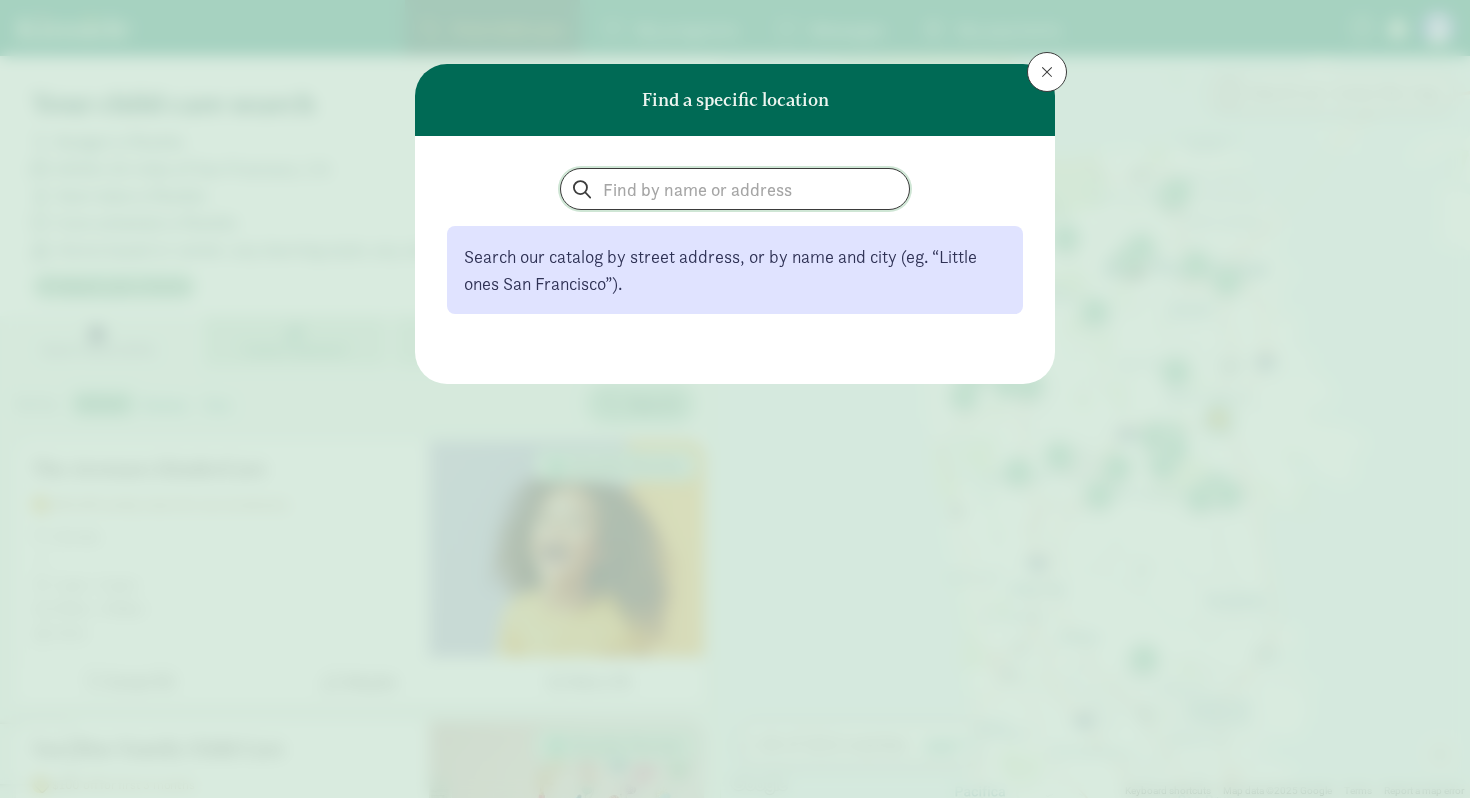 click 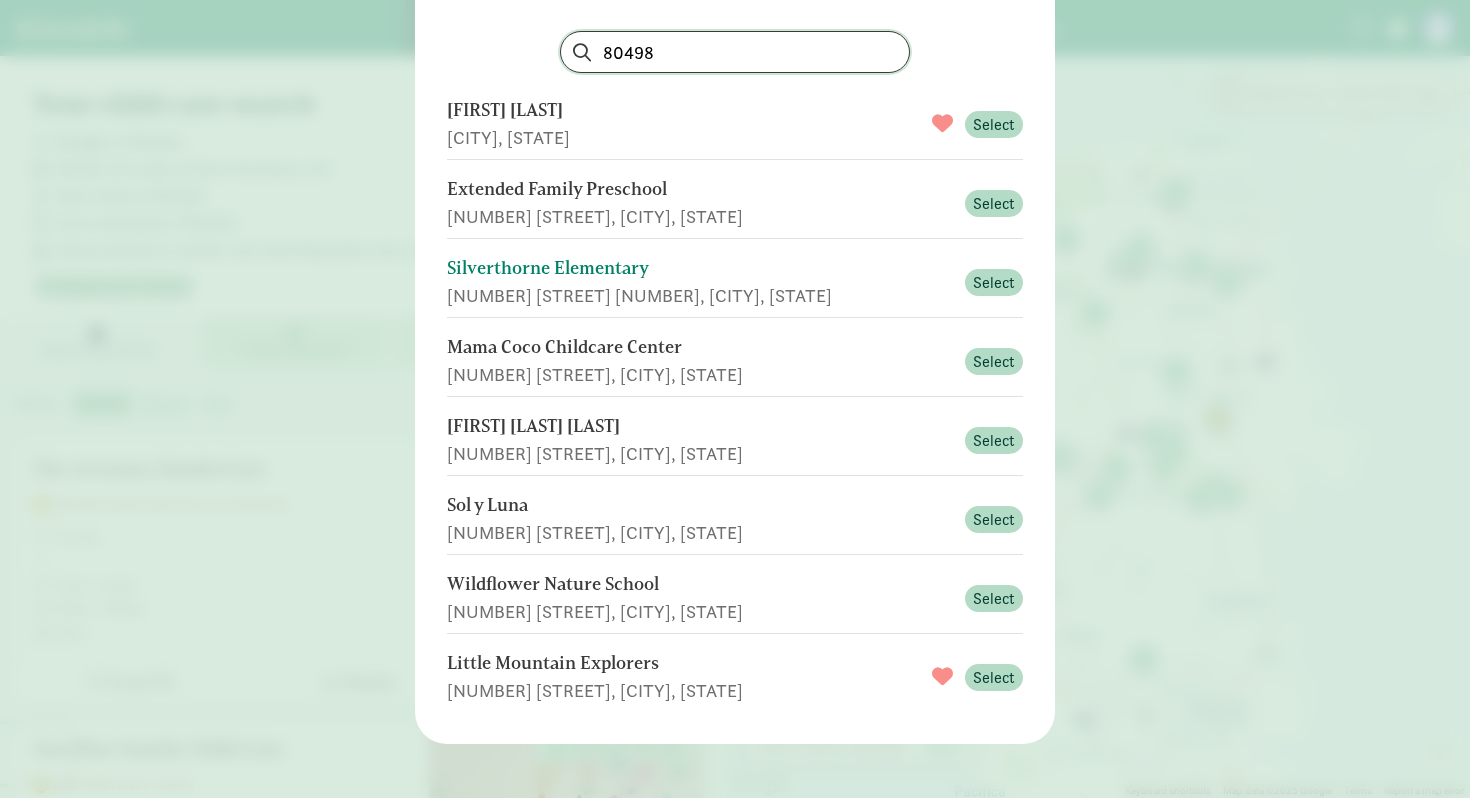 scroll, scrollTop: 147, scrollLeft: 0, axis: vertical 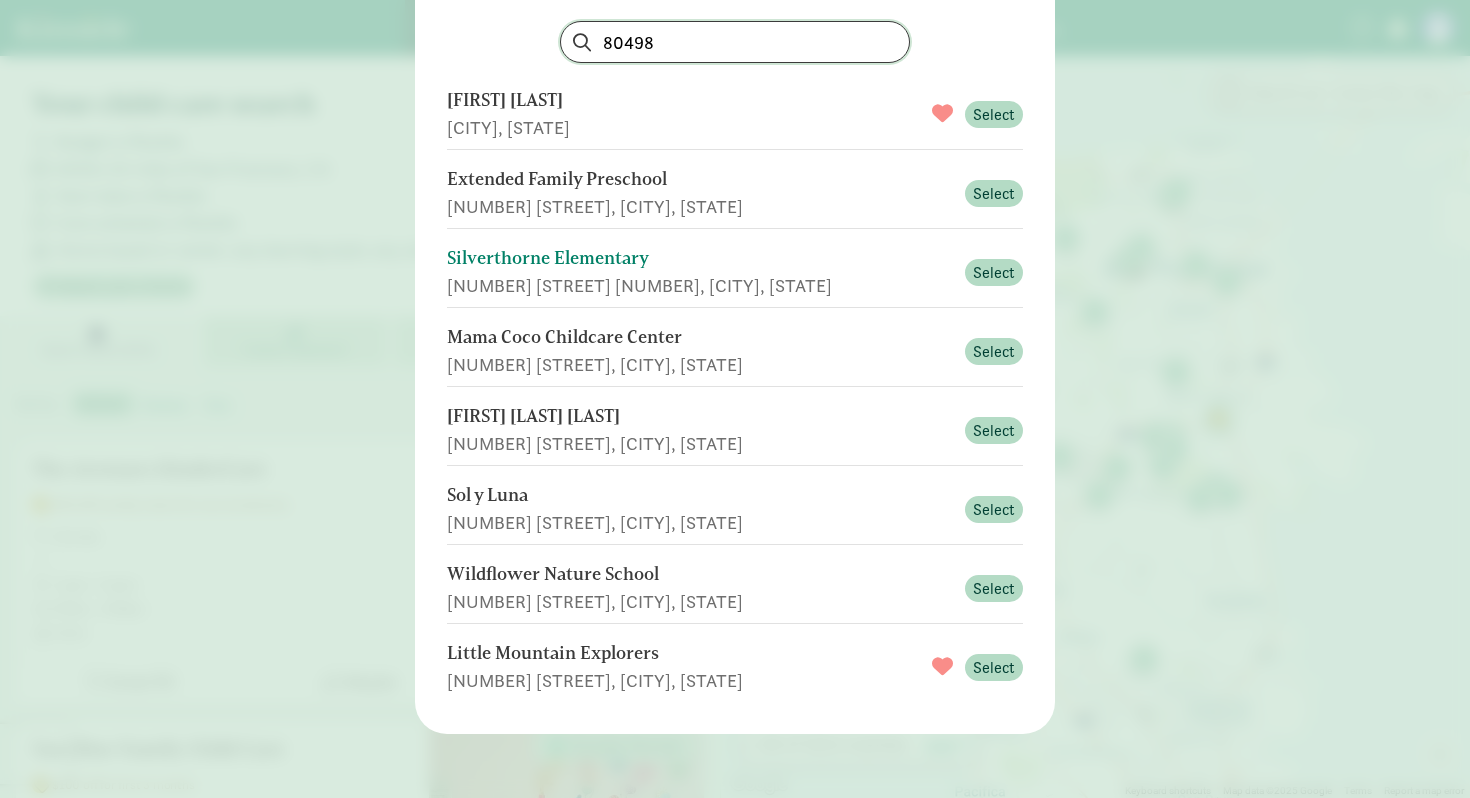 type on "[POSTAL_CODE]" 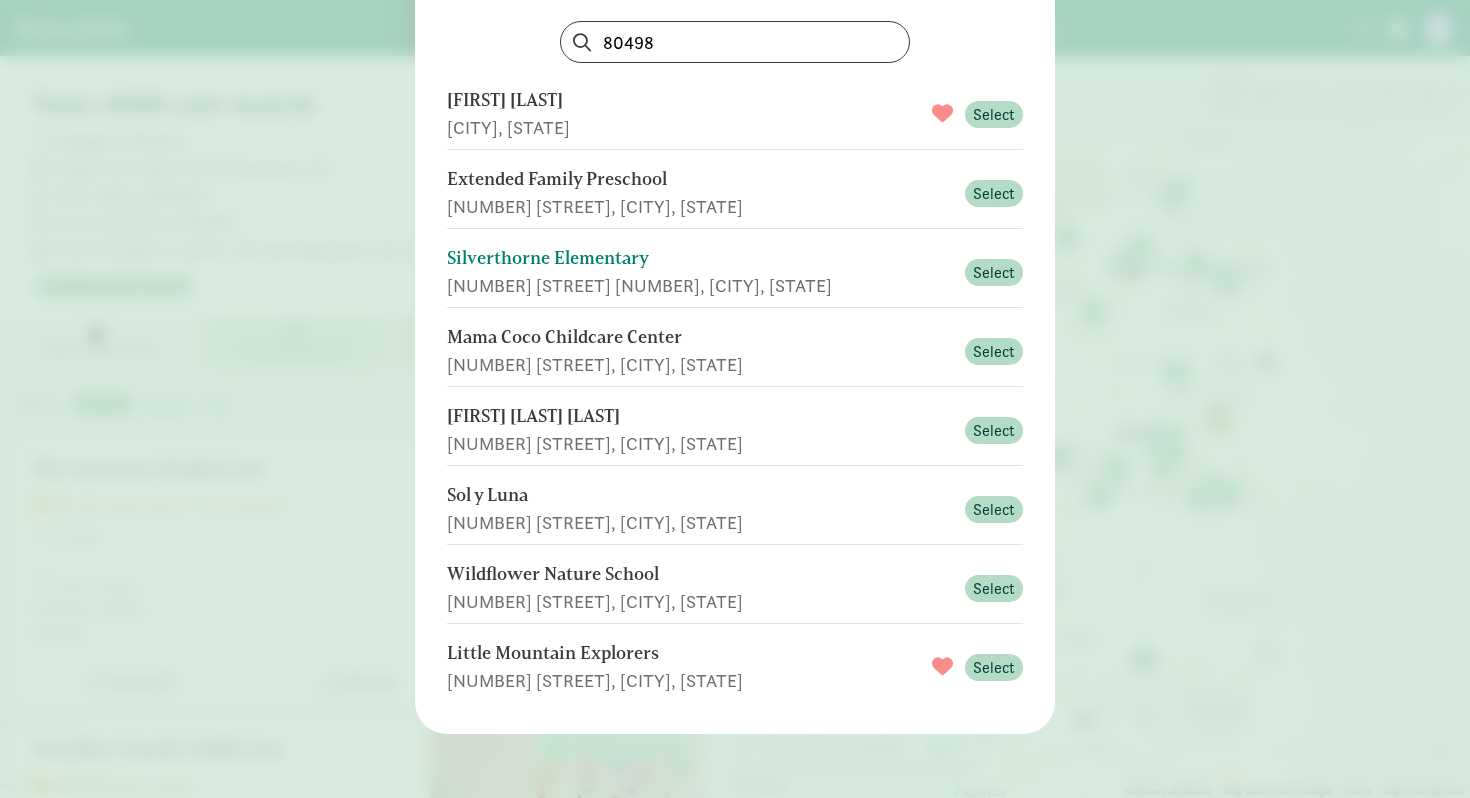 click on "Silverthorne Elementary" at bounding box center (700, 258) 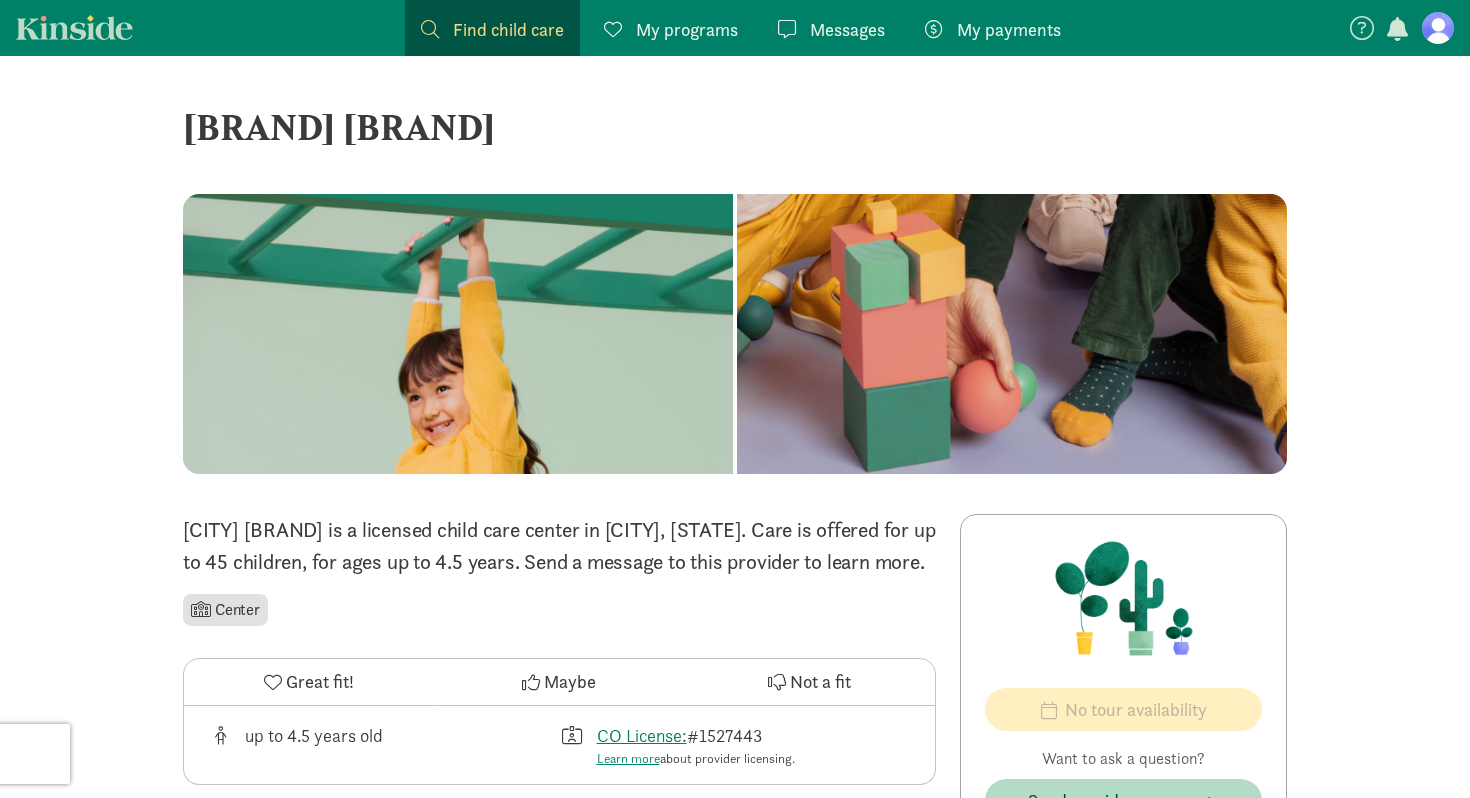 scroll, scrollTop: 0, scrollLeft: 0, axis: both 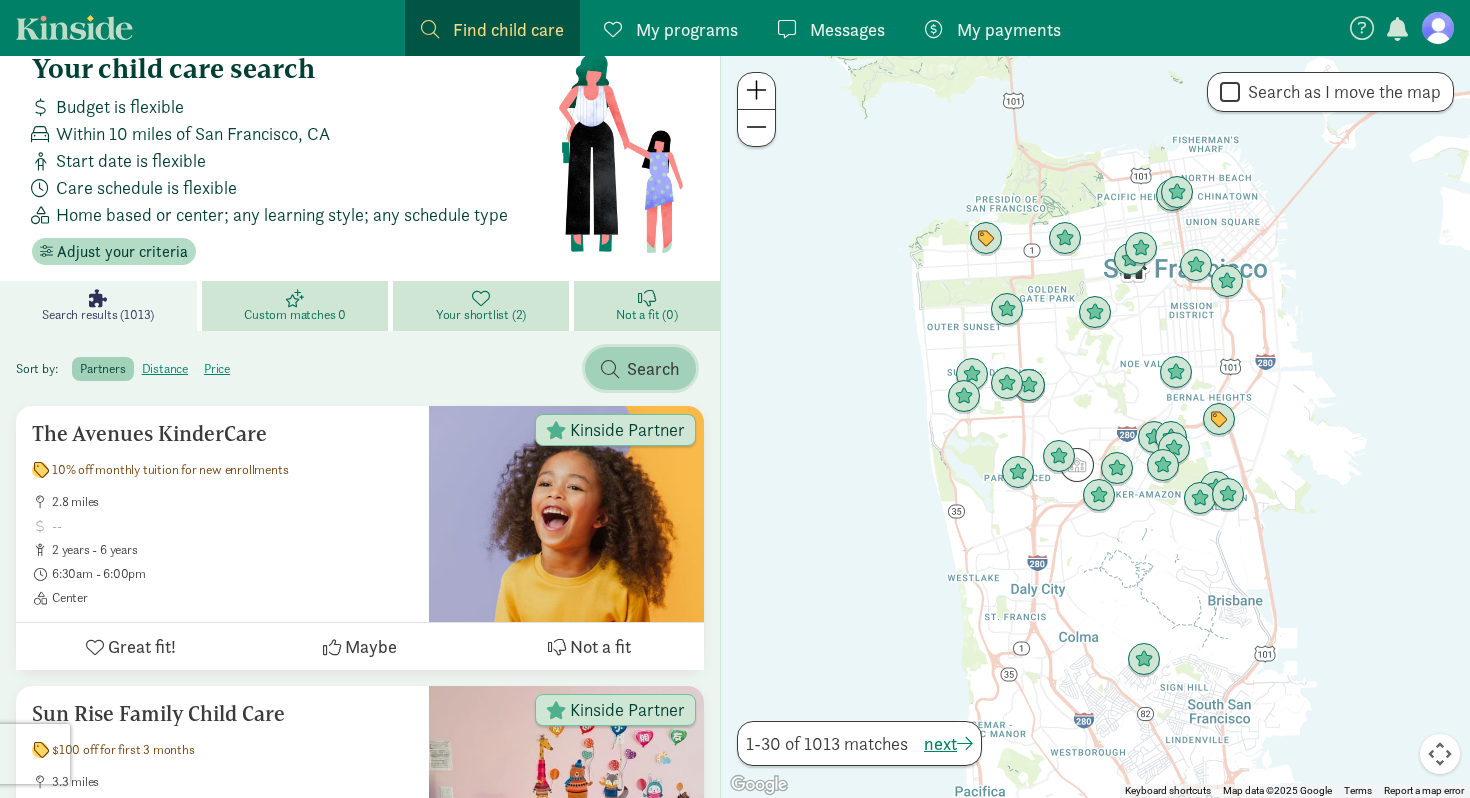 click at bounding box center [610, 369] 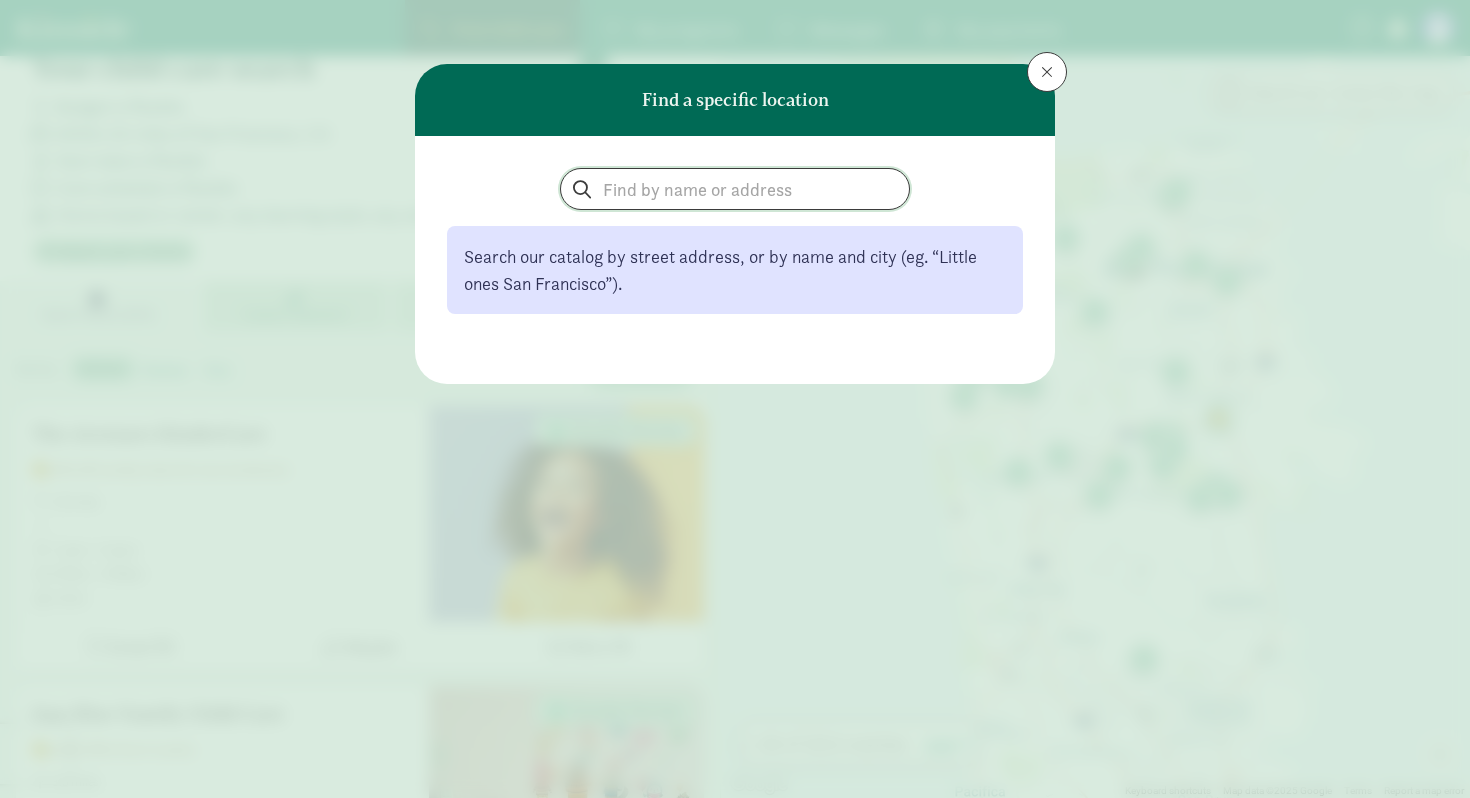 click 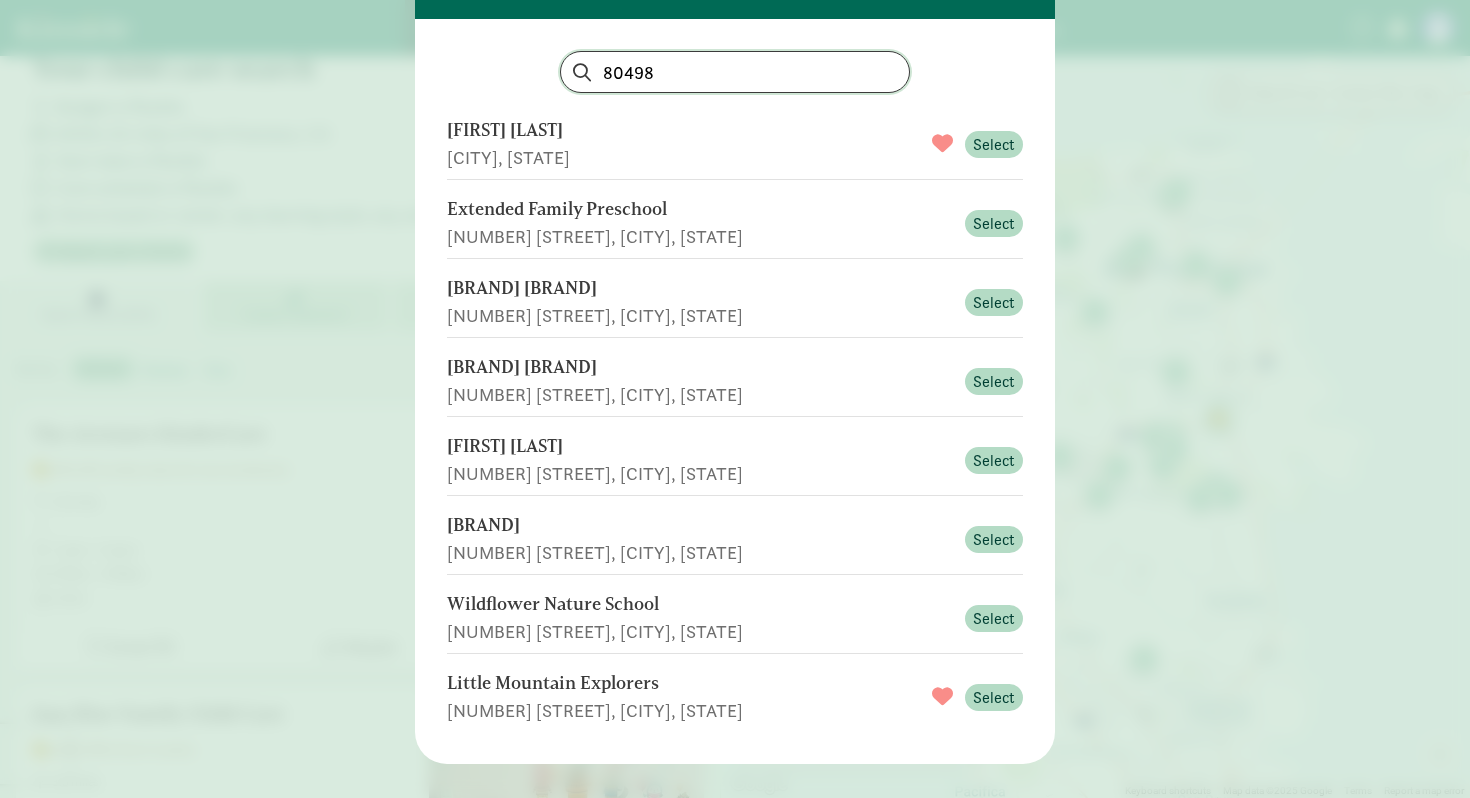scroll, scrollTop: 114, scrollLeft: 0, axis: vertical 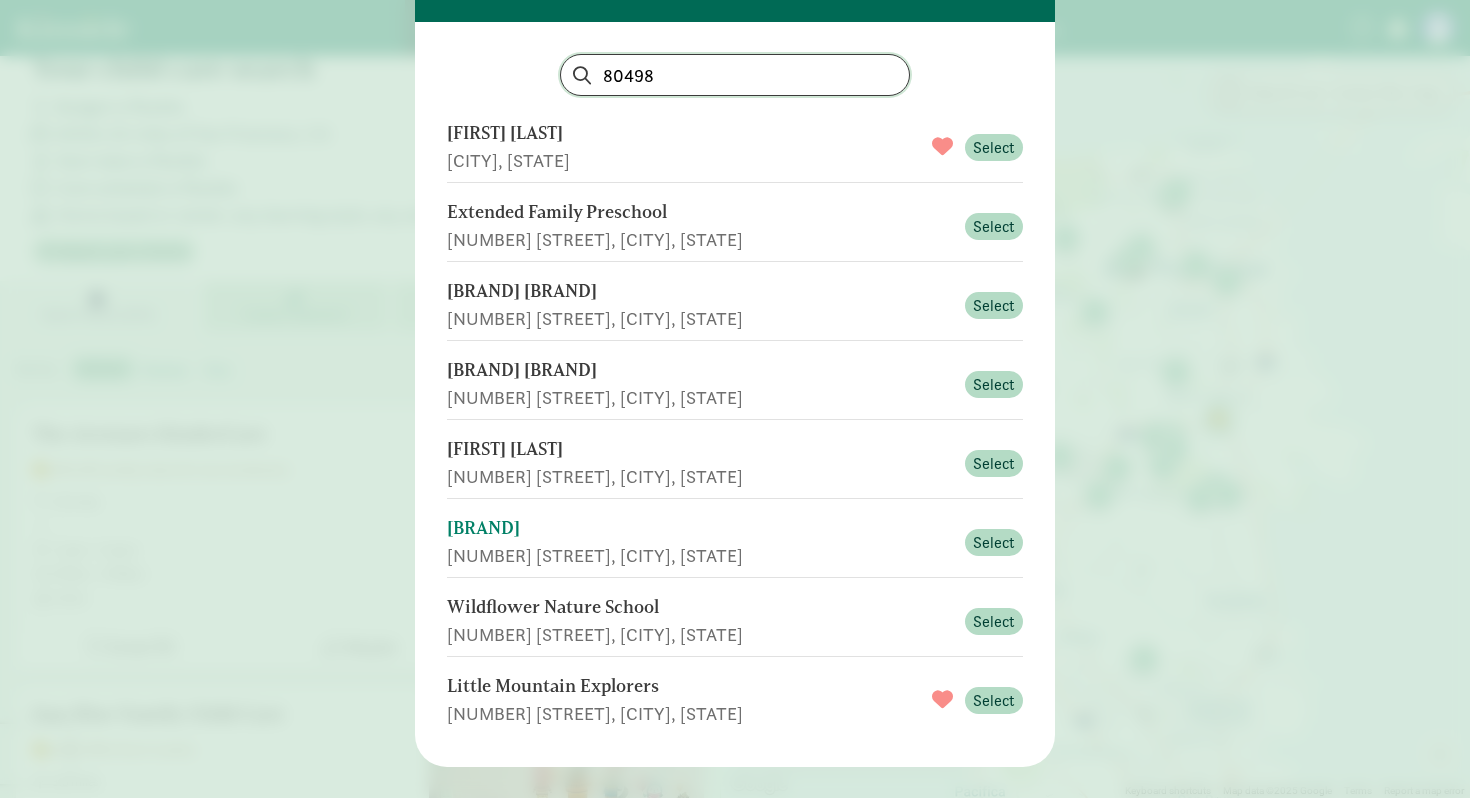 type on "[POSTAL_CODE]" 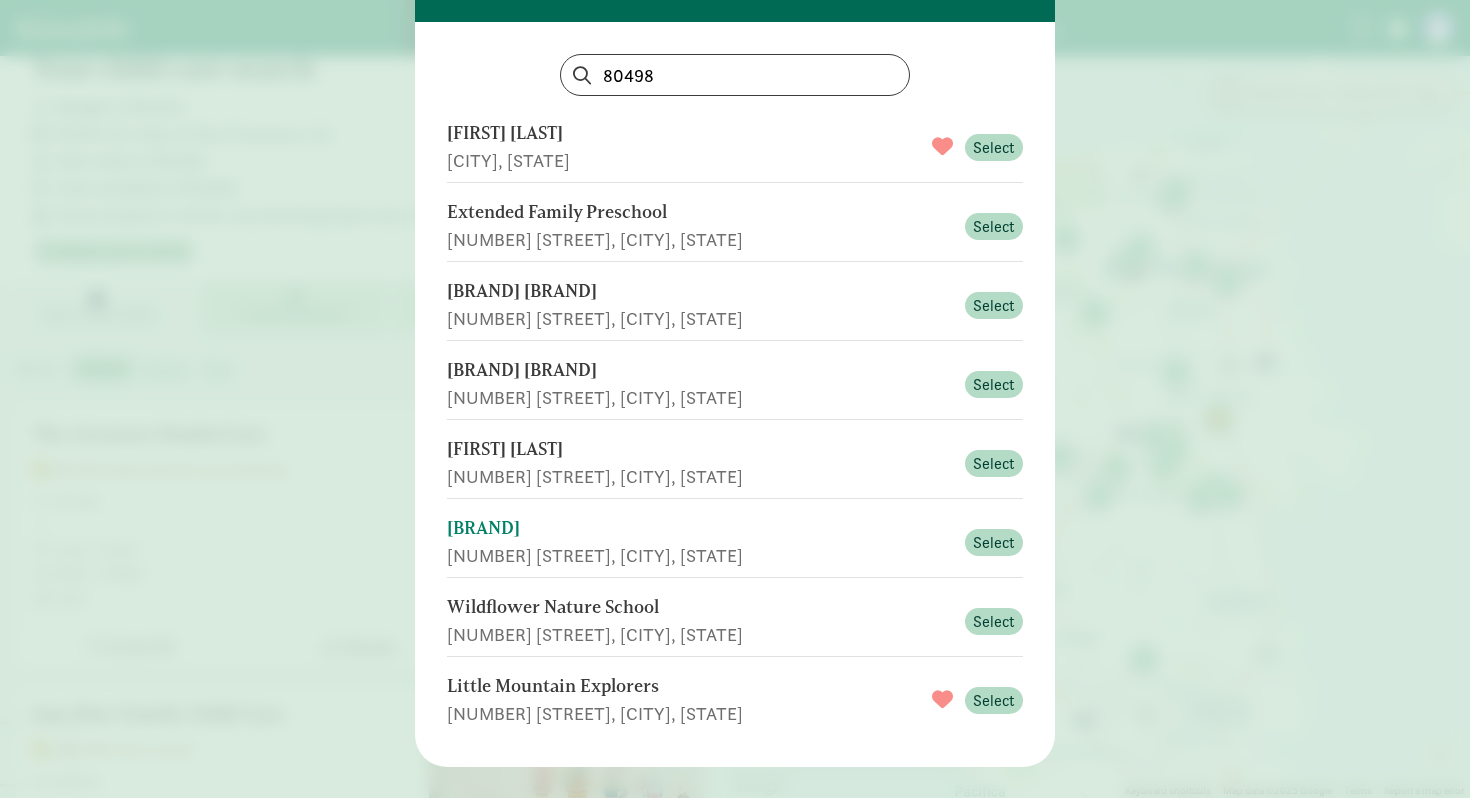 click on "Sol y Luna" at bounding box center [700, 528] 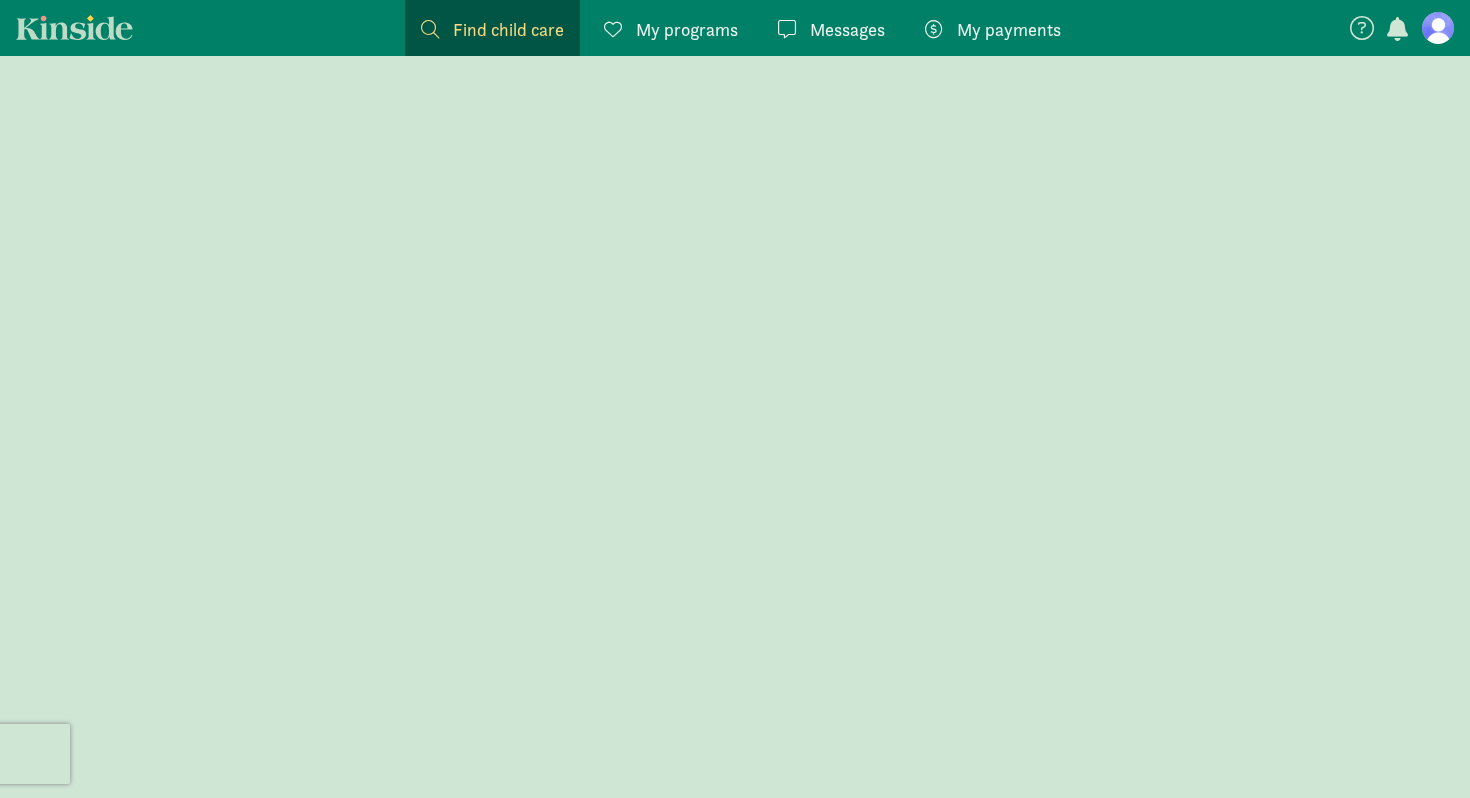 scroll, scrollTop: 0, scrollLeft: 0, axis: both 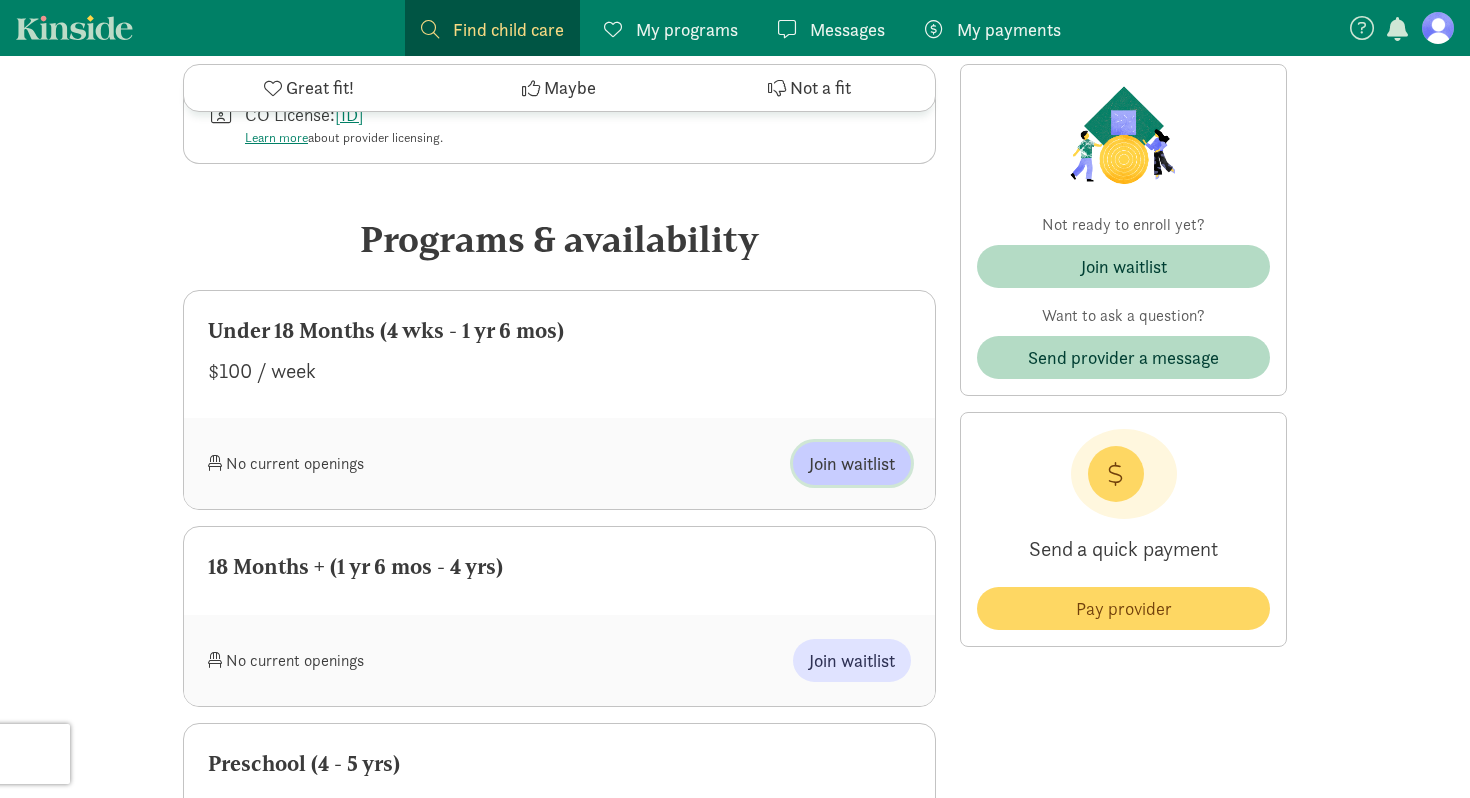 click on "Join waitlist" at bounding box center (852, 463) 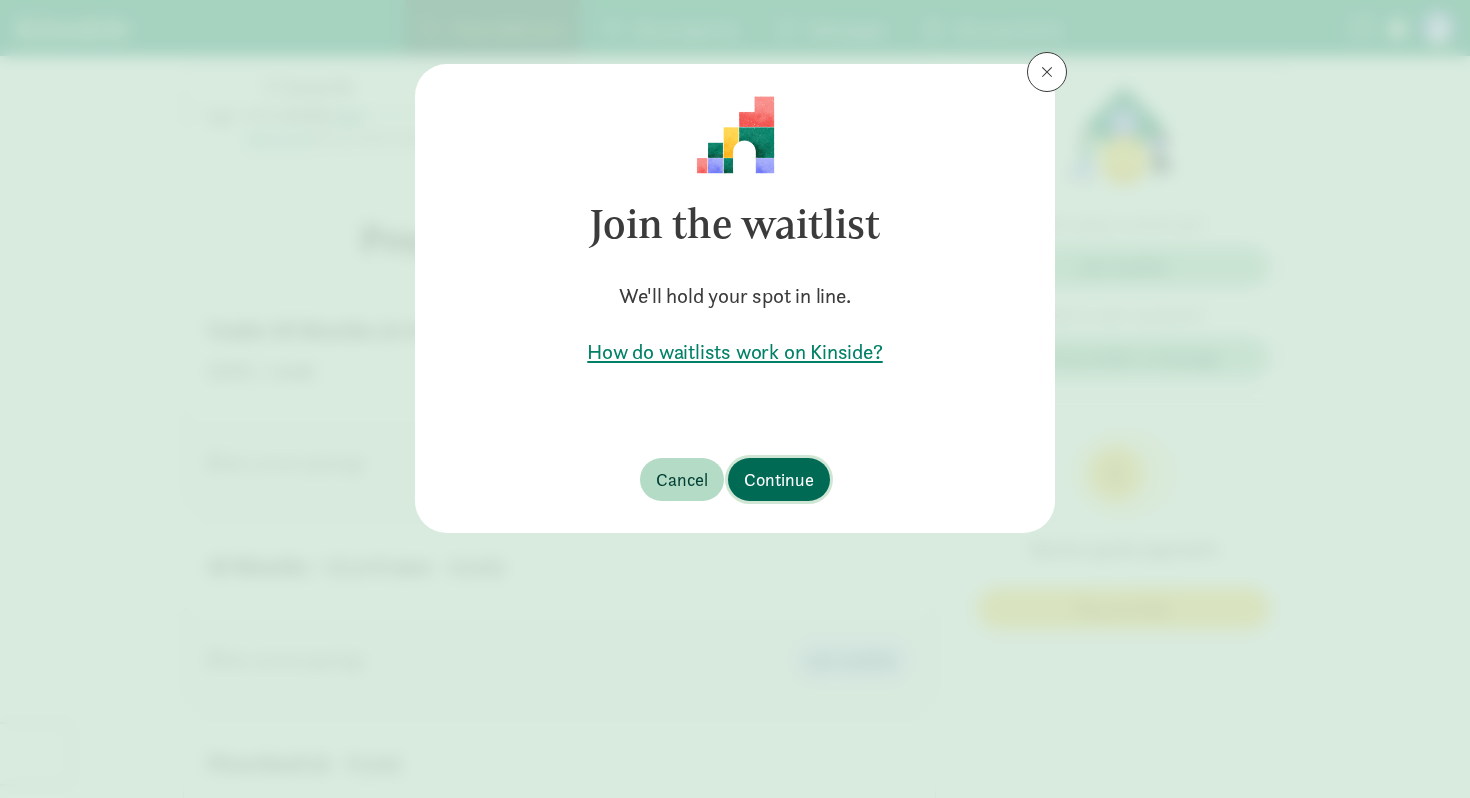 click on "Continue" at bounding box center (779, 479) 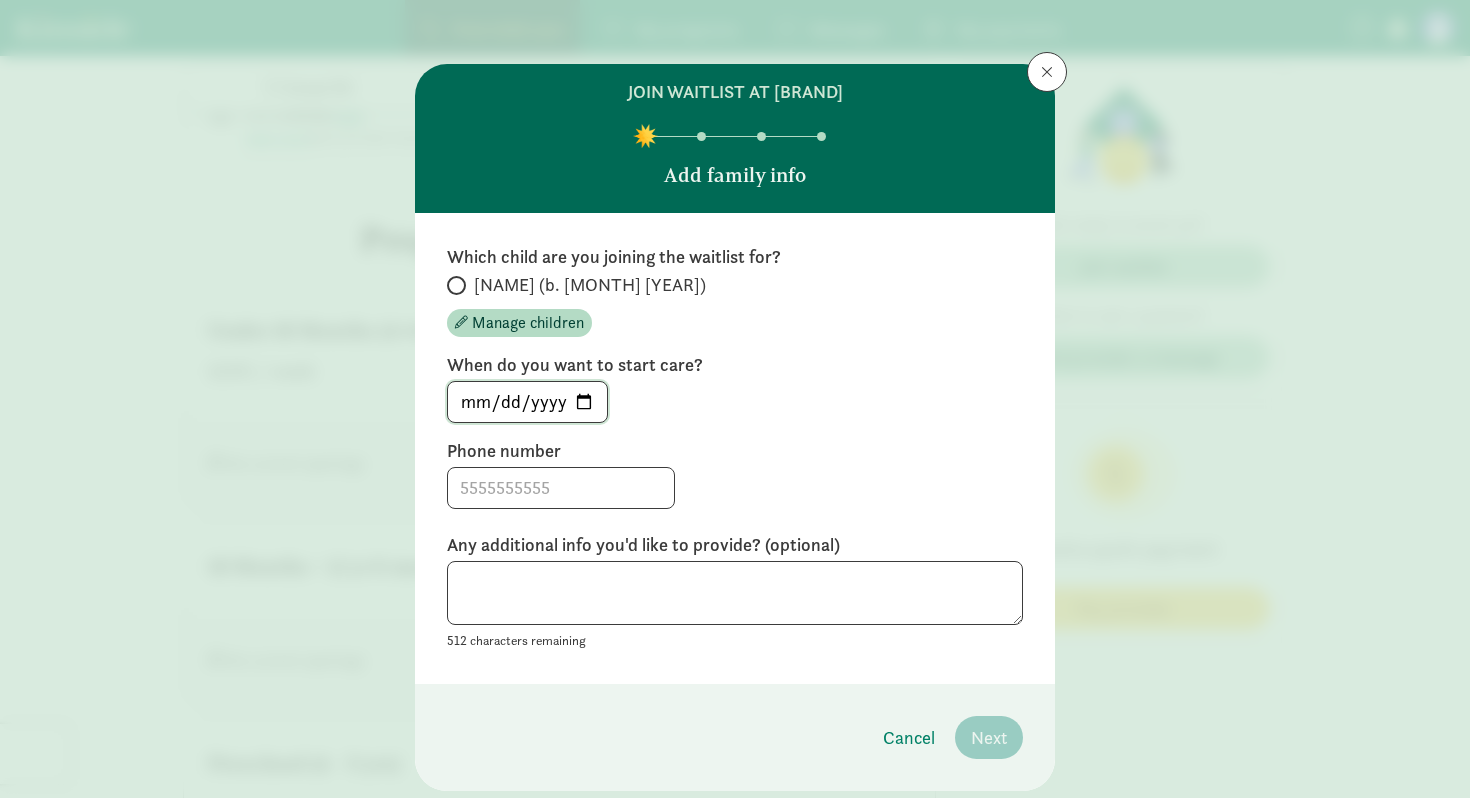 click on "[DATE]" 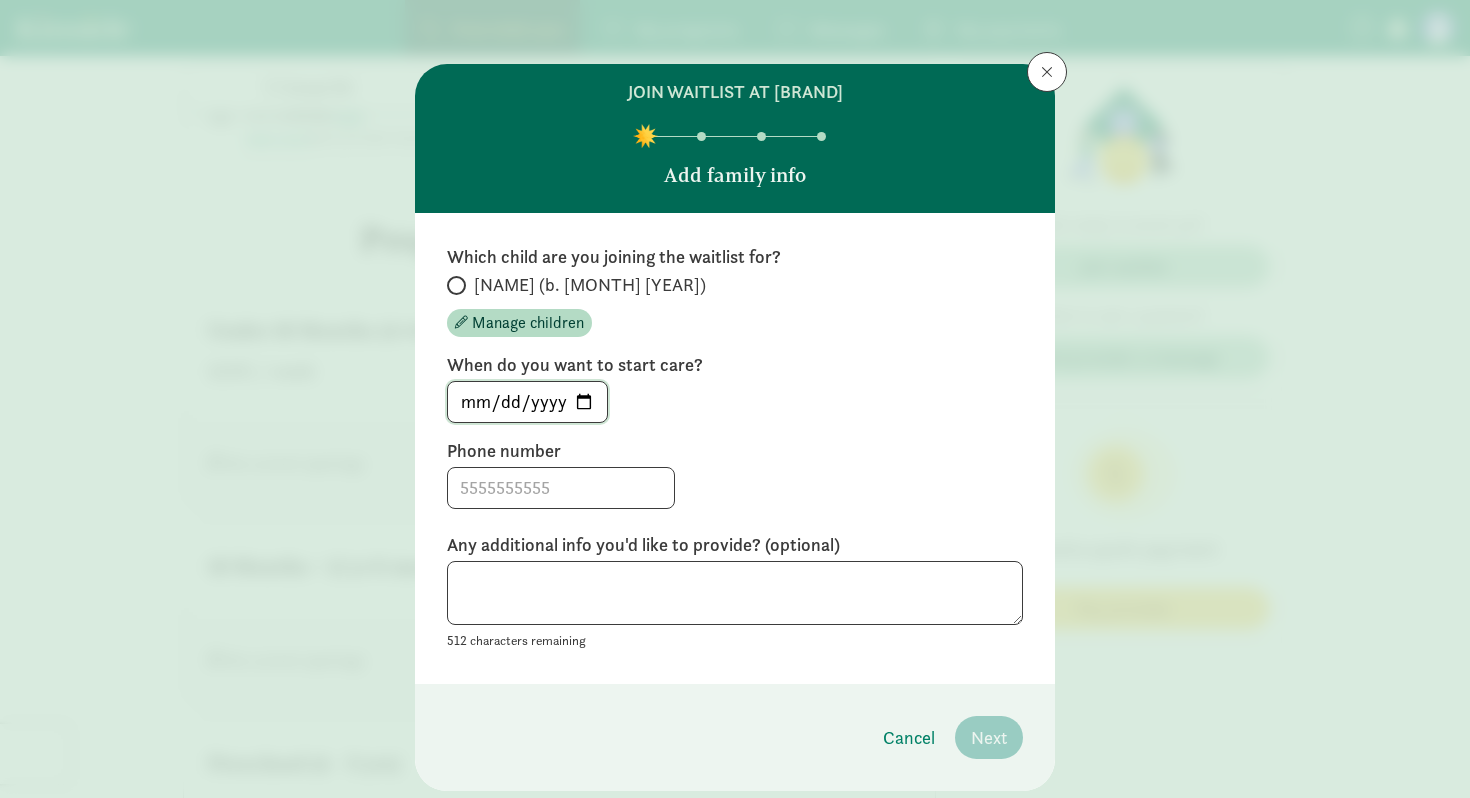 type on "2026-01-05" 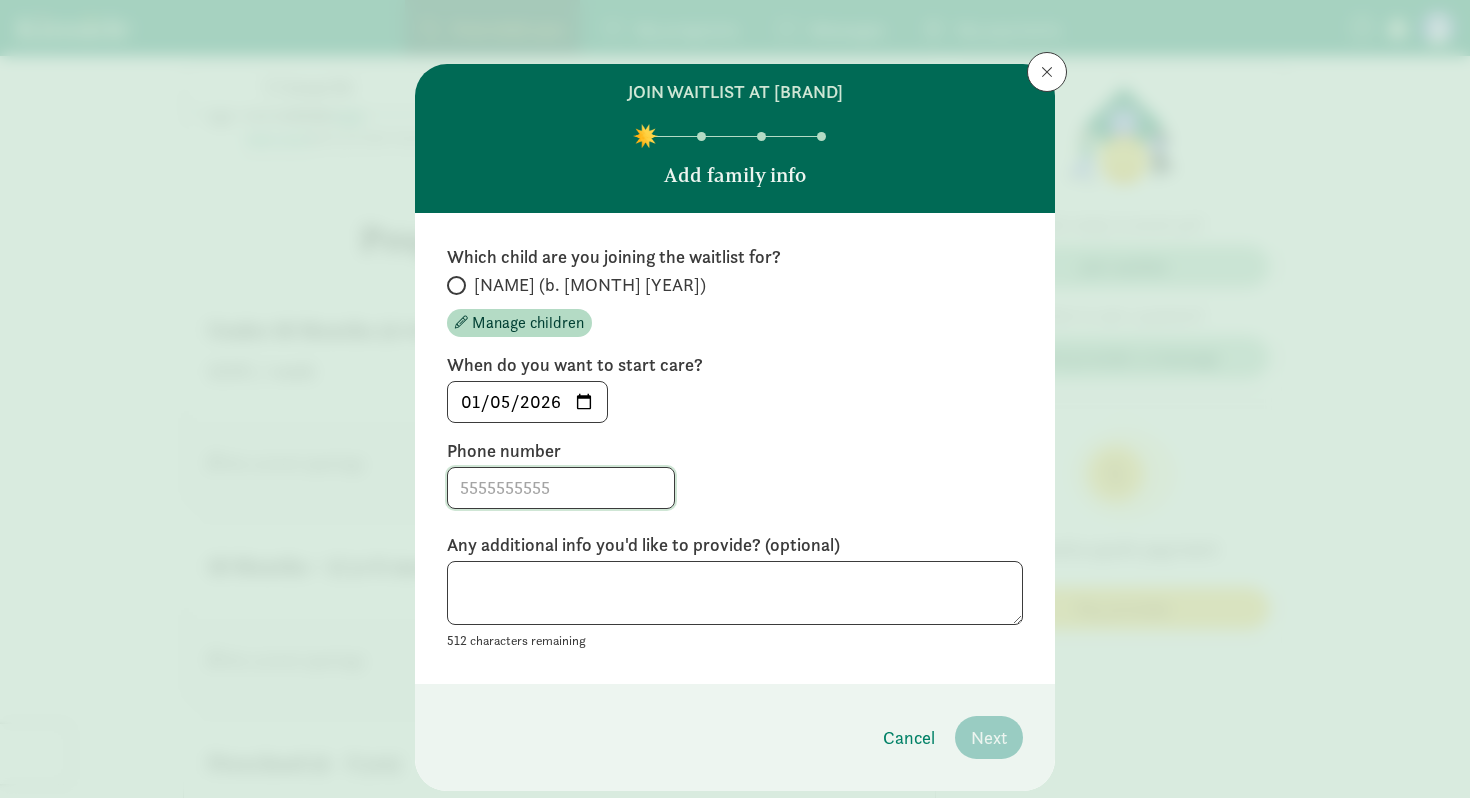 click 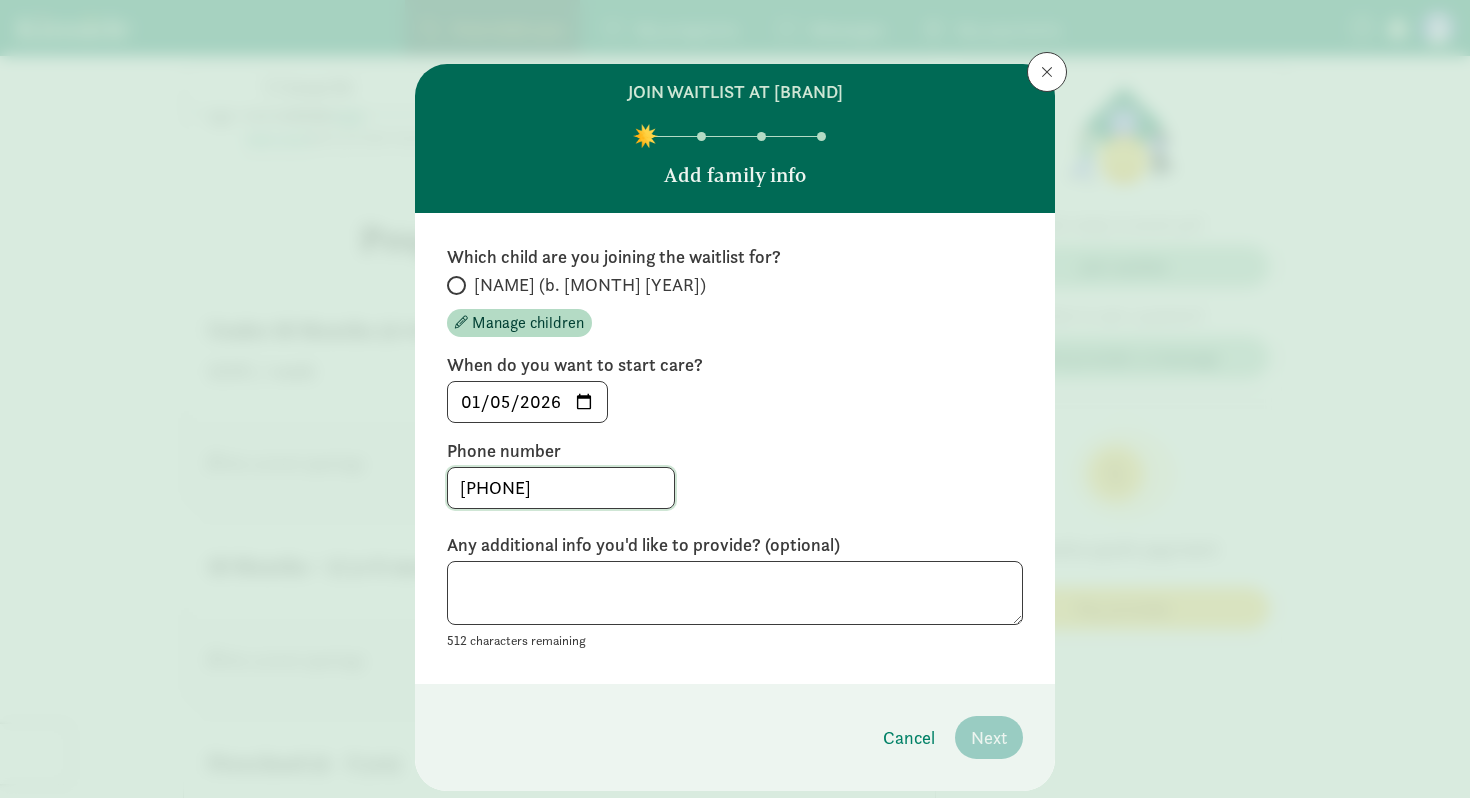 type on "[PHONE]" 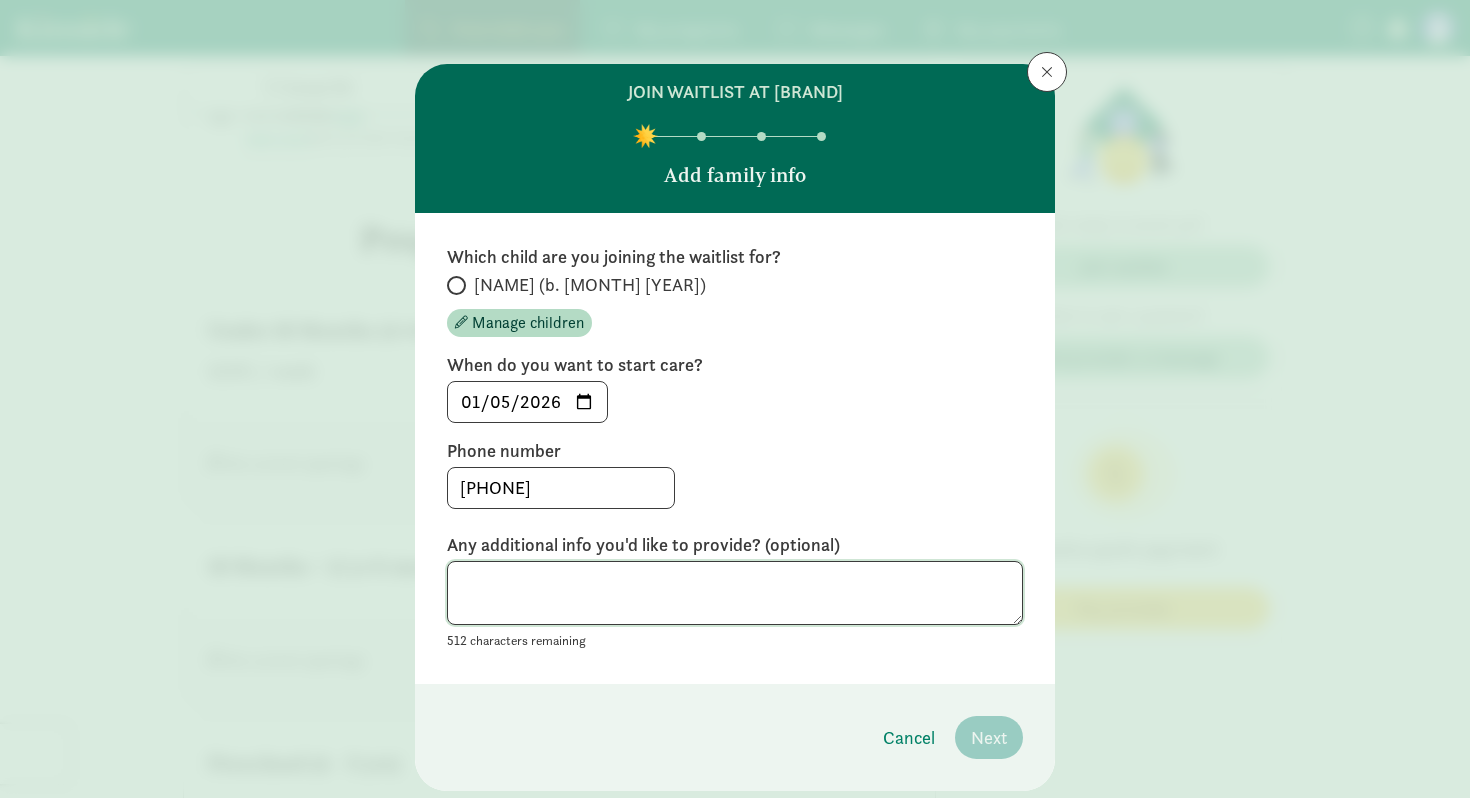 click at bounding box center (735, 593) 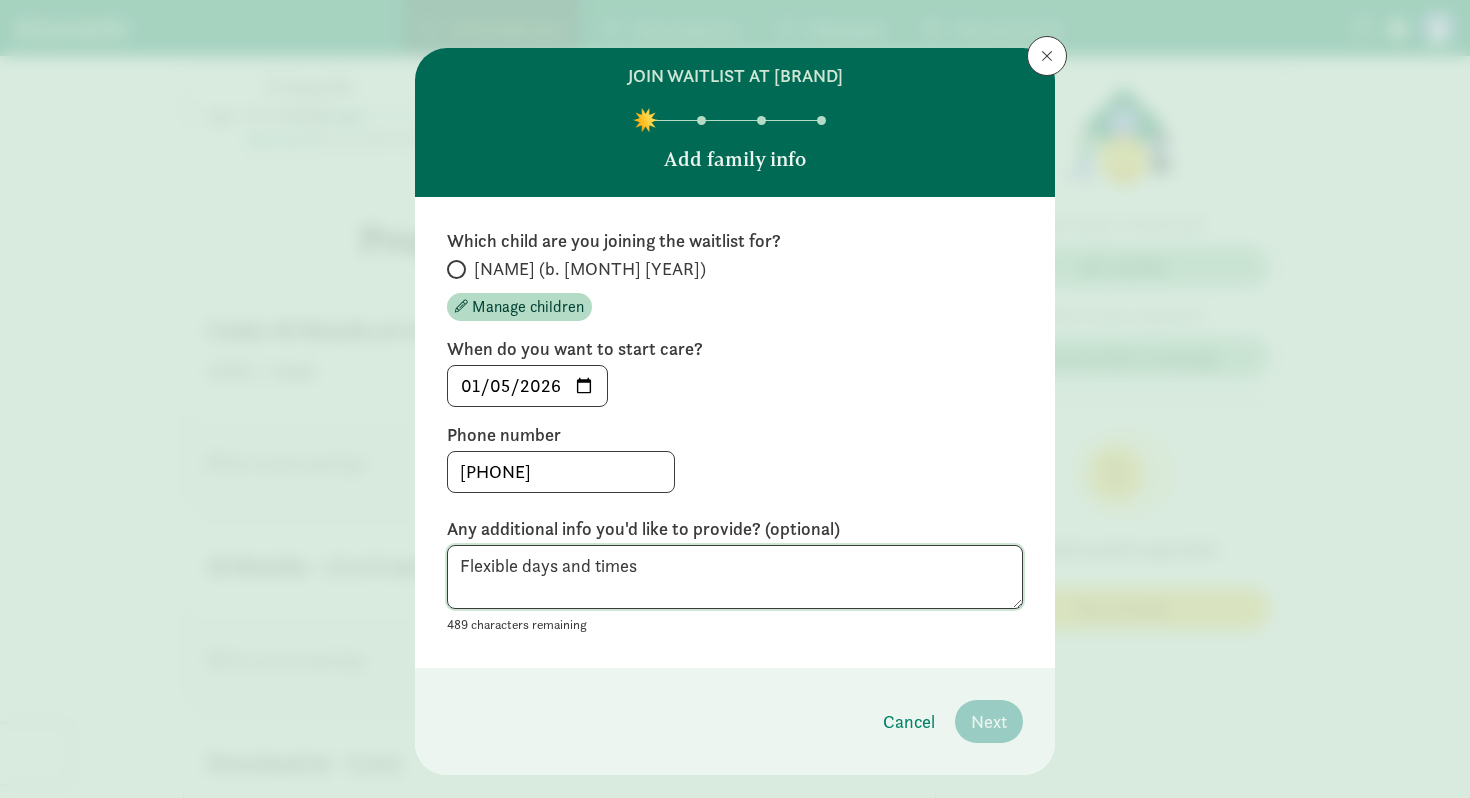 scroll, scrollTop: 32, scrollLeft: 0, axis: vertical 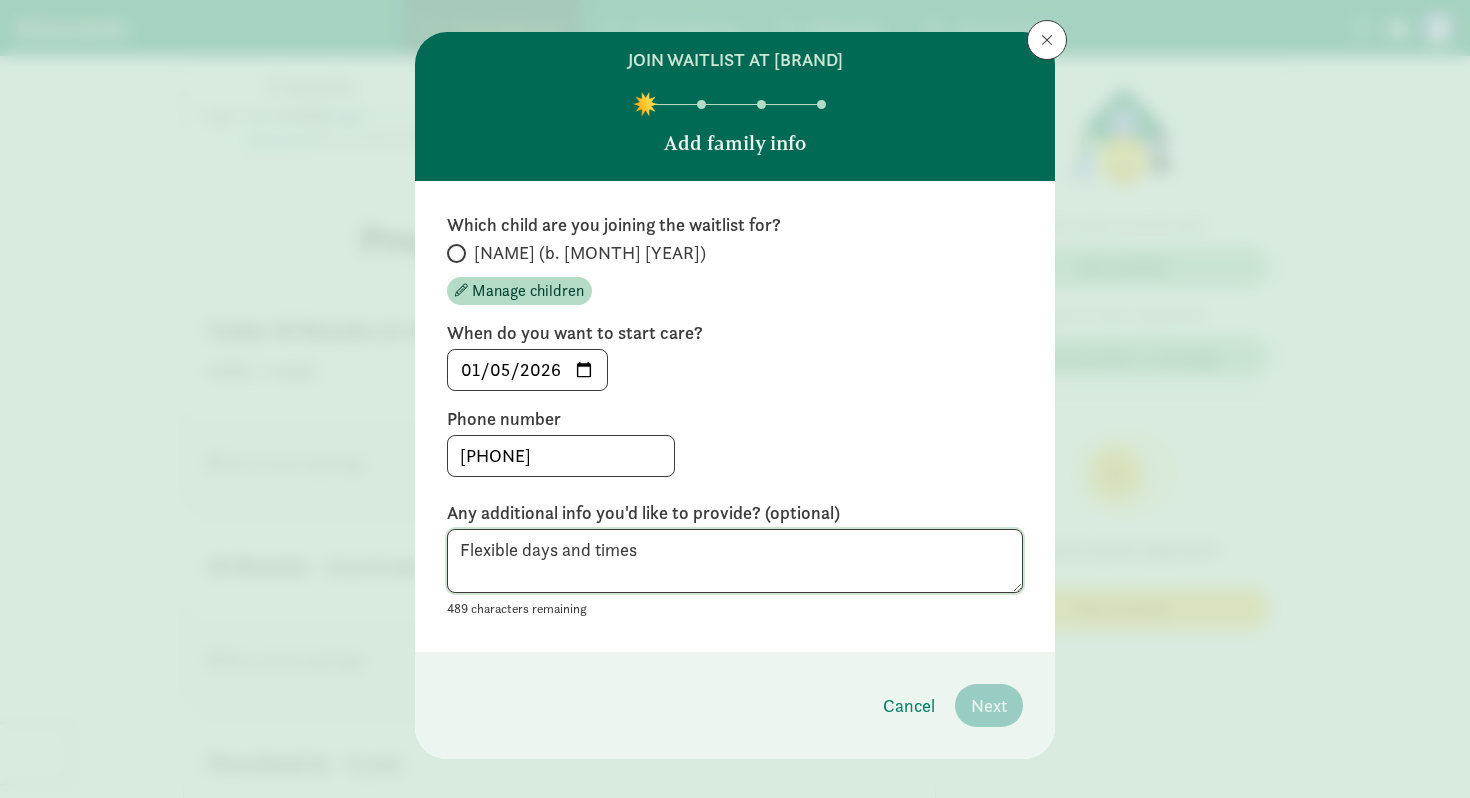 type on "Flexible days and times" 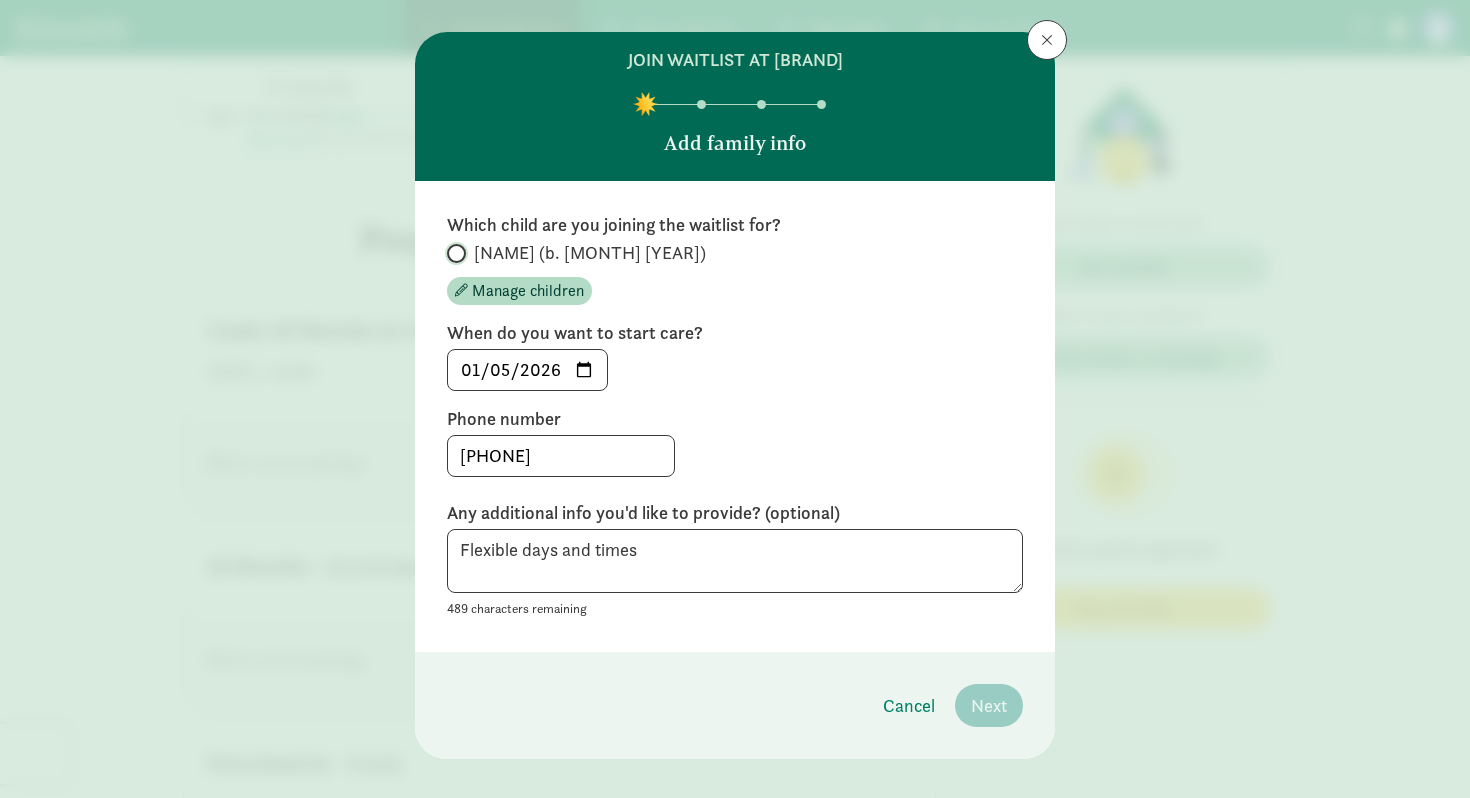 click on "[NAME] (b. [MONTH] [YEAR])" at bounding box center (453, 253) 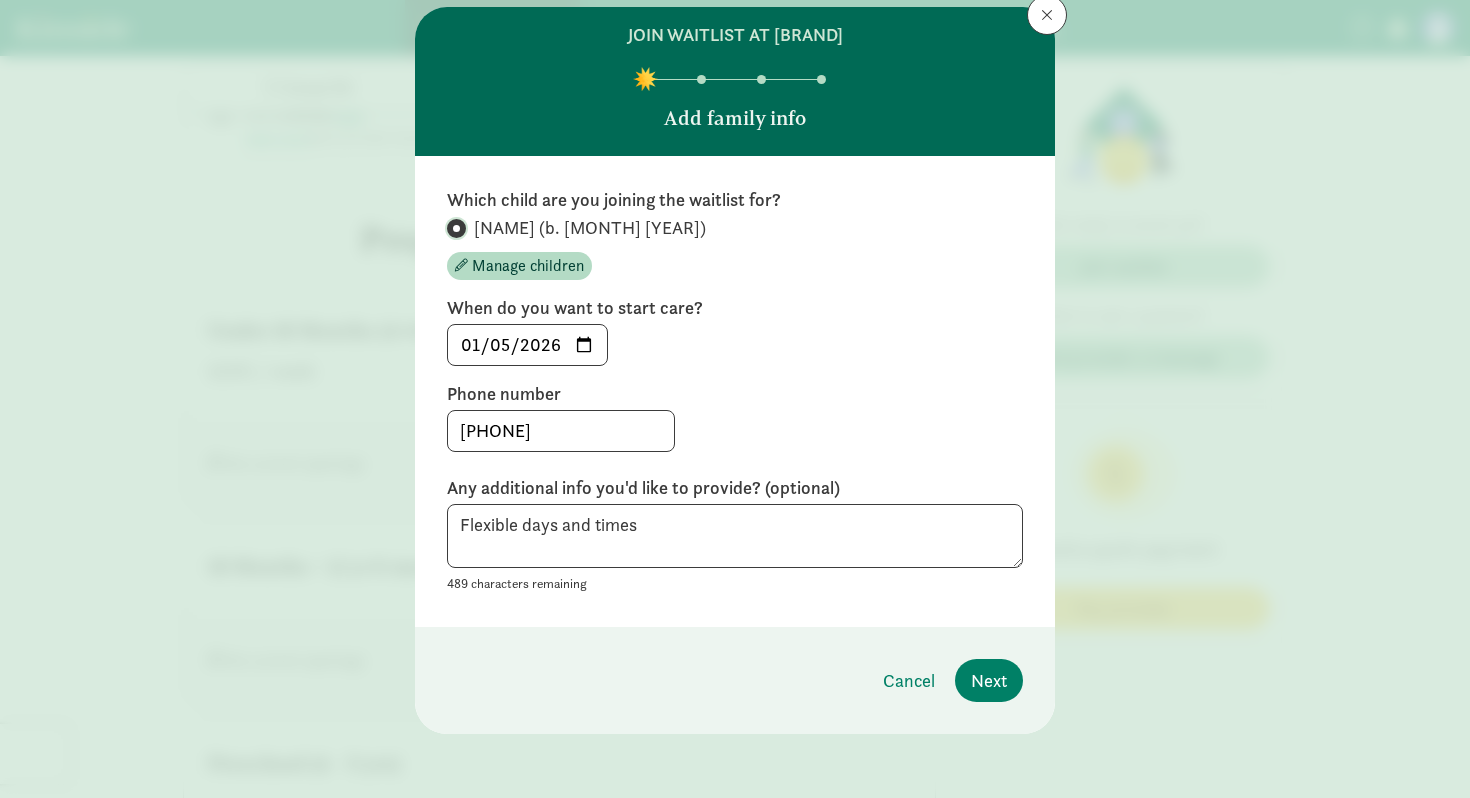 scroll, scrollTop: 57, scrollLeft: 0, axis: vertical 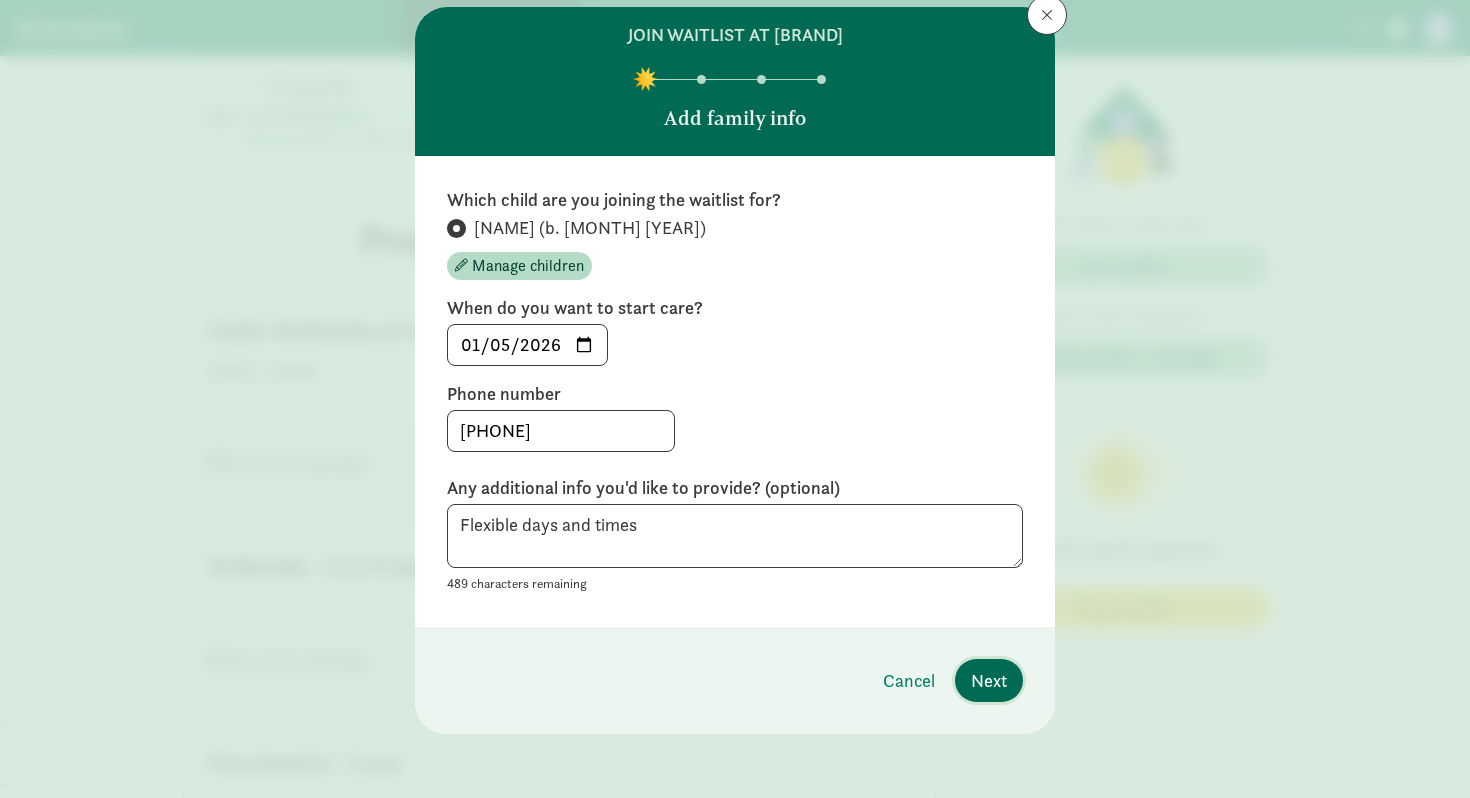 click on "Next" at bounding box center (989, 680) 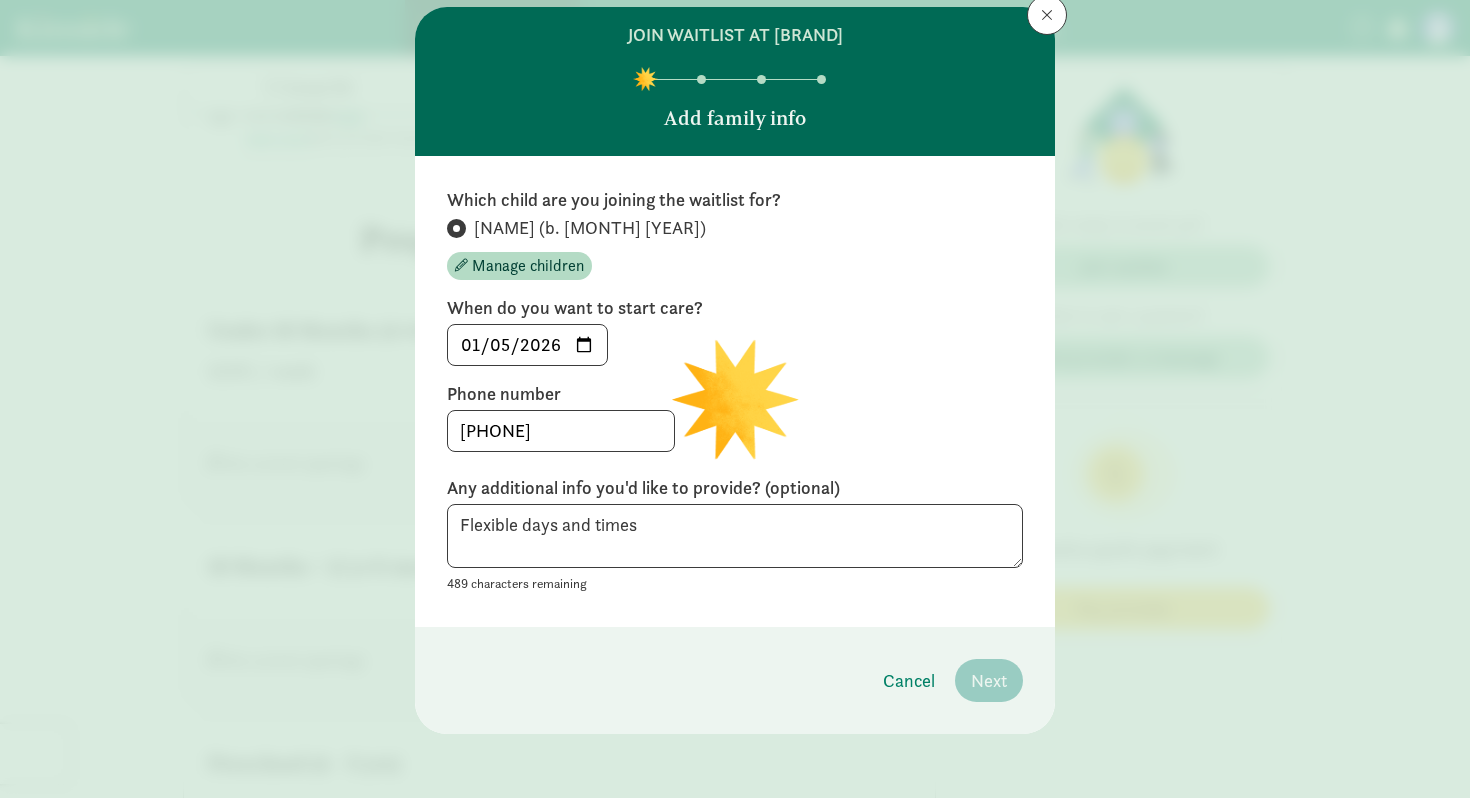 scroll, scrollTop: 0, scrollLeft: 0, axis: both 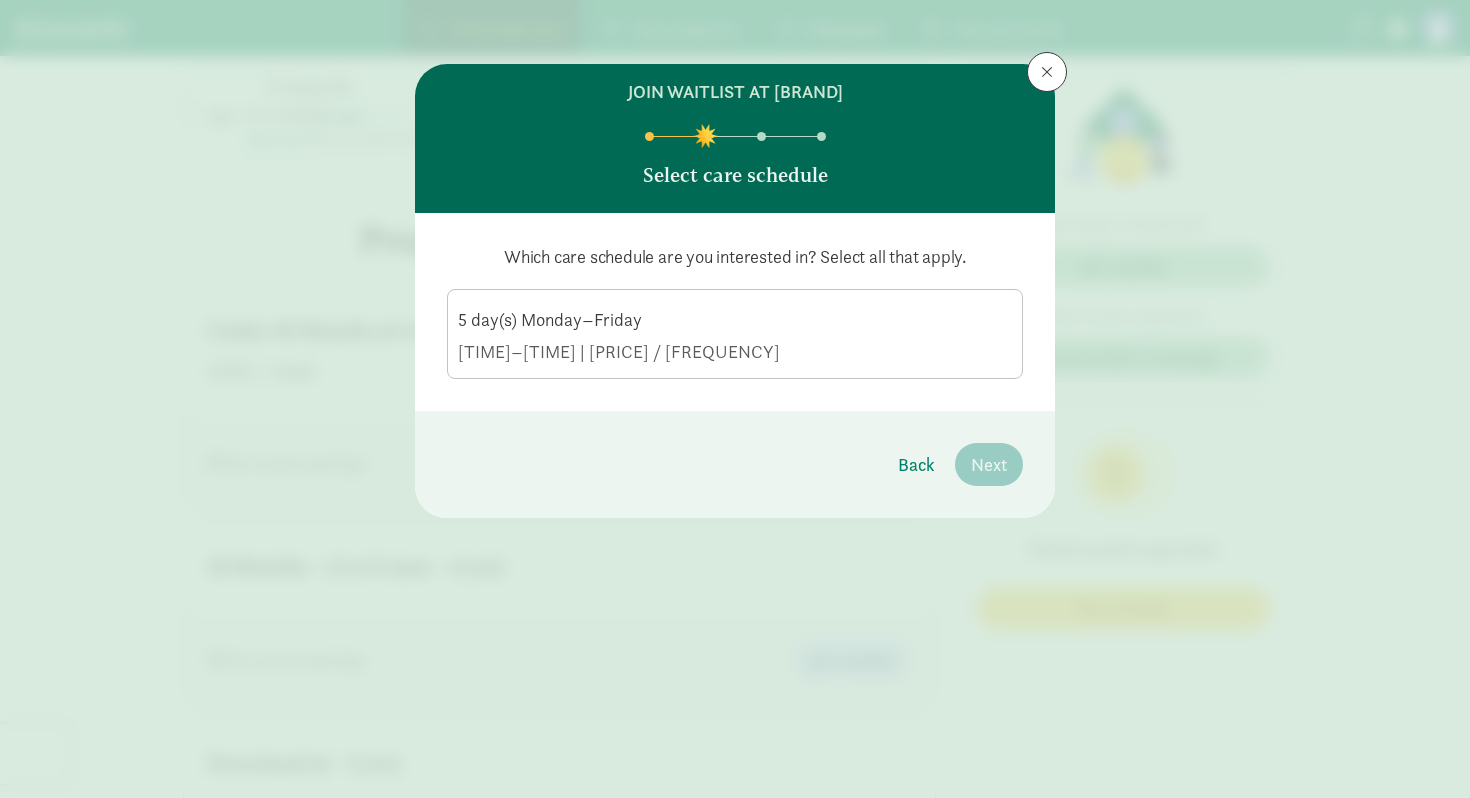 click on "5 day(s) Monday–Friday" 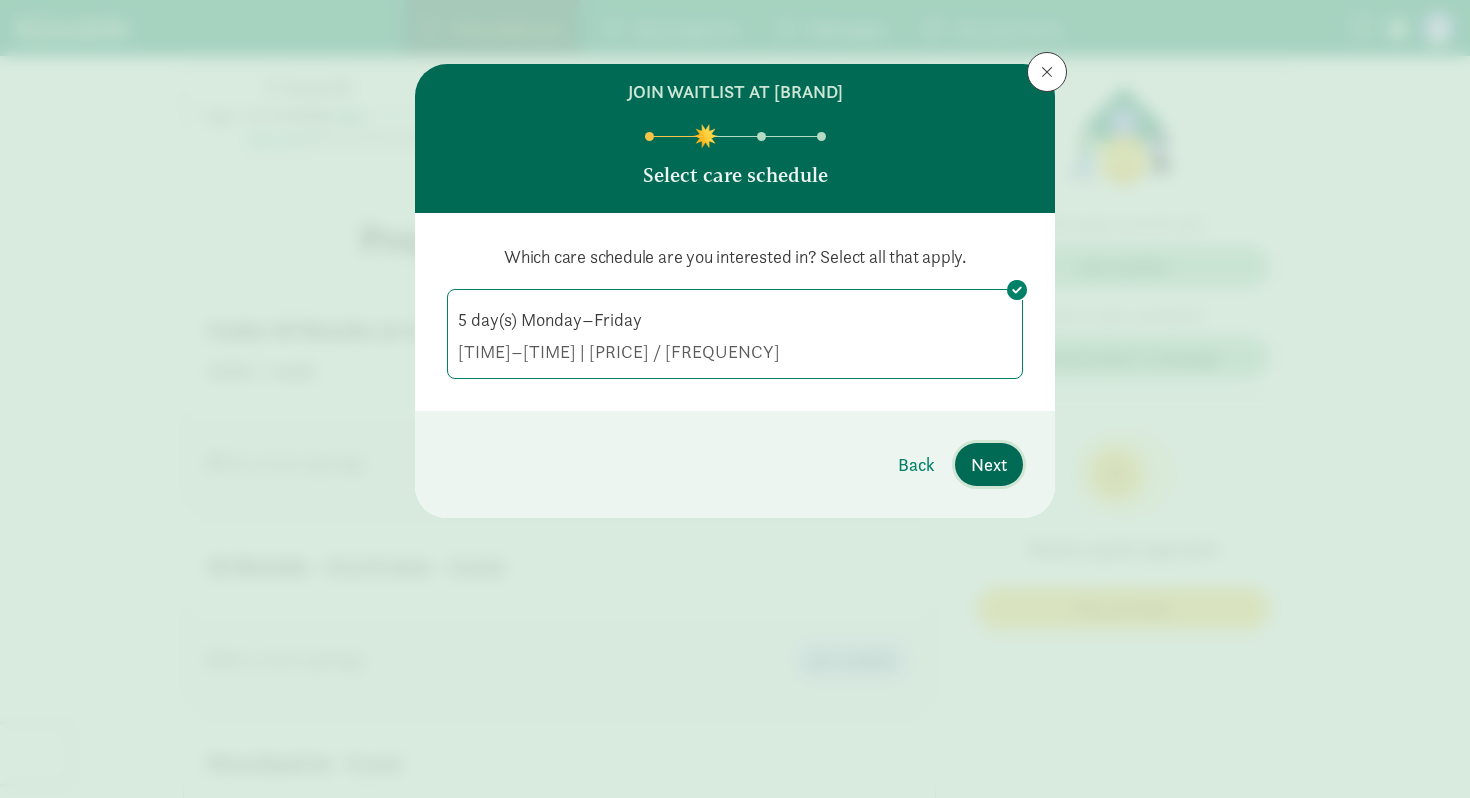 click on "Next" at bounding box center [989, 464] 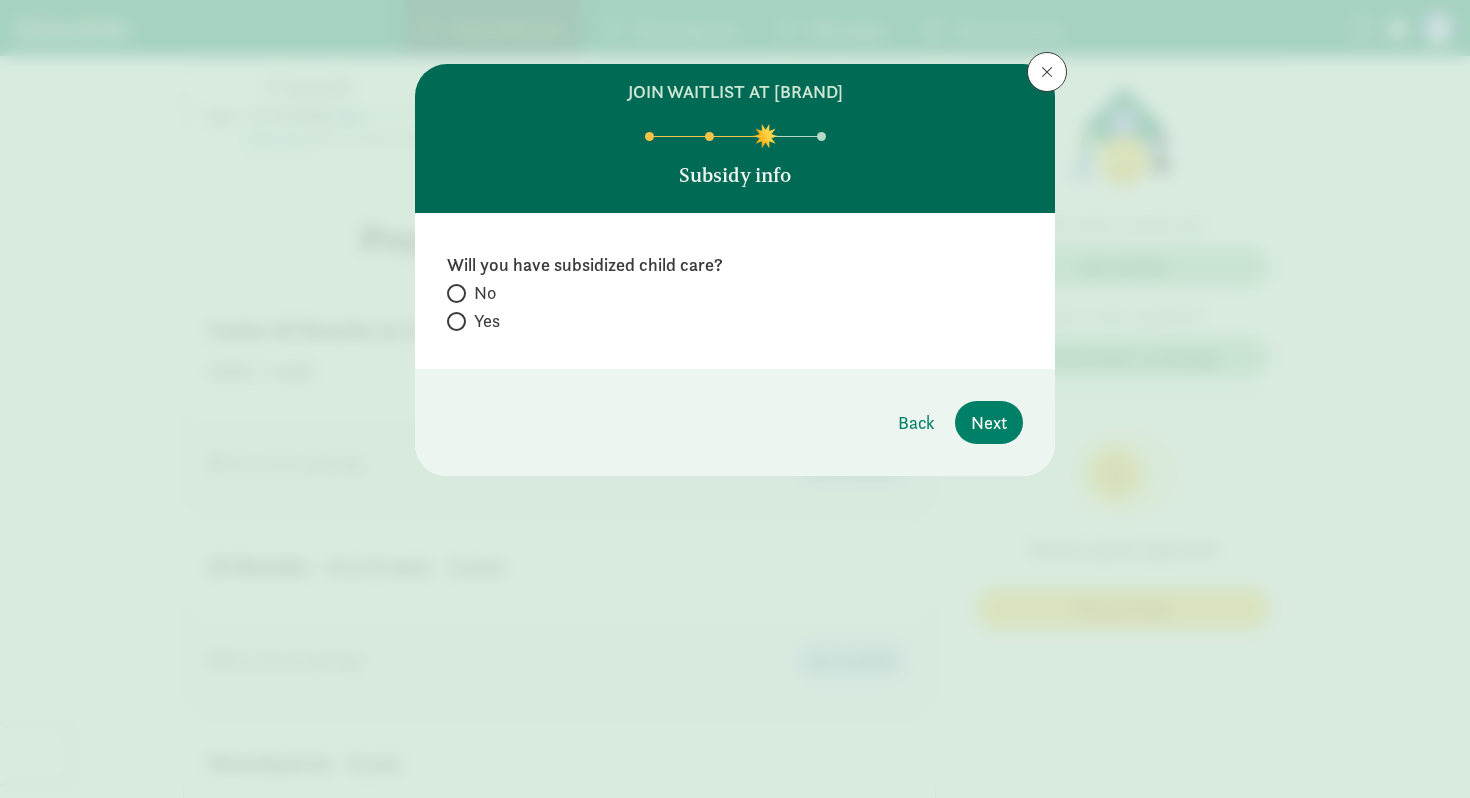 drag, startPoint x: 463, startPoint y: 317, endPoint x: 460, endPoint y: 292, distance: 25.179358 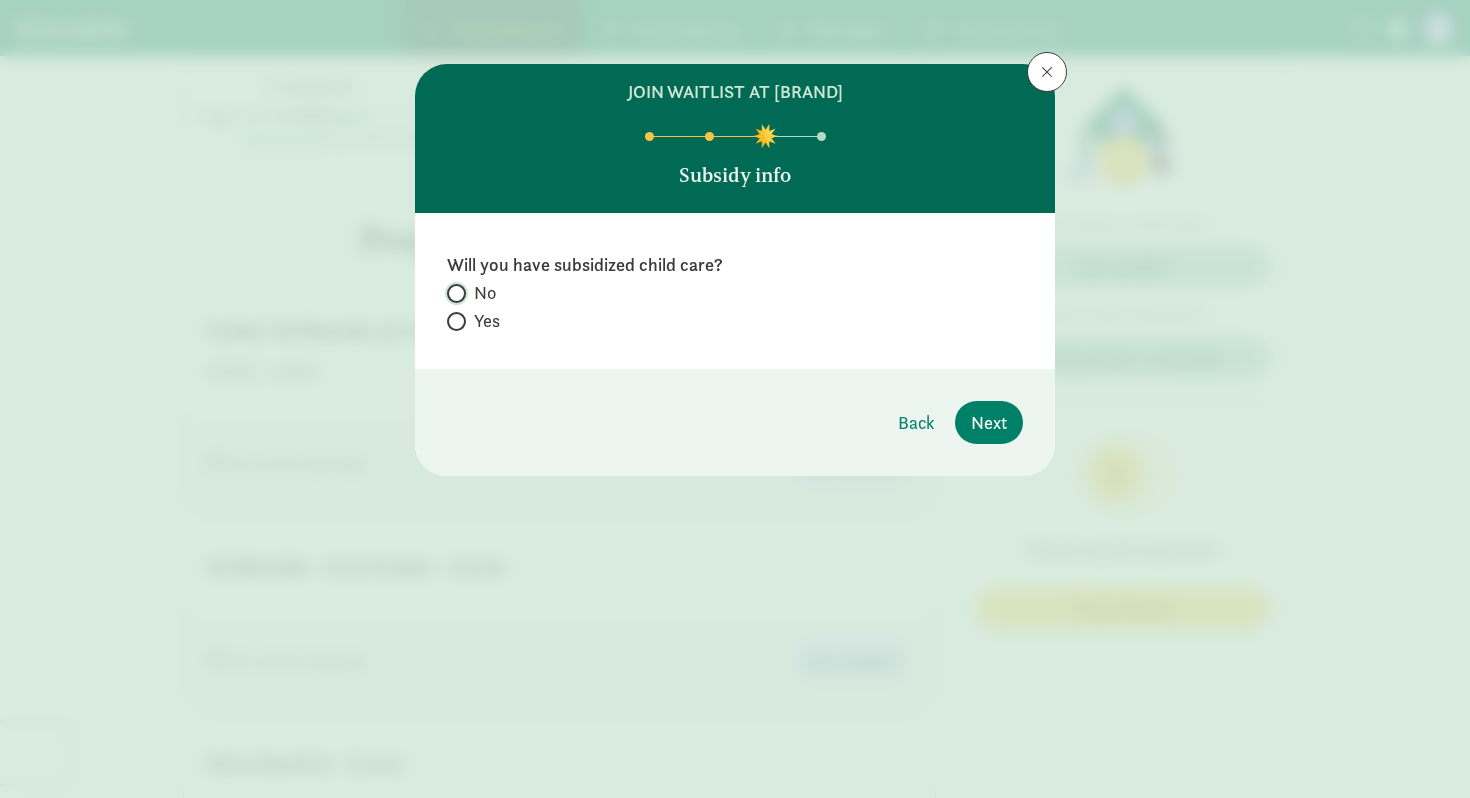 click on "No" at bounding box center [453, 293] 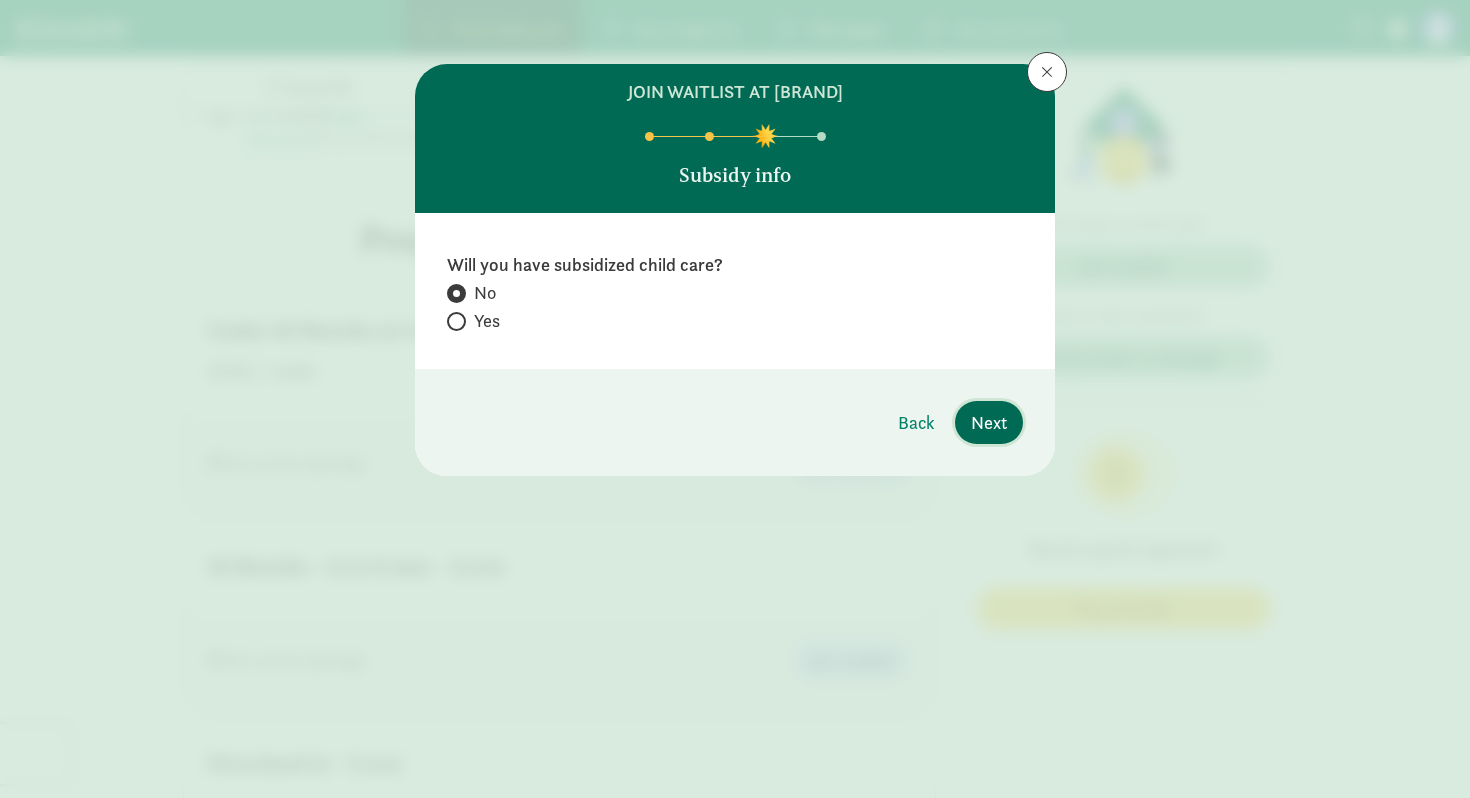 click on "Next" at bounding box center [989, 422] 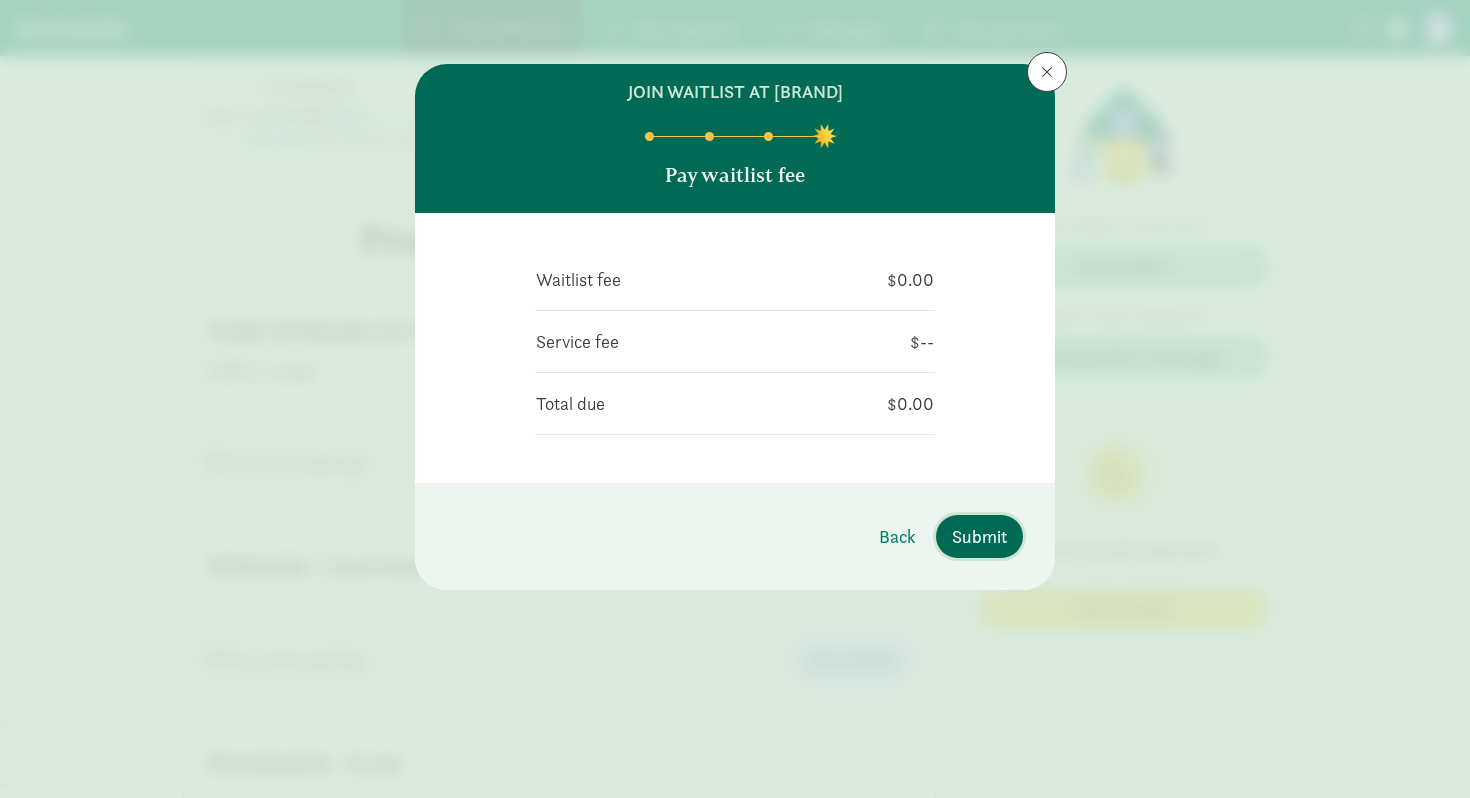 click on "Submit" at bounding box center [979, 536] 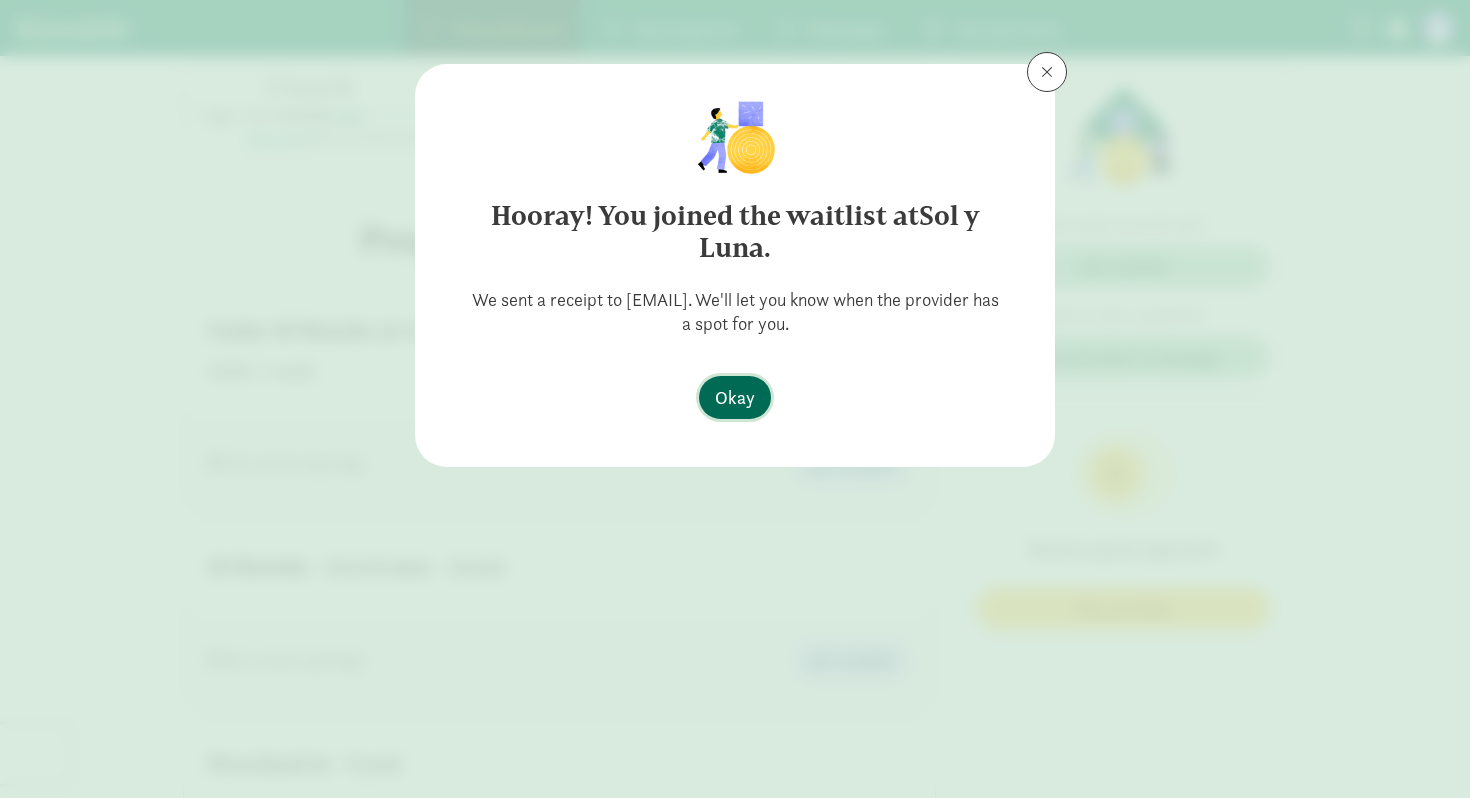 click on "Okay" at bounding box center (735, 397) 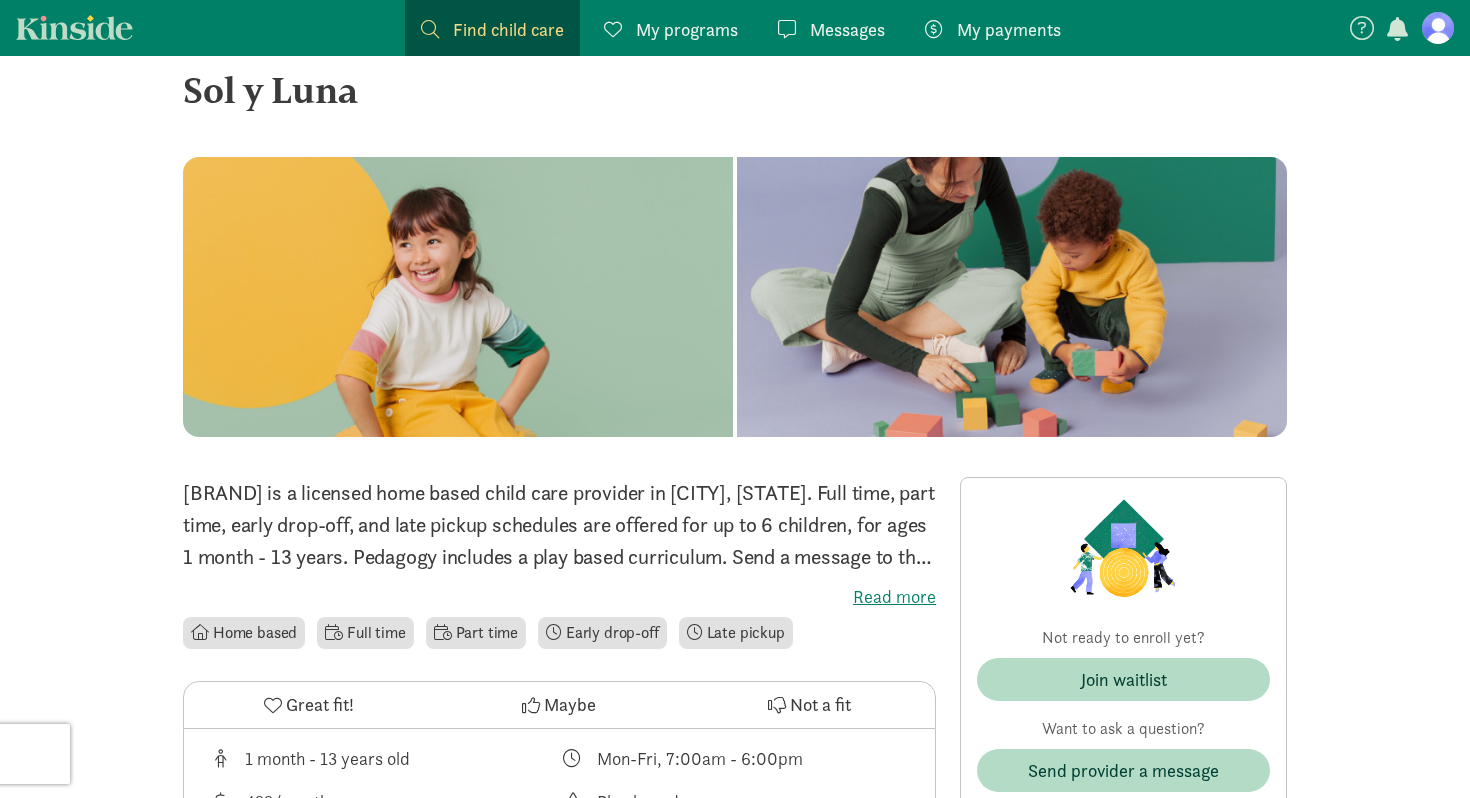 scroll, scrollTop: 0, scrollLeft: 0, axis: both 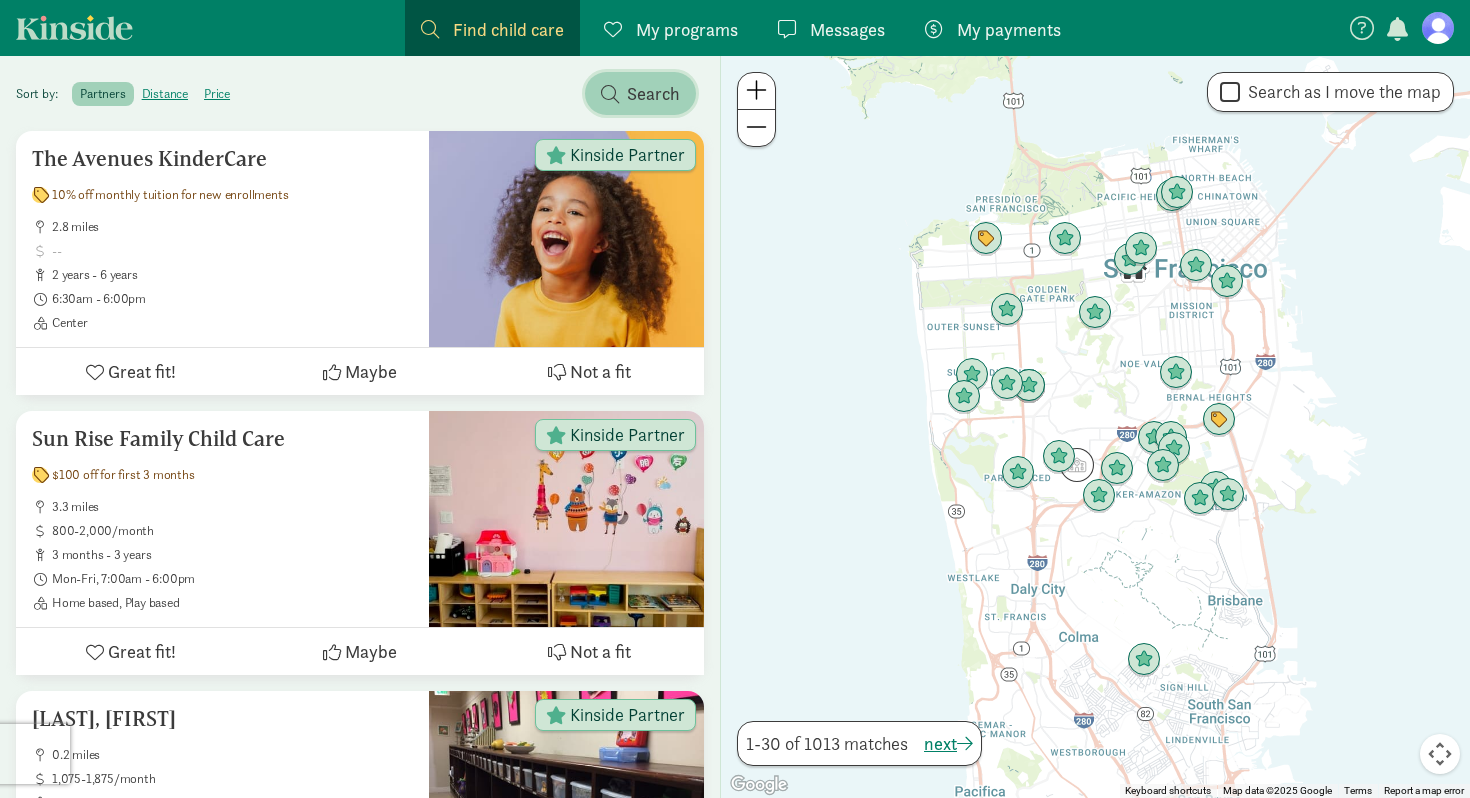 click on "Search" at bounding box center (653, 93) 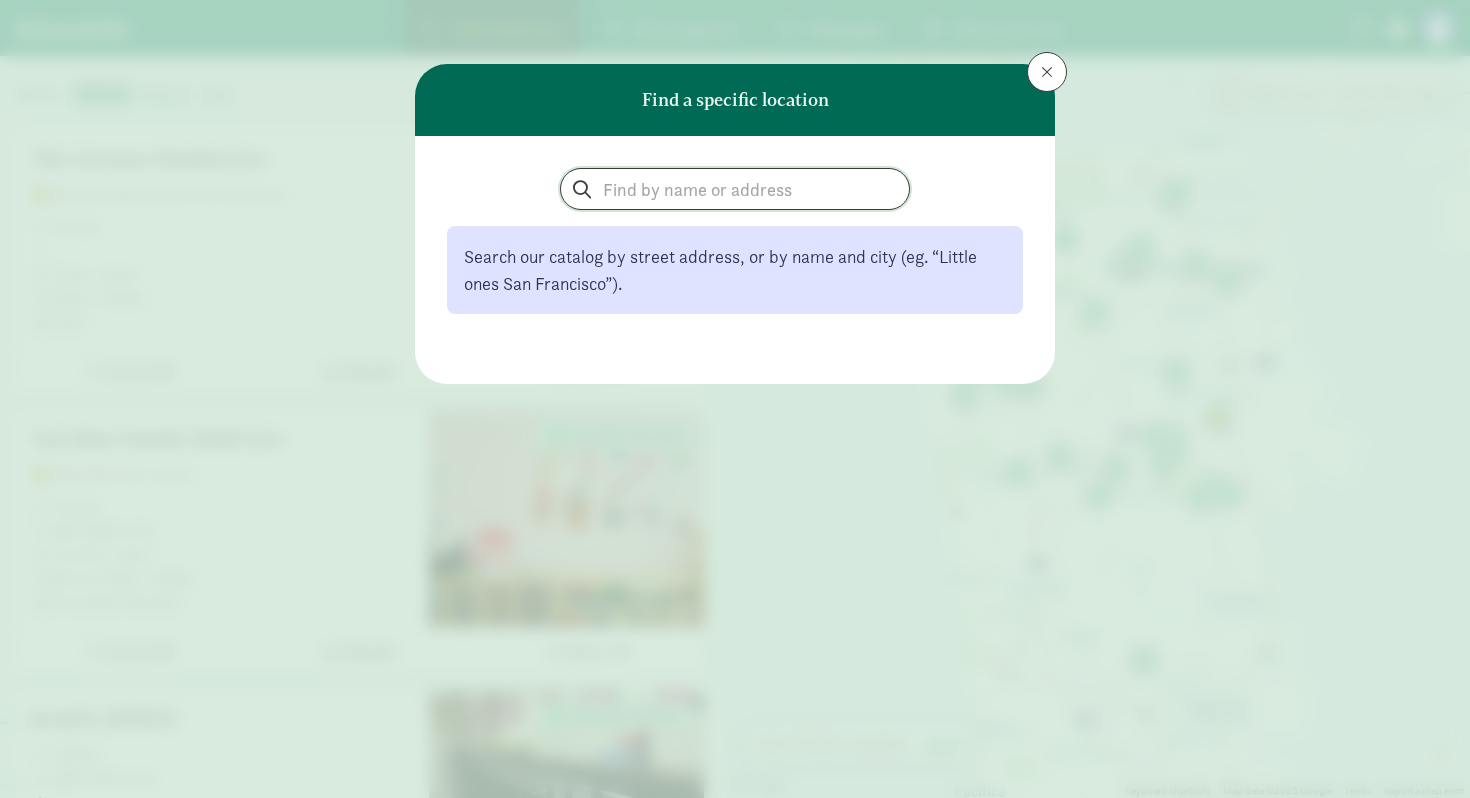 click 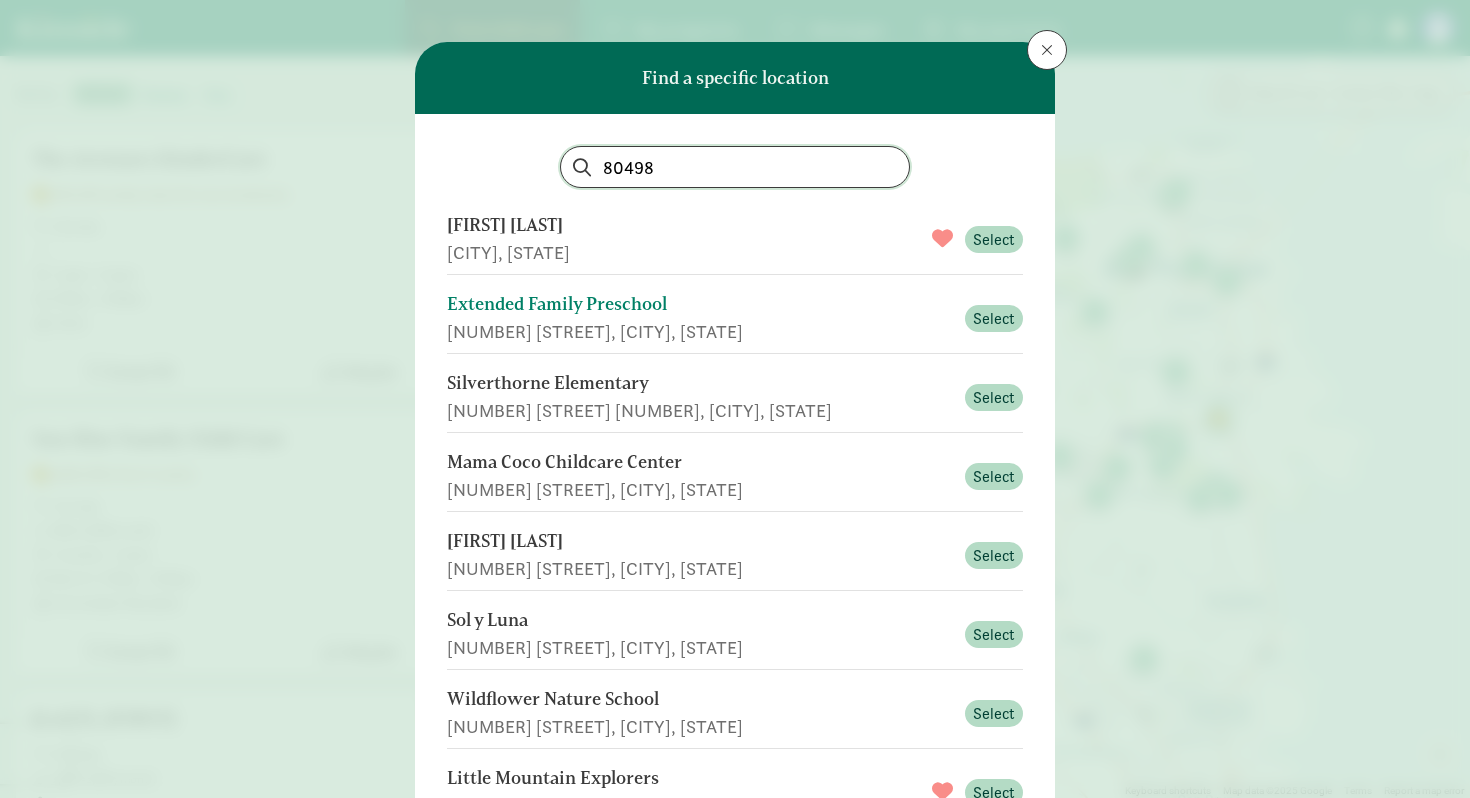 scroll, scrollTop: 24, scrollLeft: 0, axis: vertical 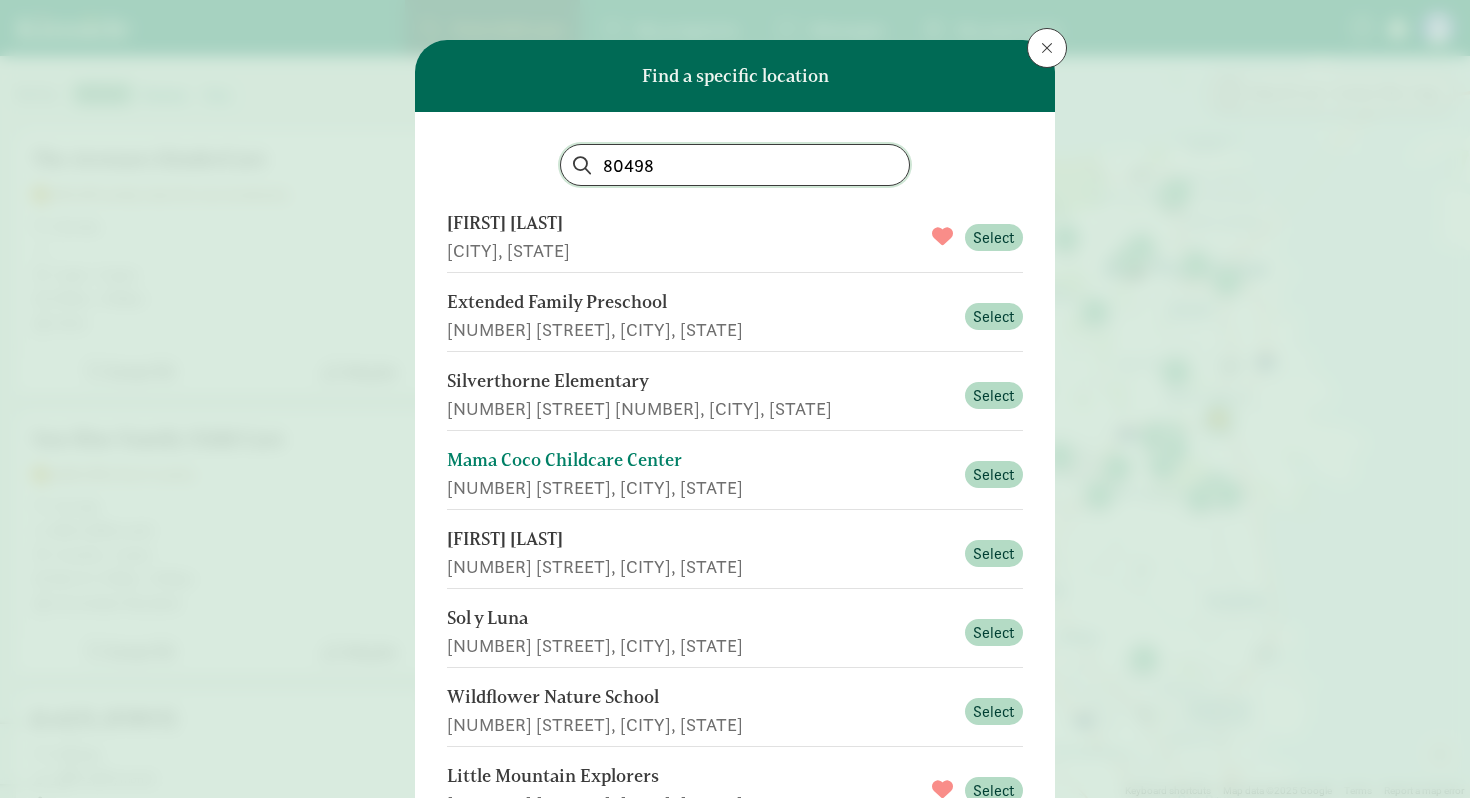 type on "80498" 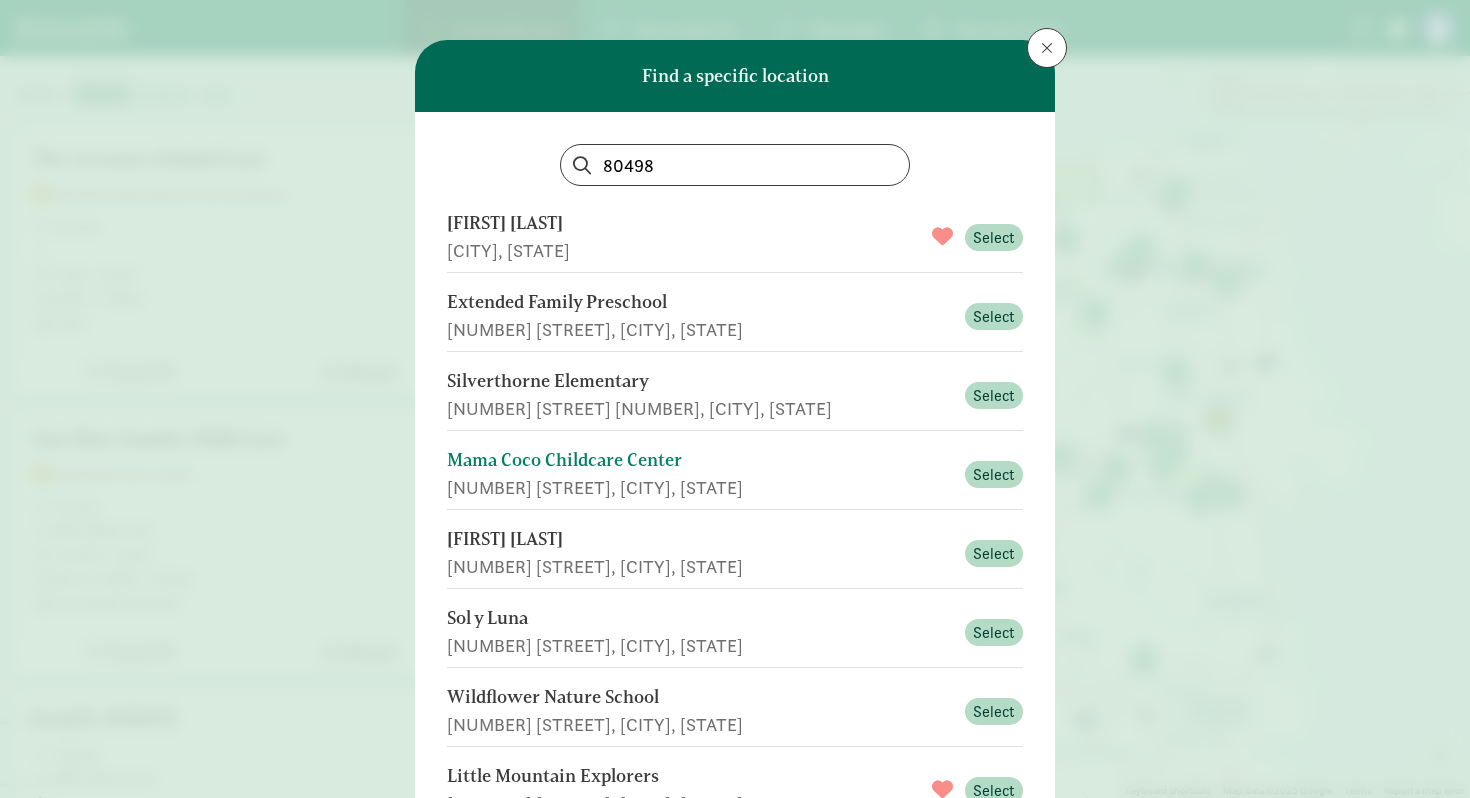click on "Mama Coco Childcare Center" at bounding box center [700, 460] 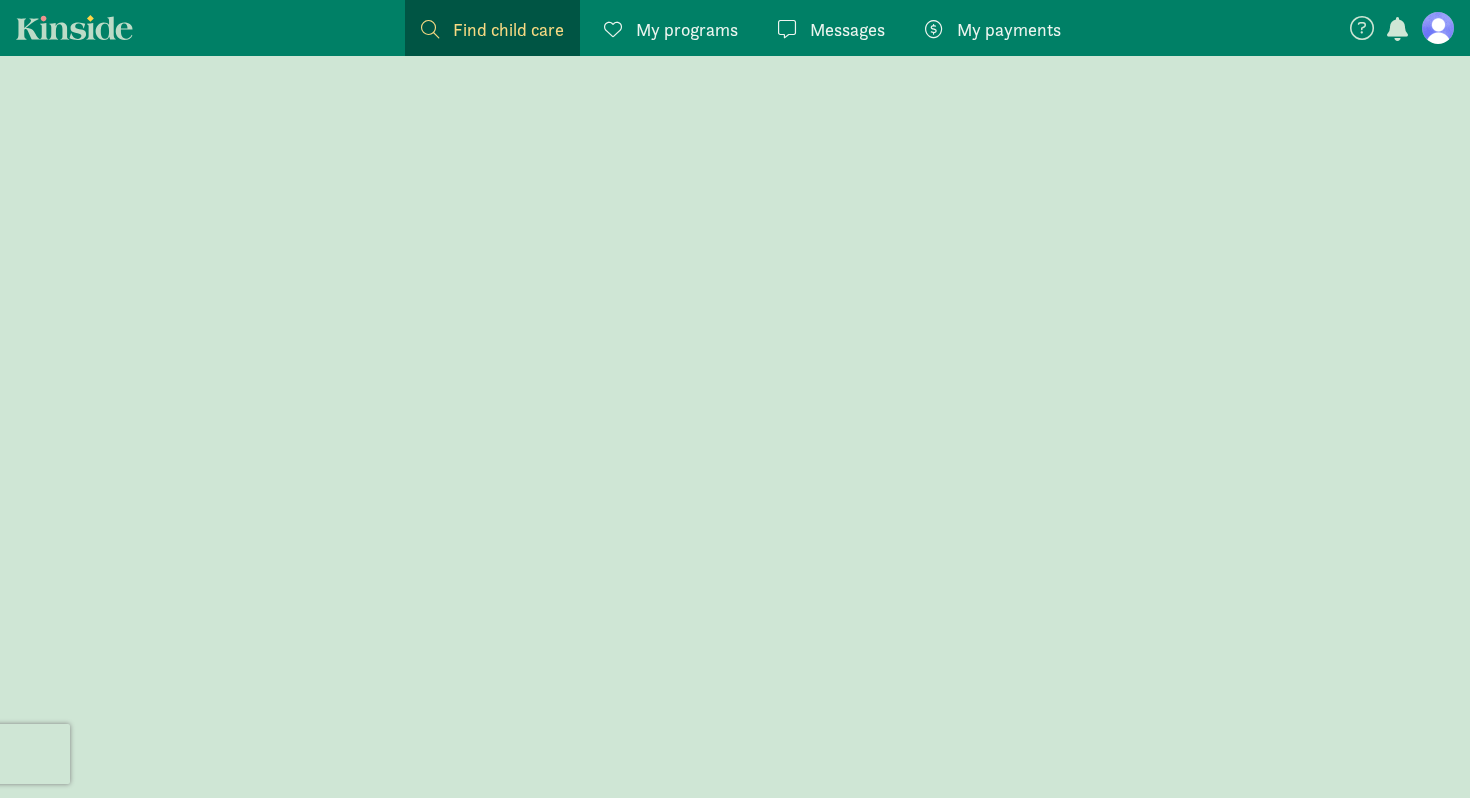 scroll, scrollTop: 0, scrollLeft: 0, axis: both 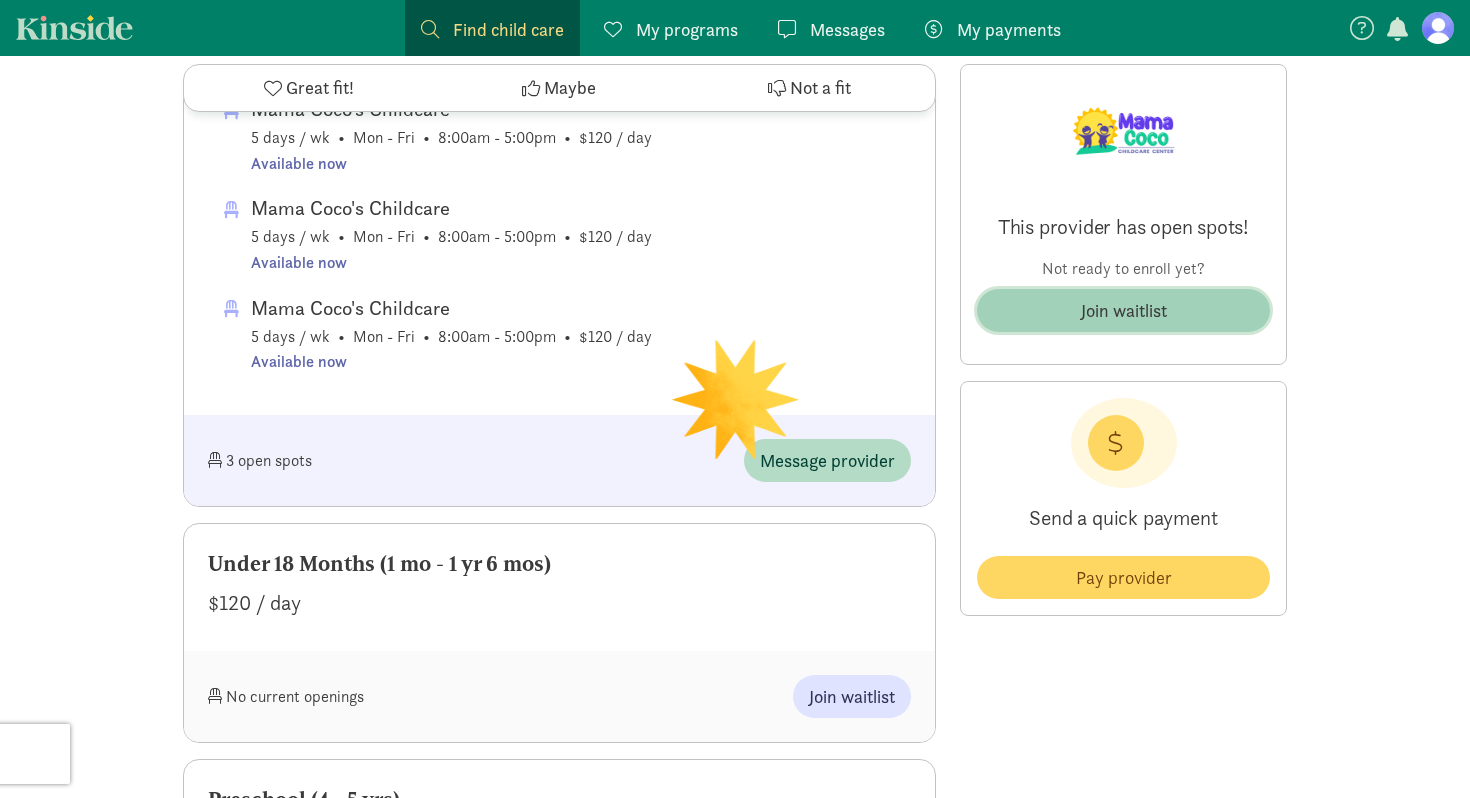 click on "Join waitlist" at bounding box center (1123, 310) 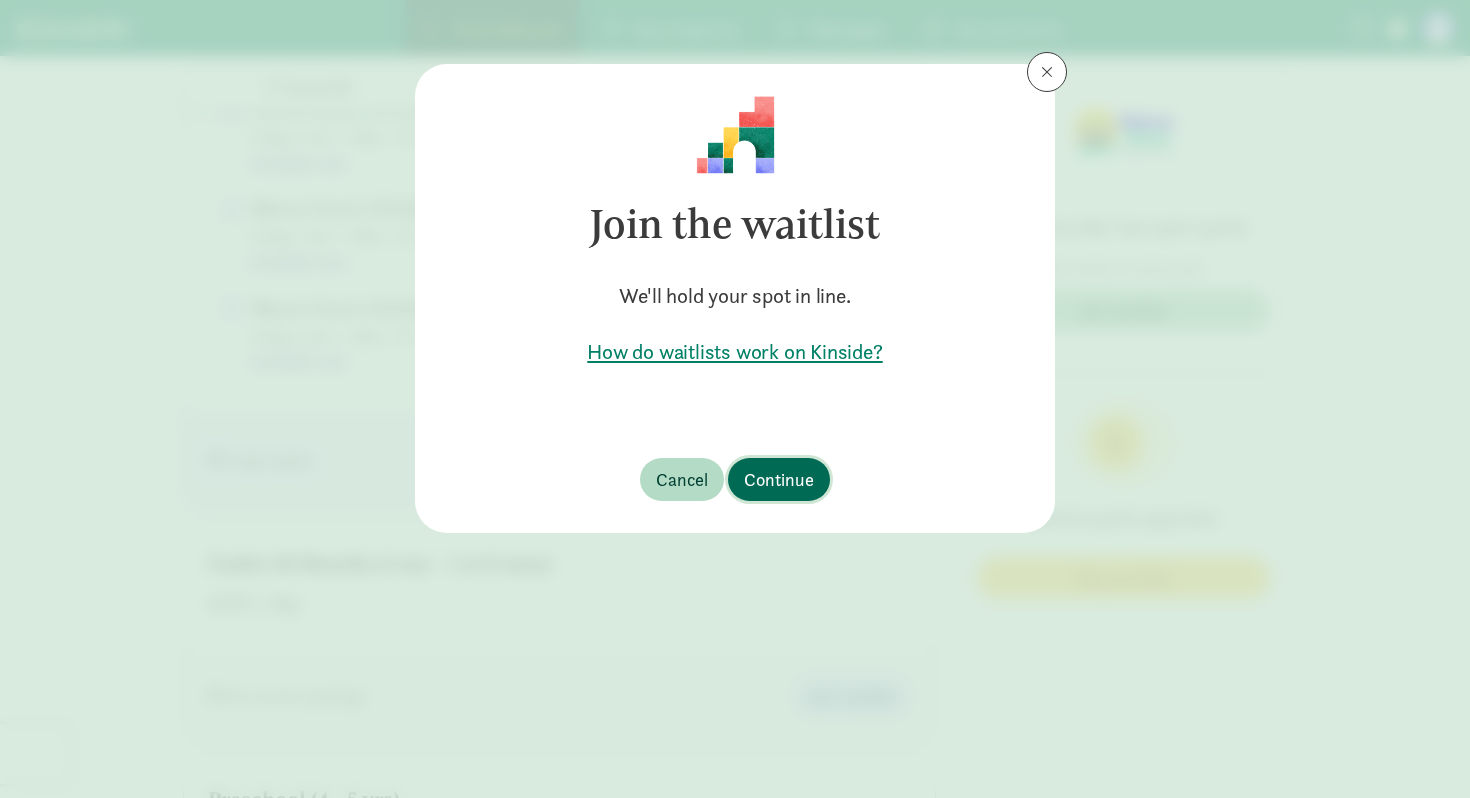 click on "Continue" at bounding box center [779, 479] 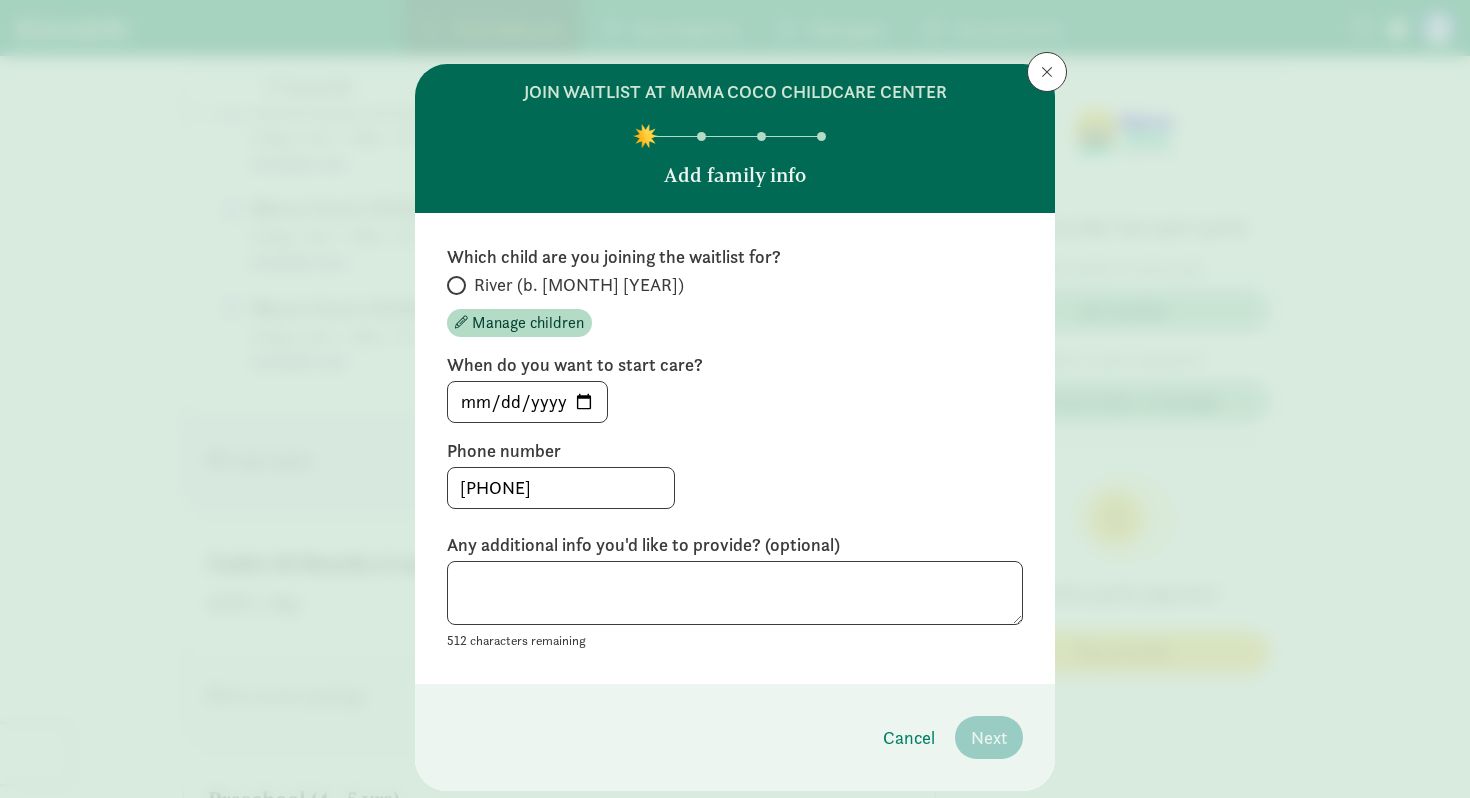 click on "Which child are you joining the waitlist for? River (b. [MONTH] [YEAR]) Manage children When do you want to start care? [DATE] Phone number [PHONE] Any additional info you'd like to provide? 512 characters remaining" 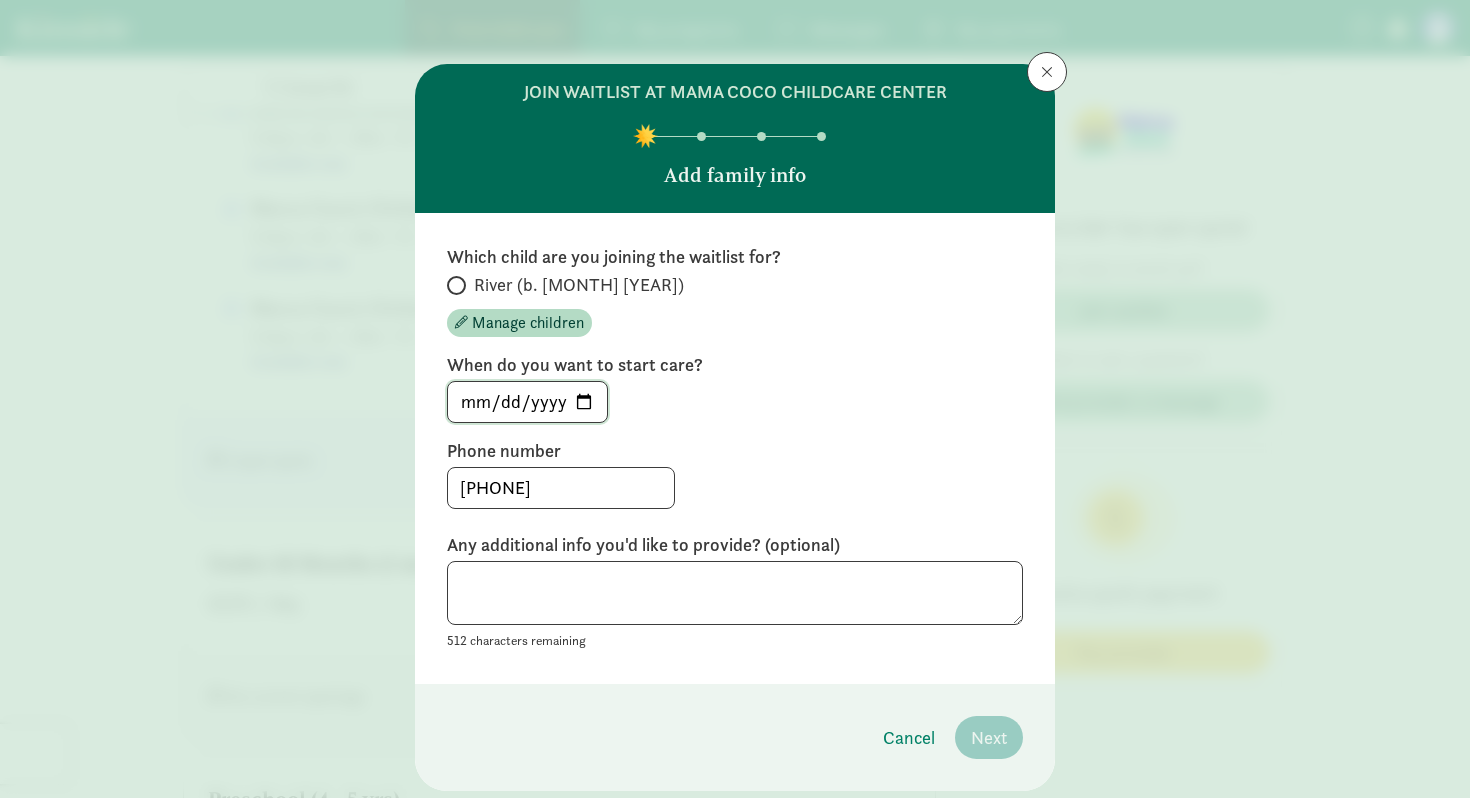 click on "[DATE]" 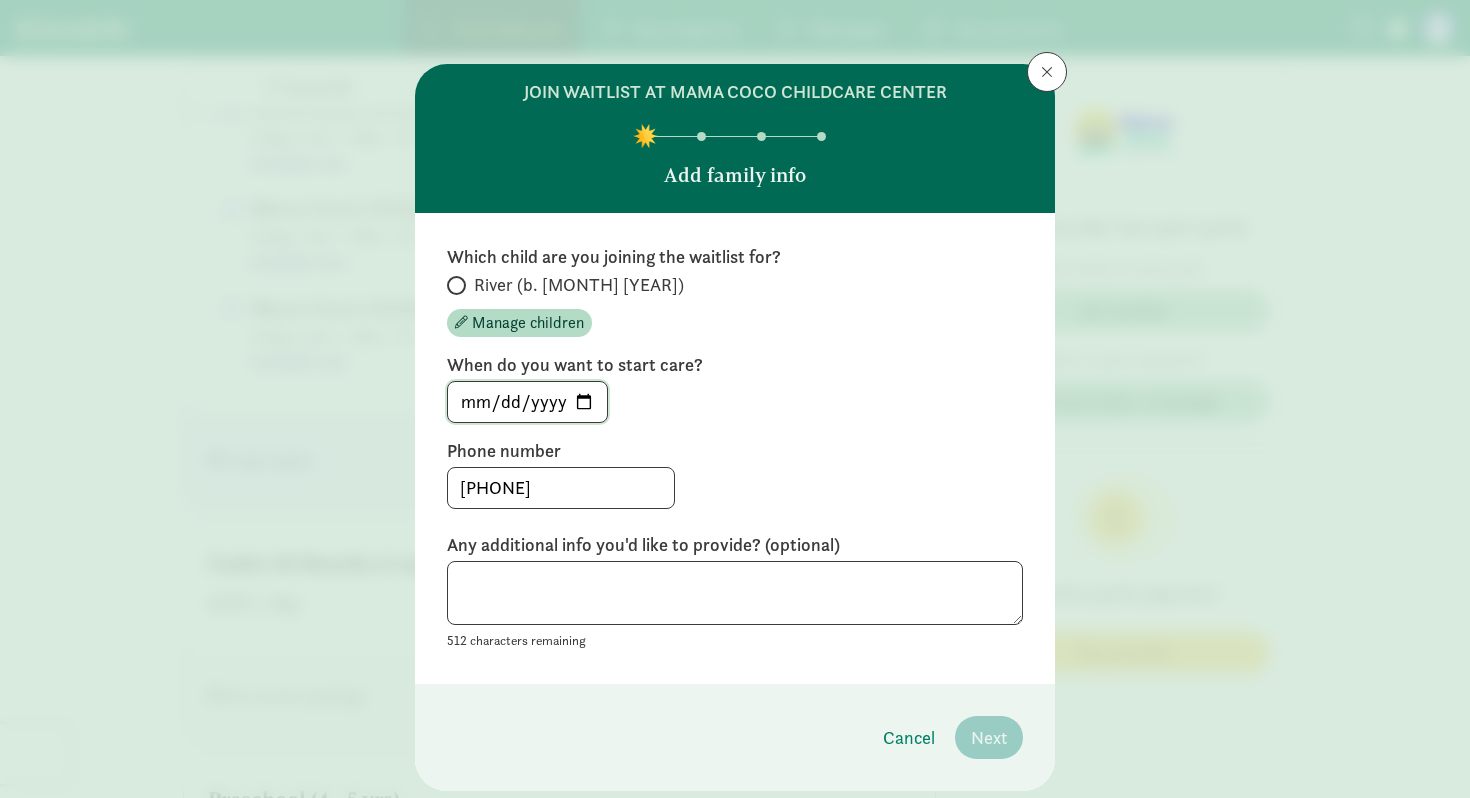 type on "2026-01-05" 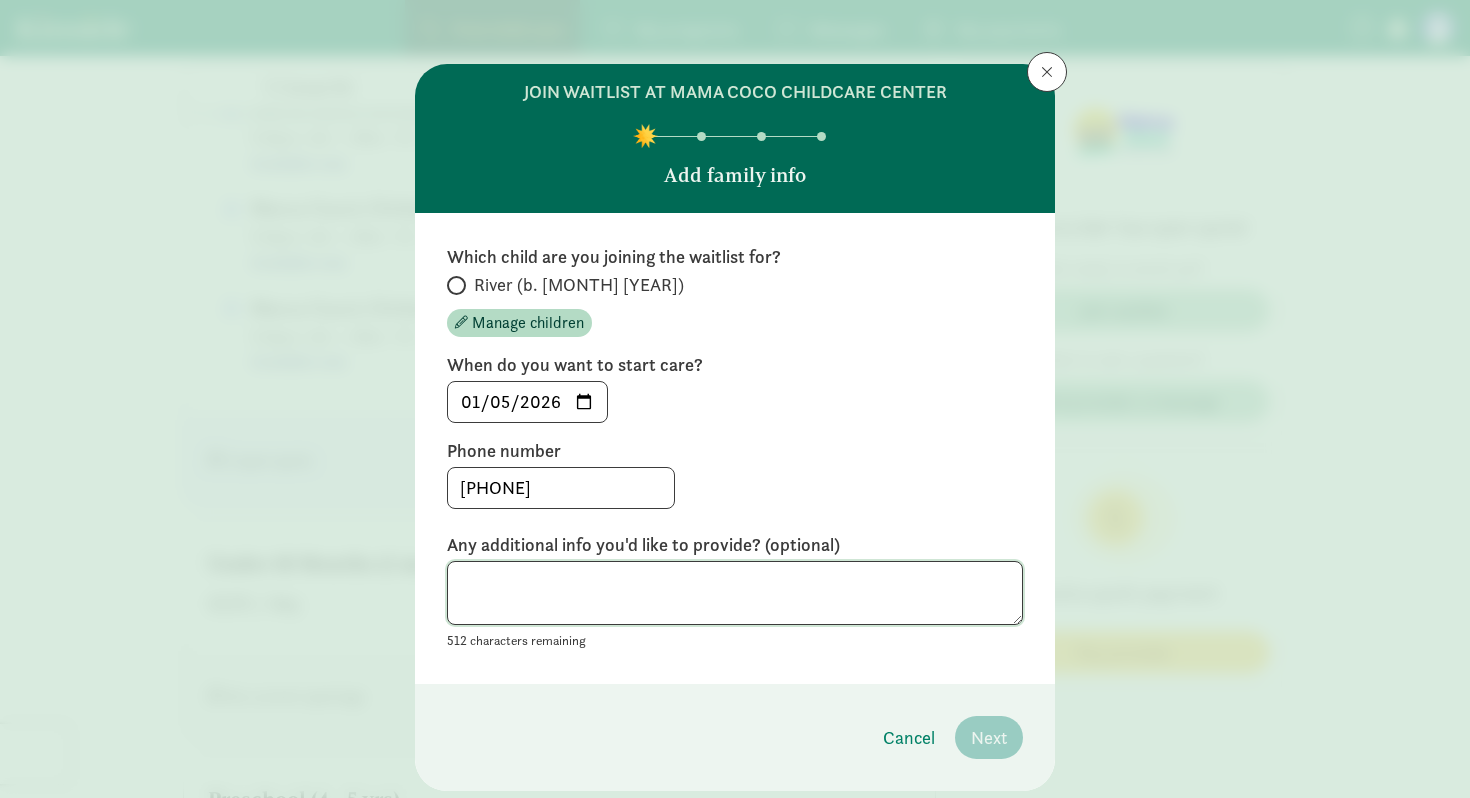 click at bounding box center (735, 593) 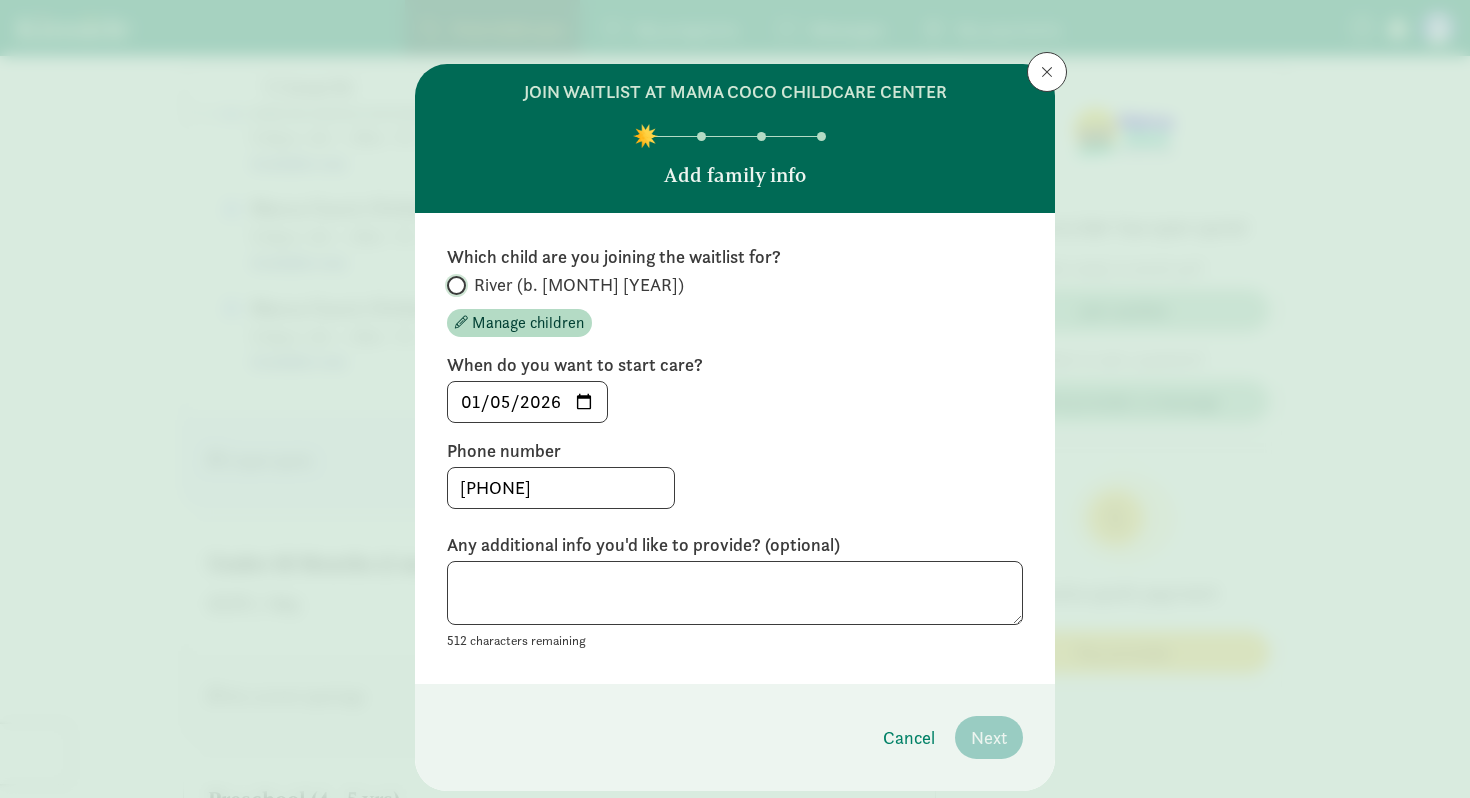 click on "River (b. [MONTH] [YEAR])" at bounding box center (453, 285) 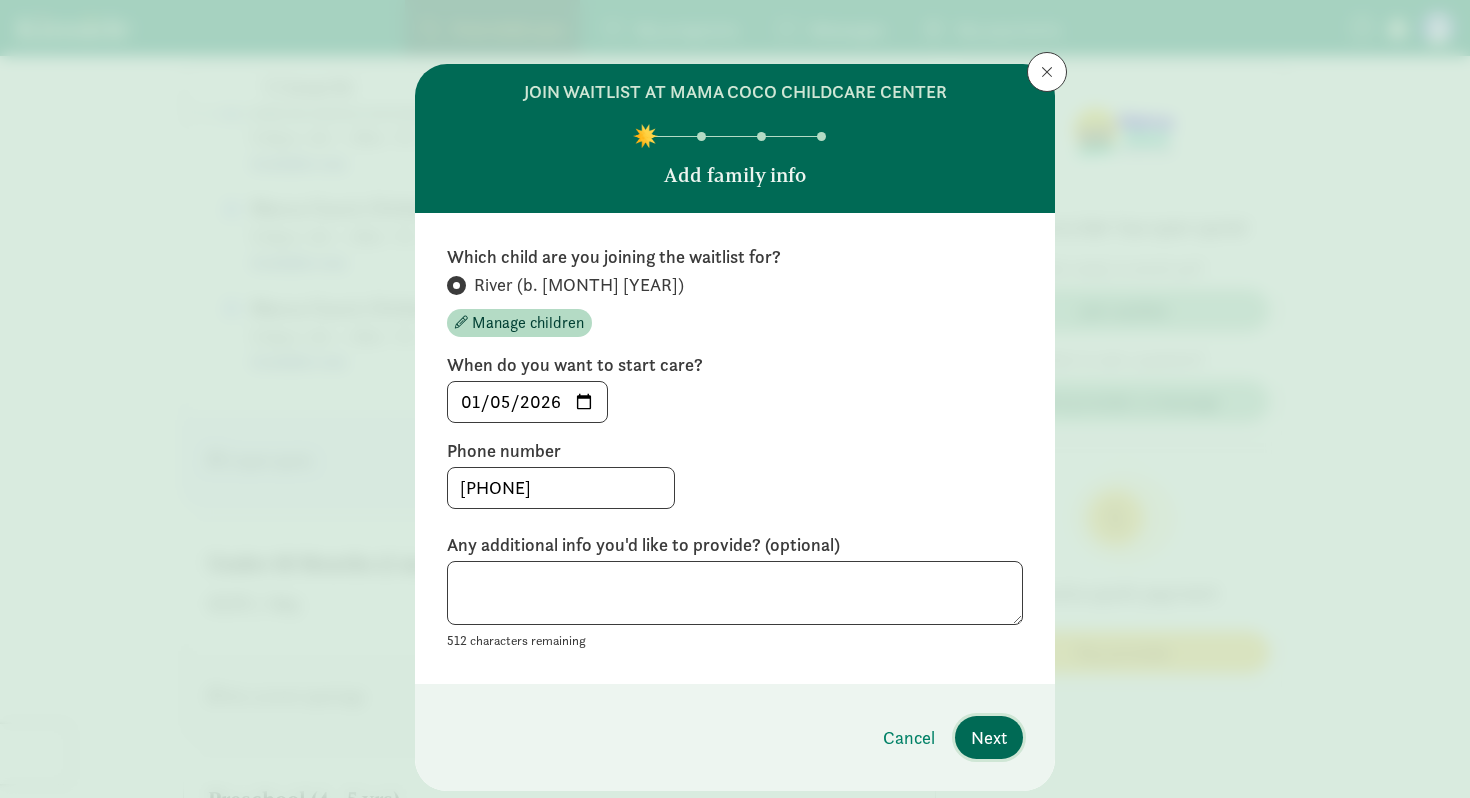 click on "Next" at bounding box center (989, 737) 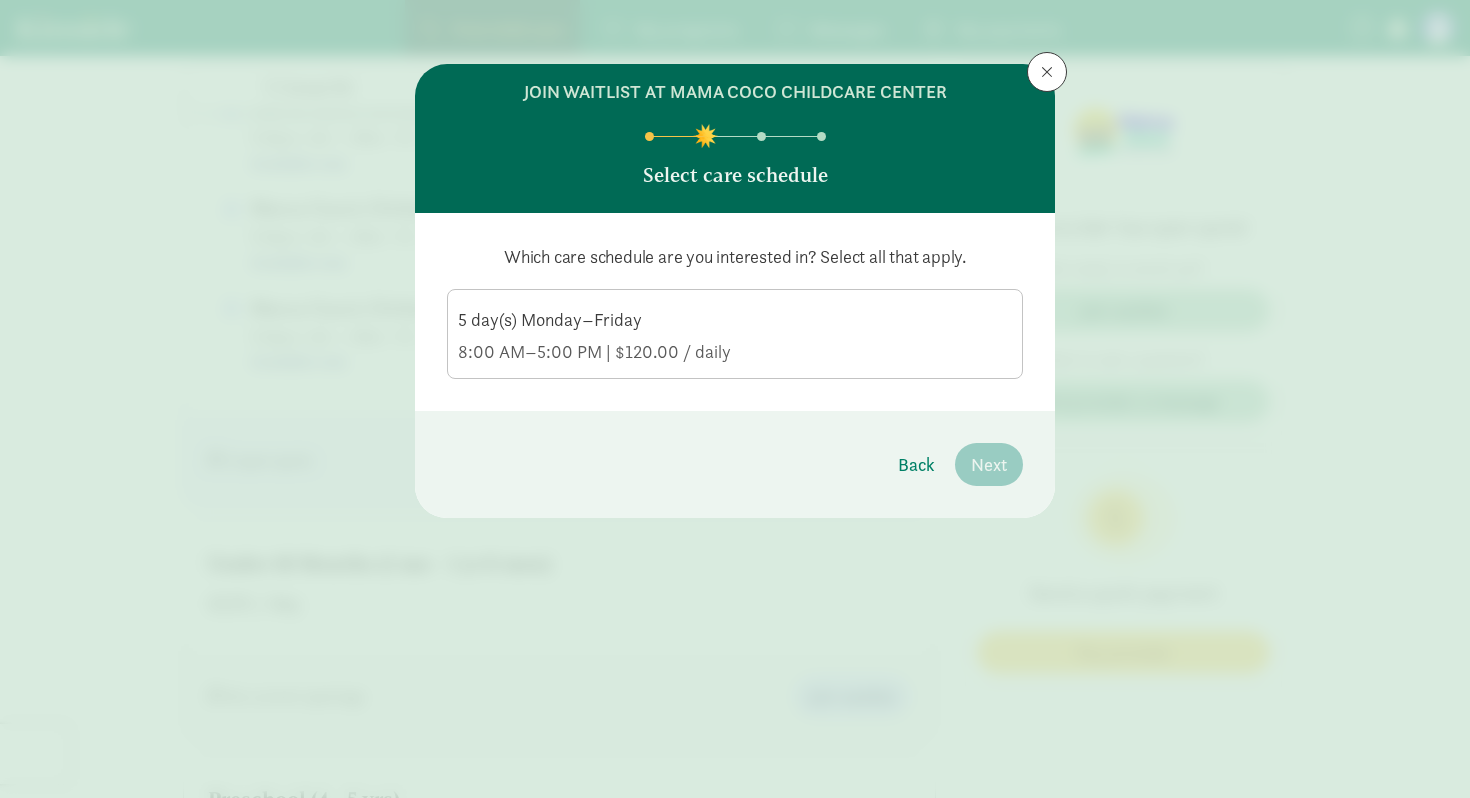 click on "8:00 AM–5:00 PM | $120.00 / daily" 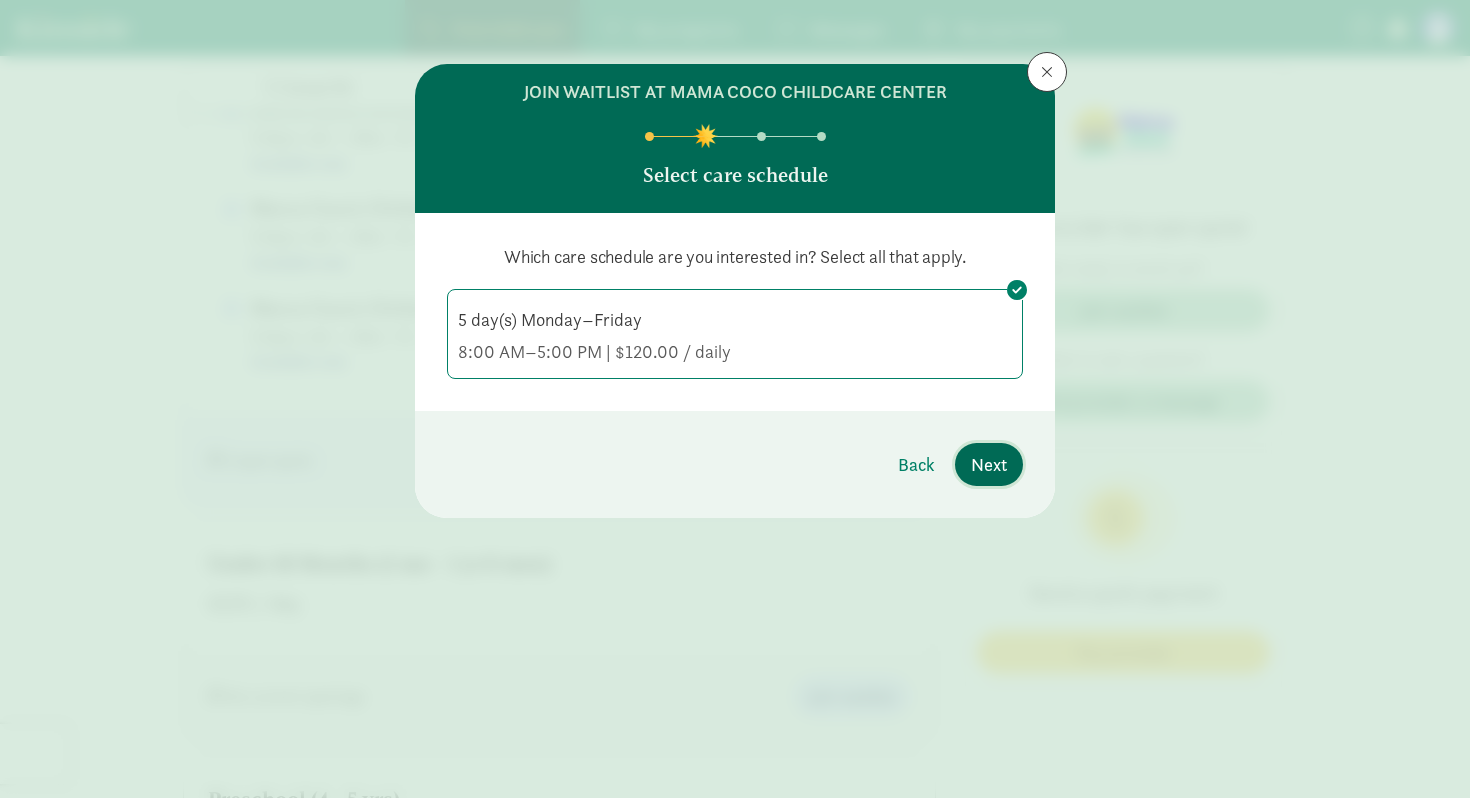click on "Next" at bounding box center [989, 464] 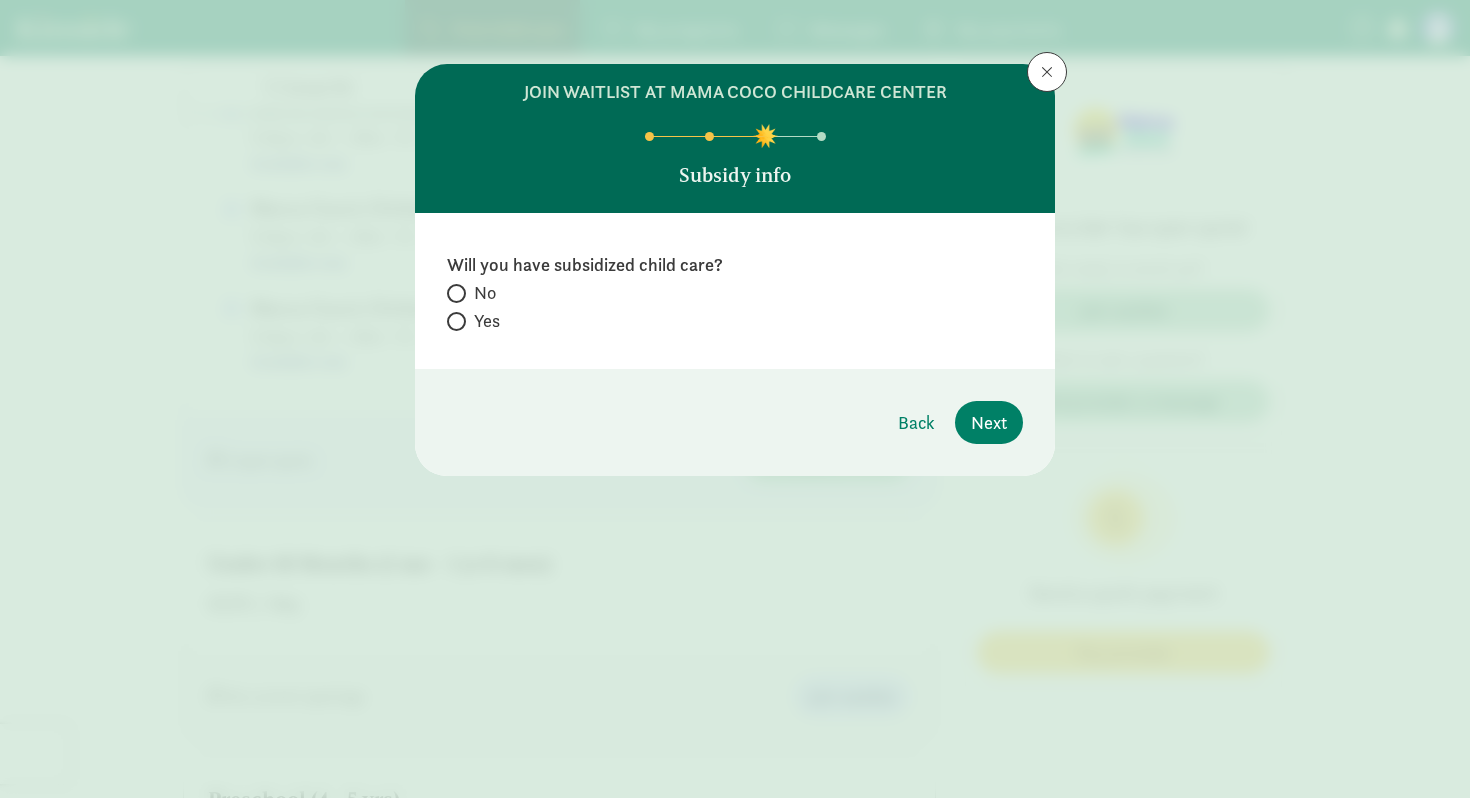 click at bounding box center [456, 293] 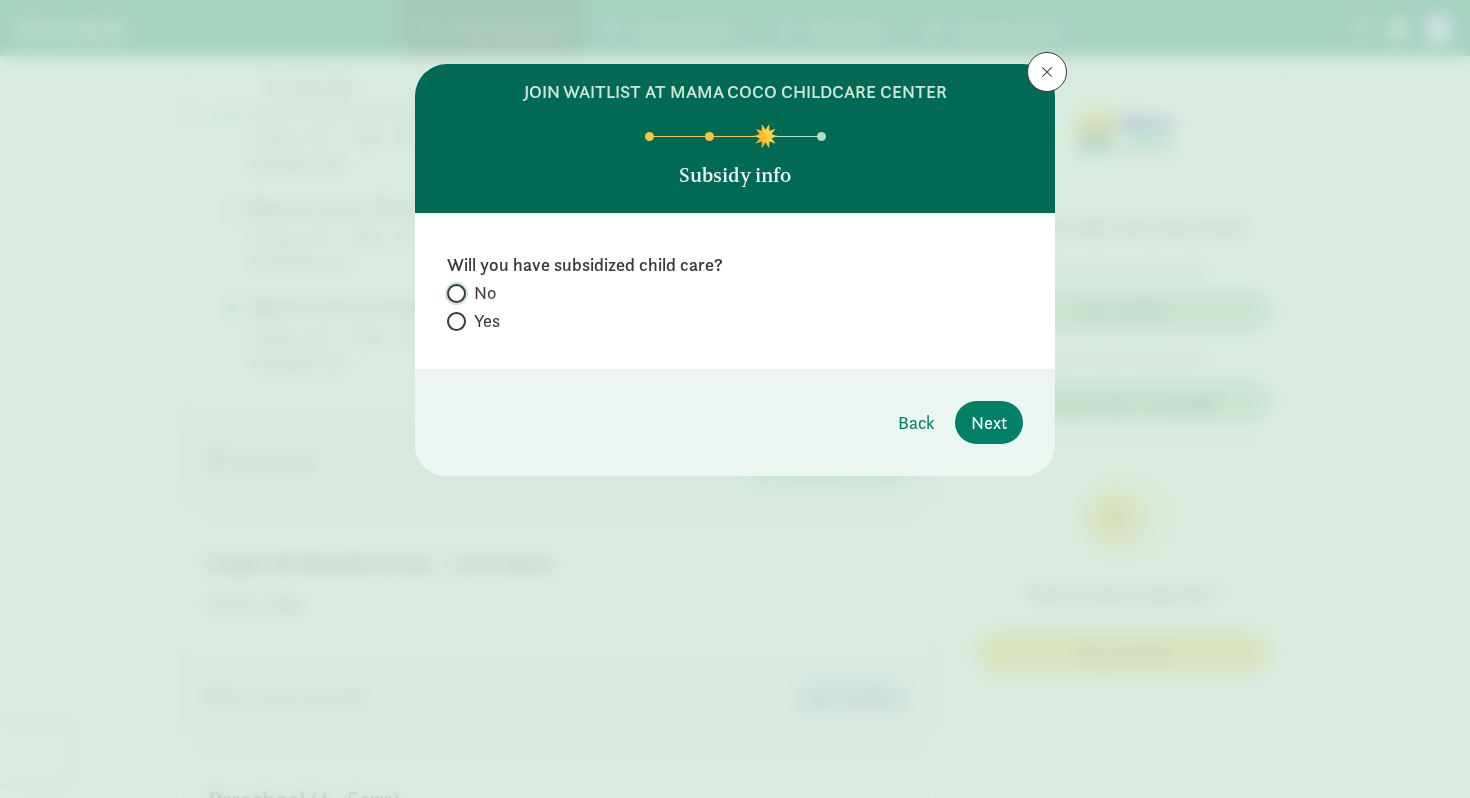 click on "No" at bounding box center [453, 293] 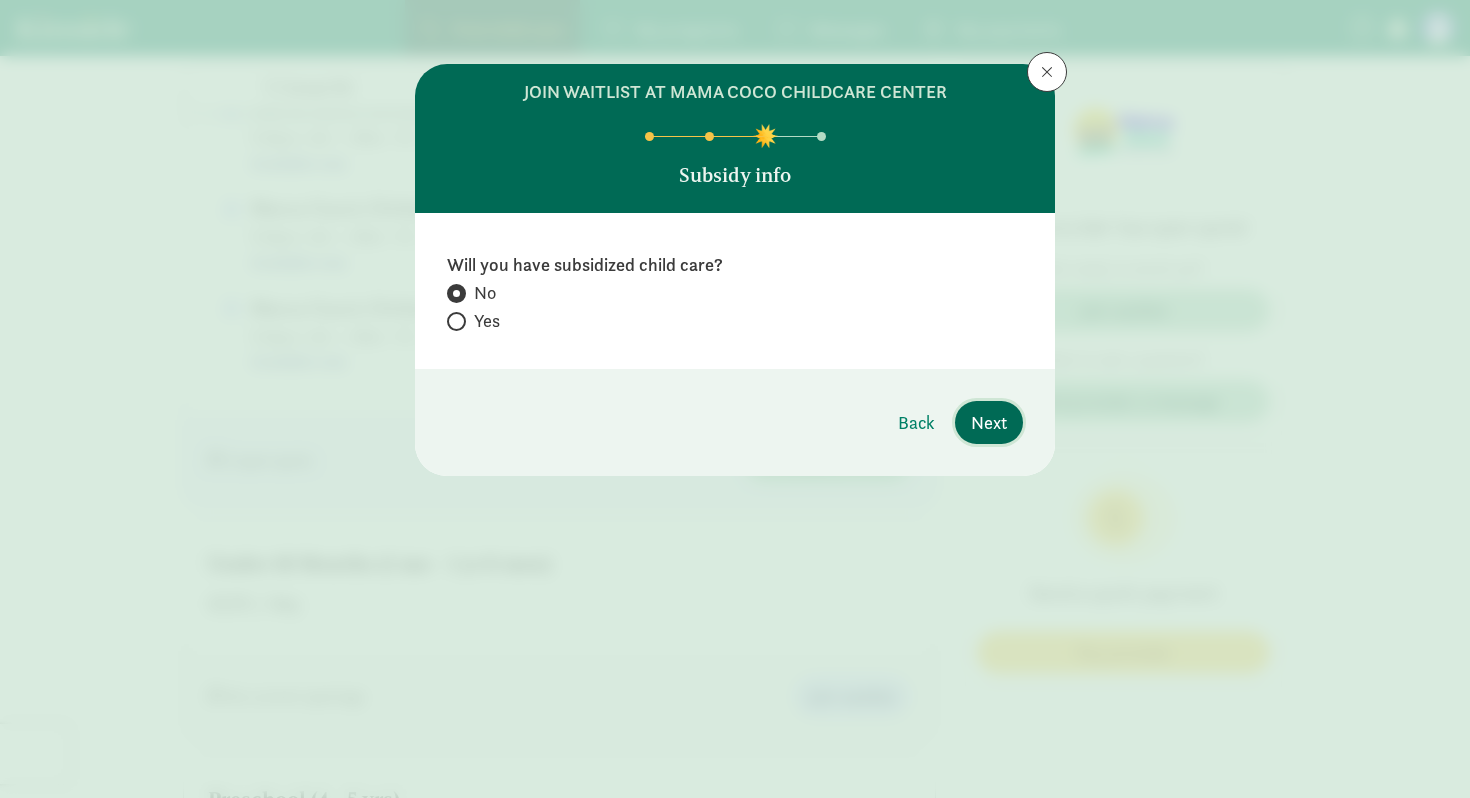 click on "Next" at bounding box center [989, 422] 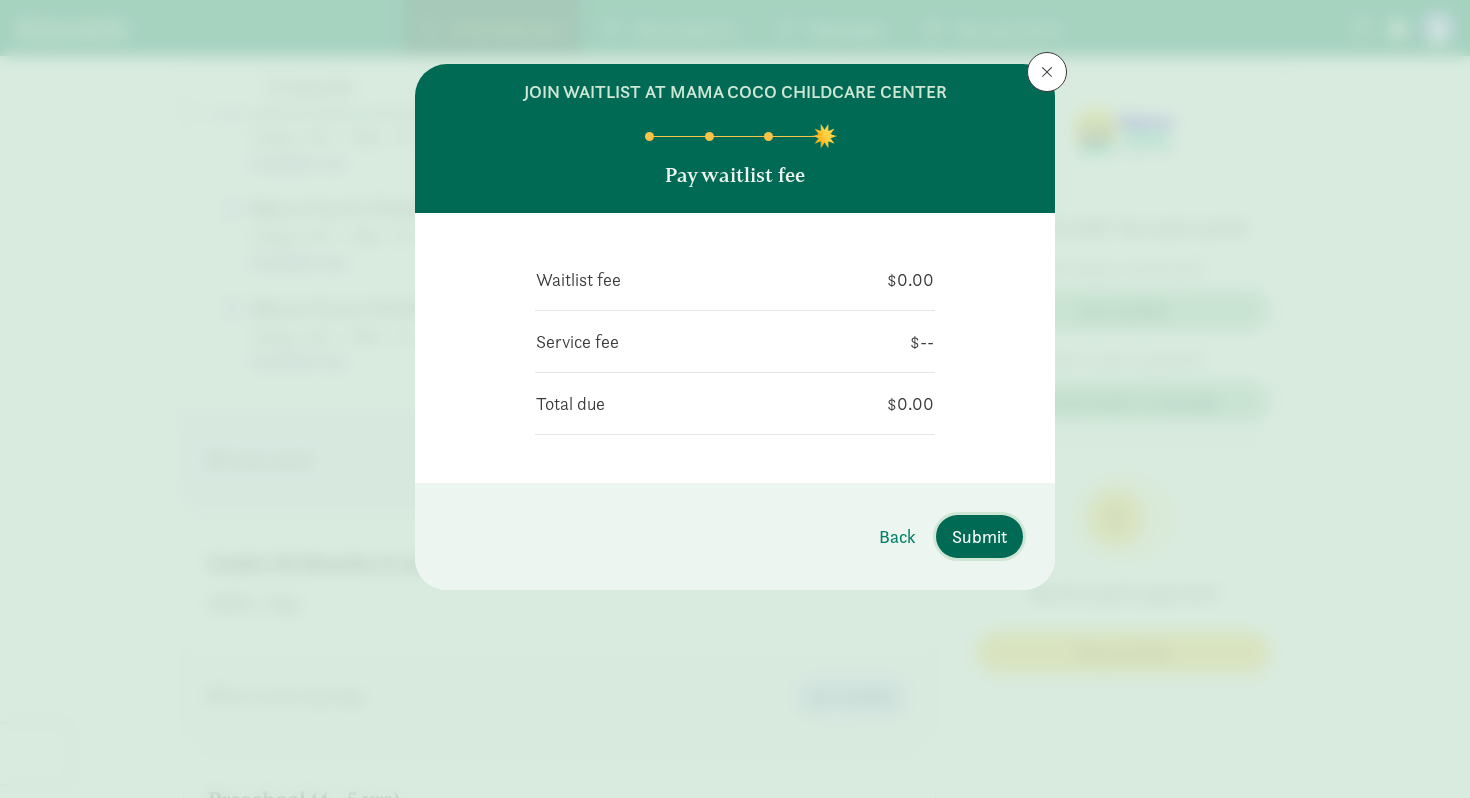 click on "Submit" at bounding box center [979, 536] 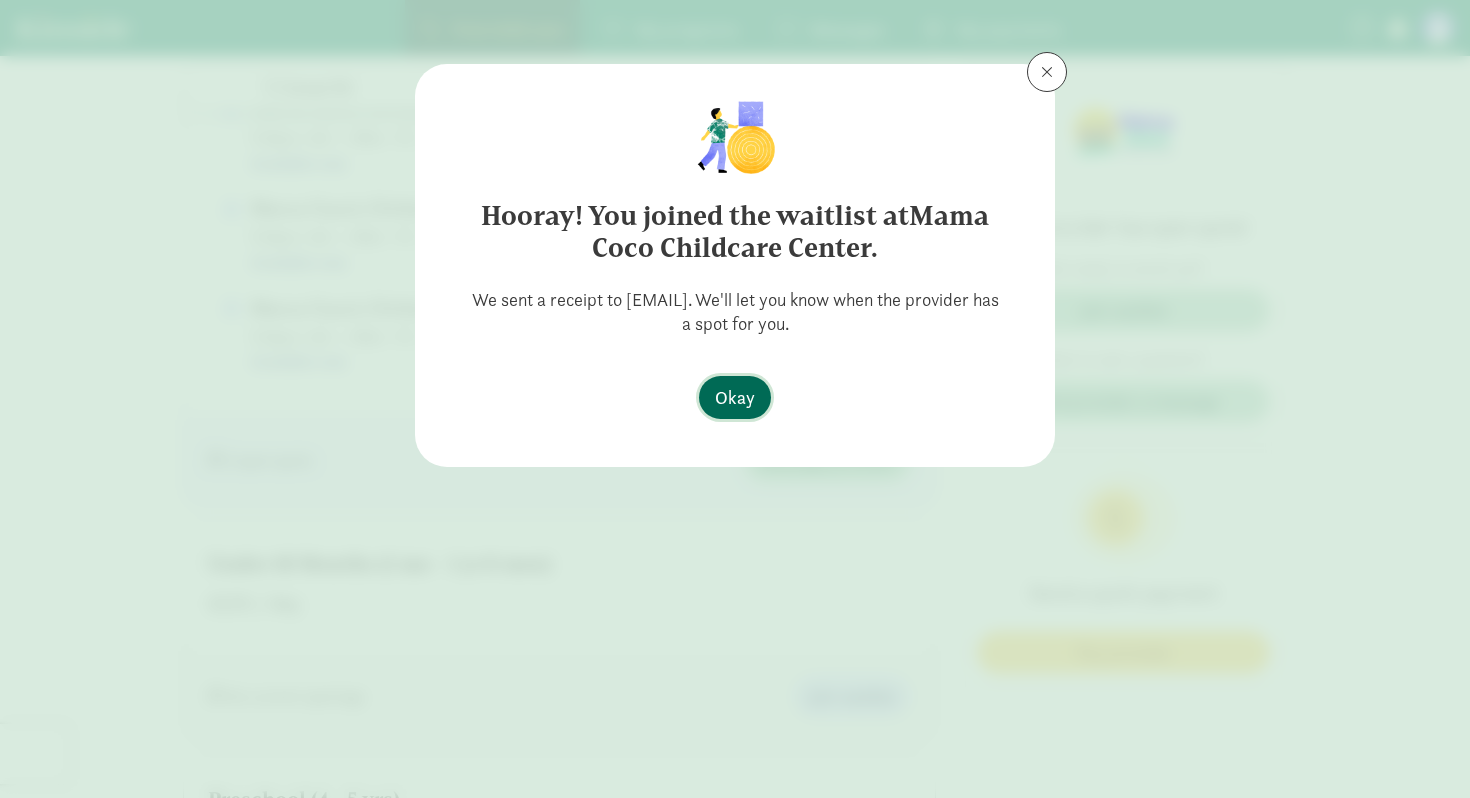 click on "Okay" at bounding box center [735, 397] 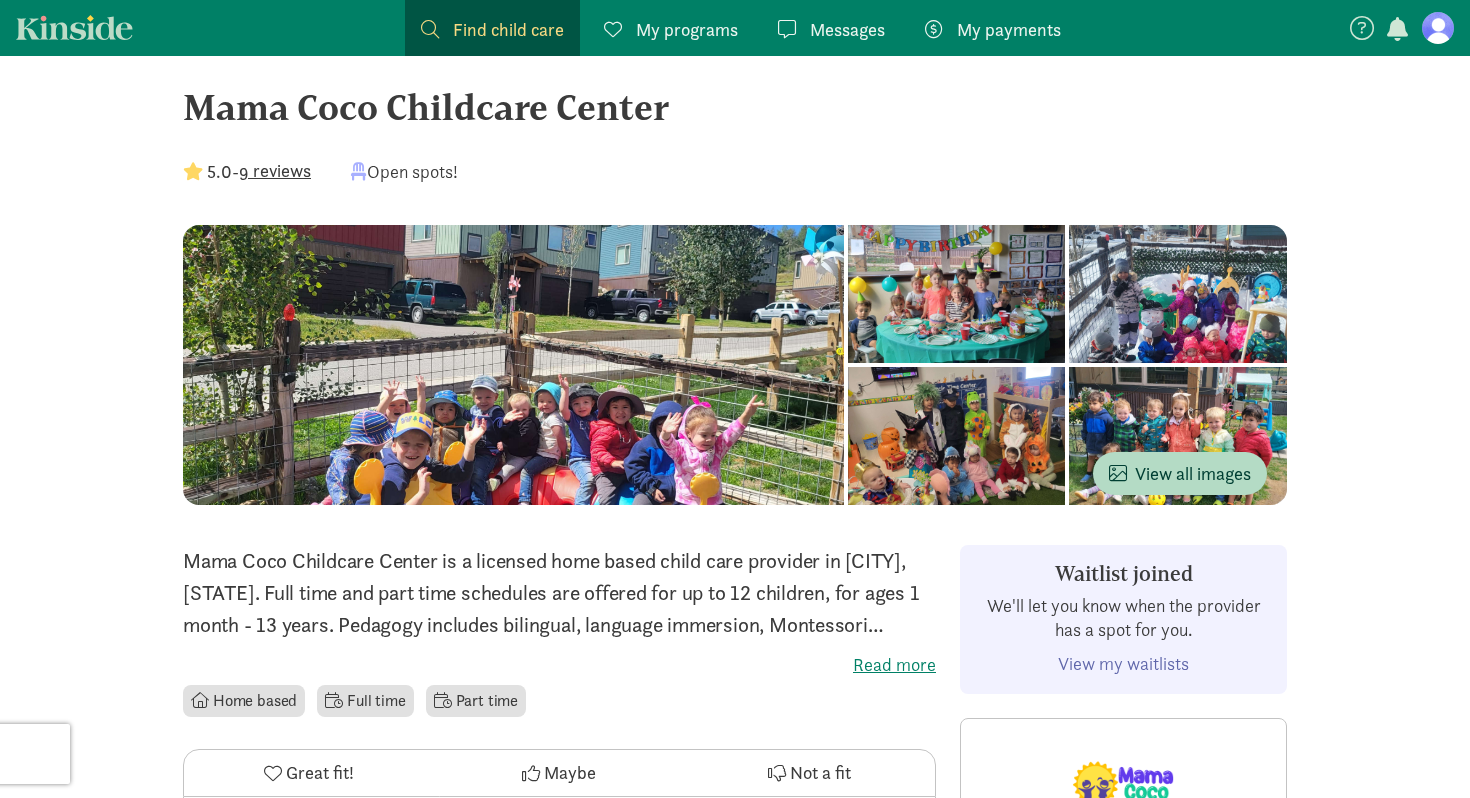 scroll, scrollTop: 0, scrollLeft: 0, axis: both 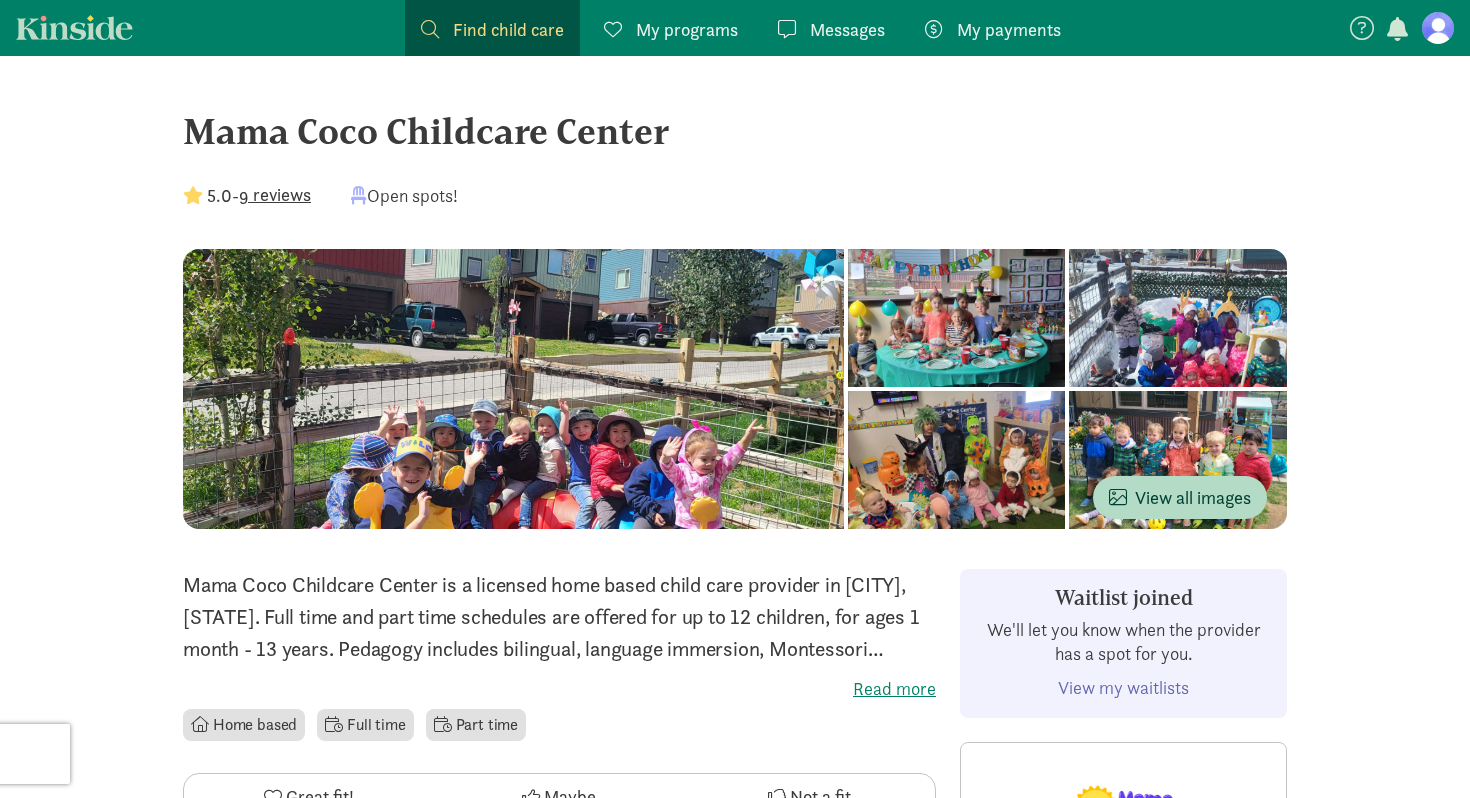 click on "Find child care" at bounding box center [508, 29] 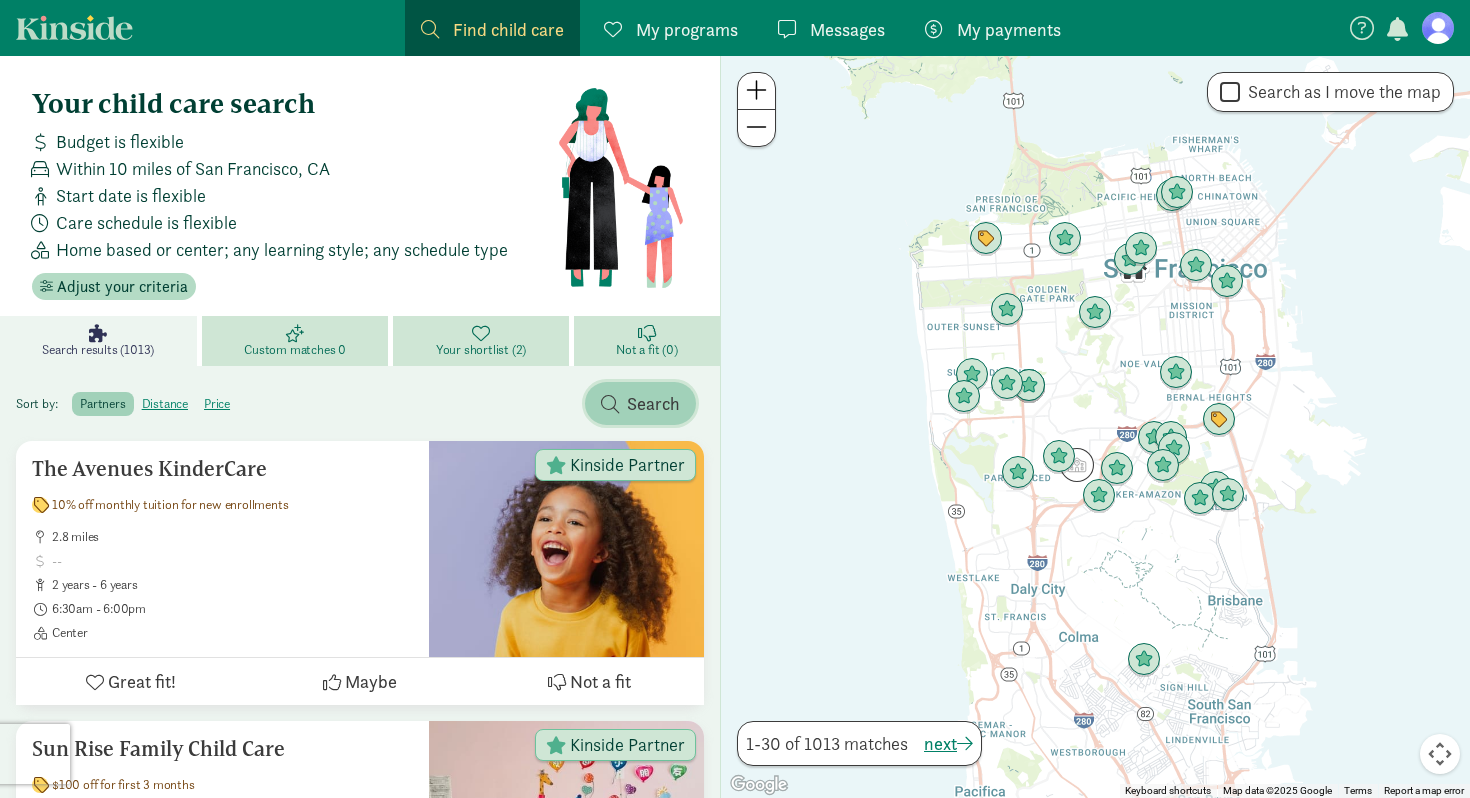 click on "Search" at bounding box center [640, 403] 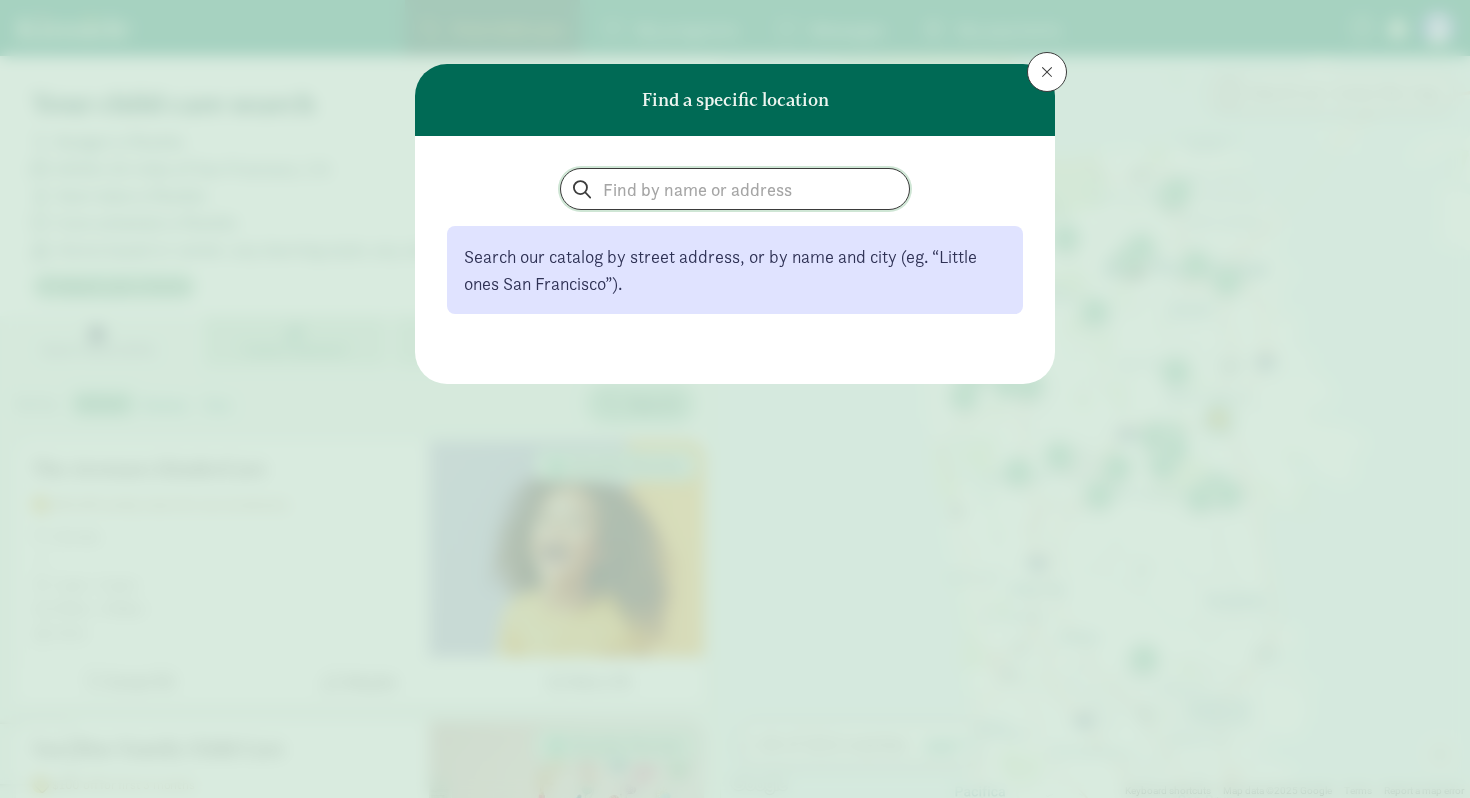 click 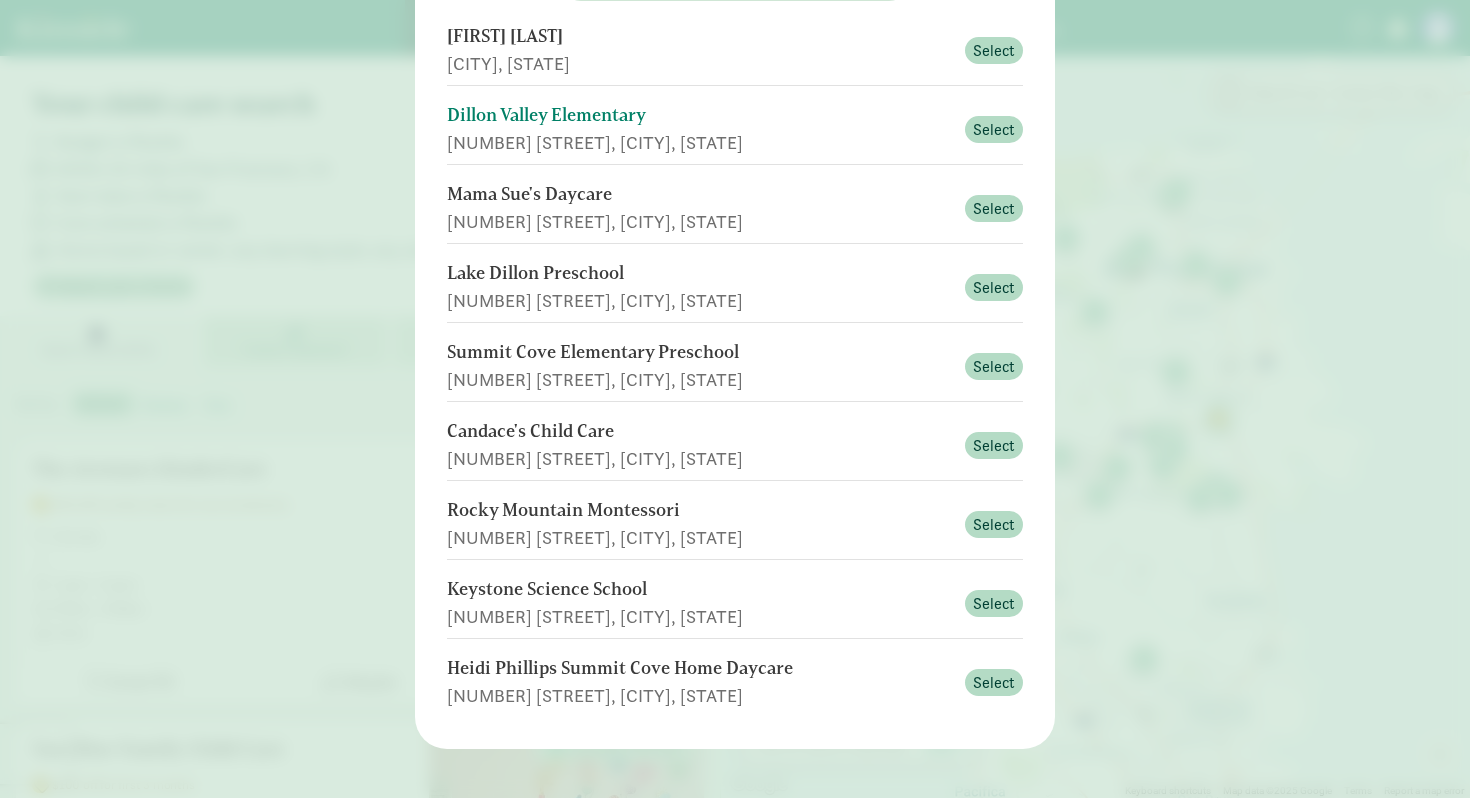 scroll, scrollTop: 226, scrollLeft: 0, axis: vertical 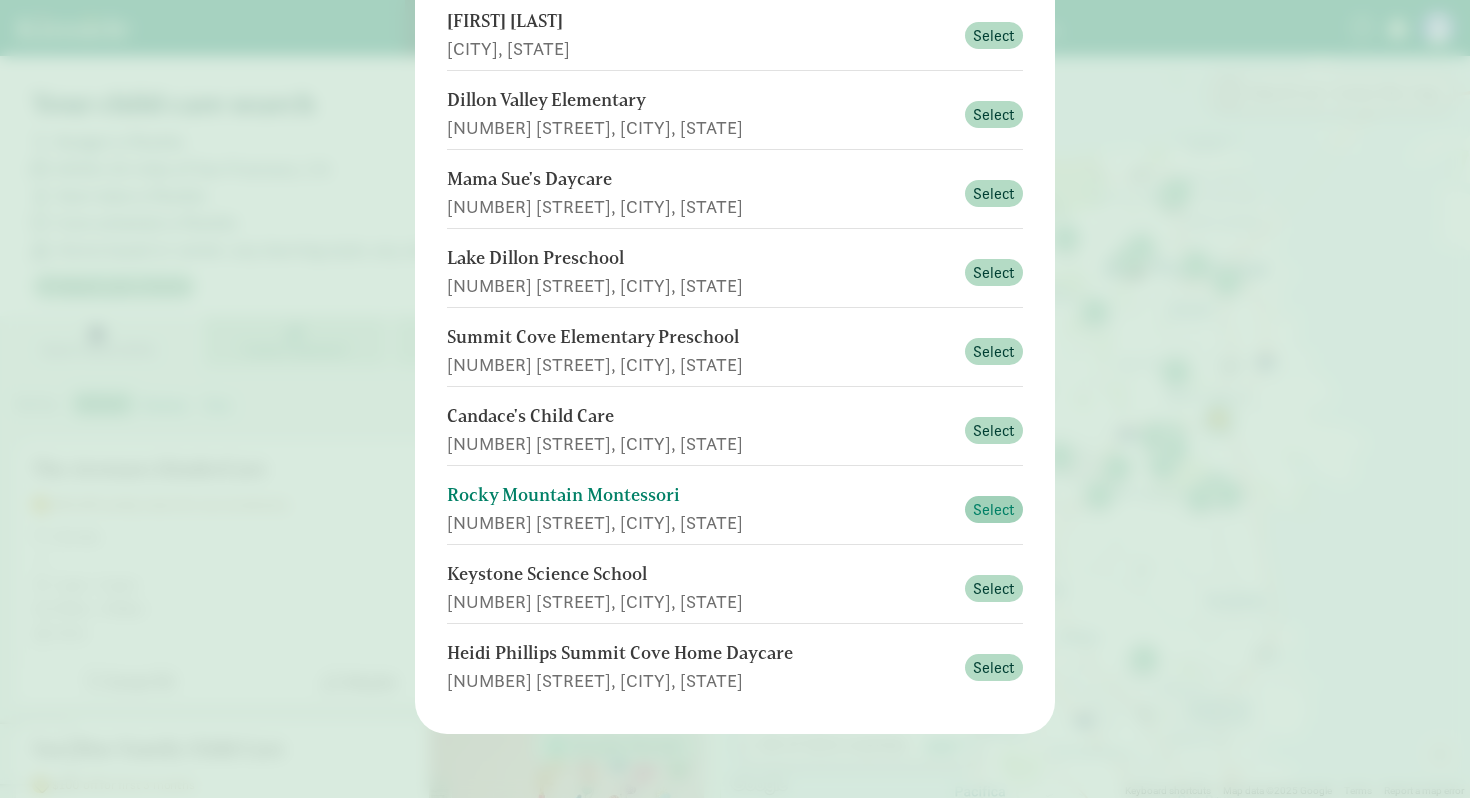 type on "80435" 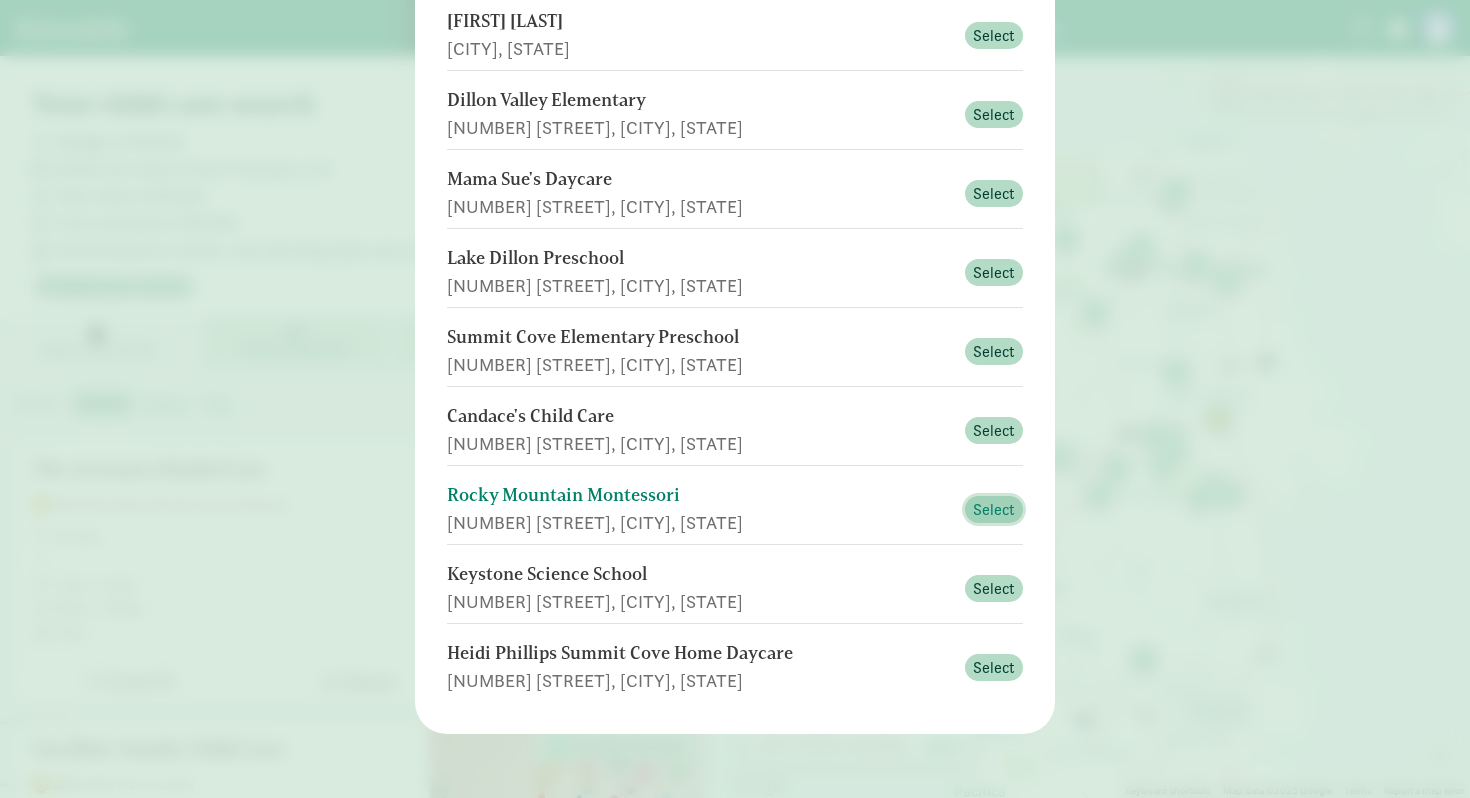click on "Select" at bounding box center (994, 510) 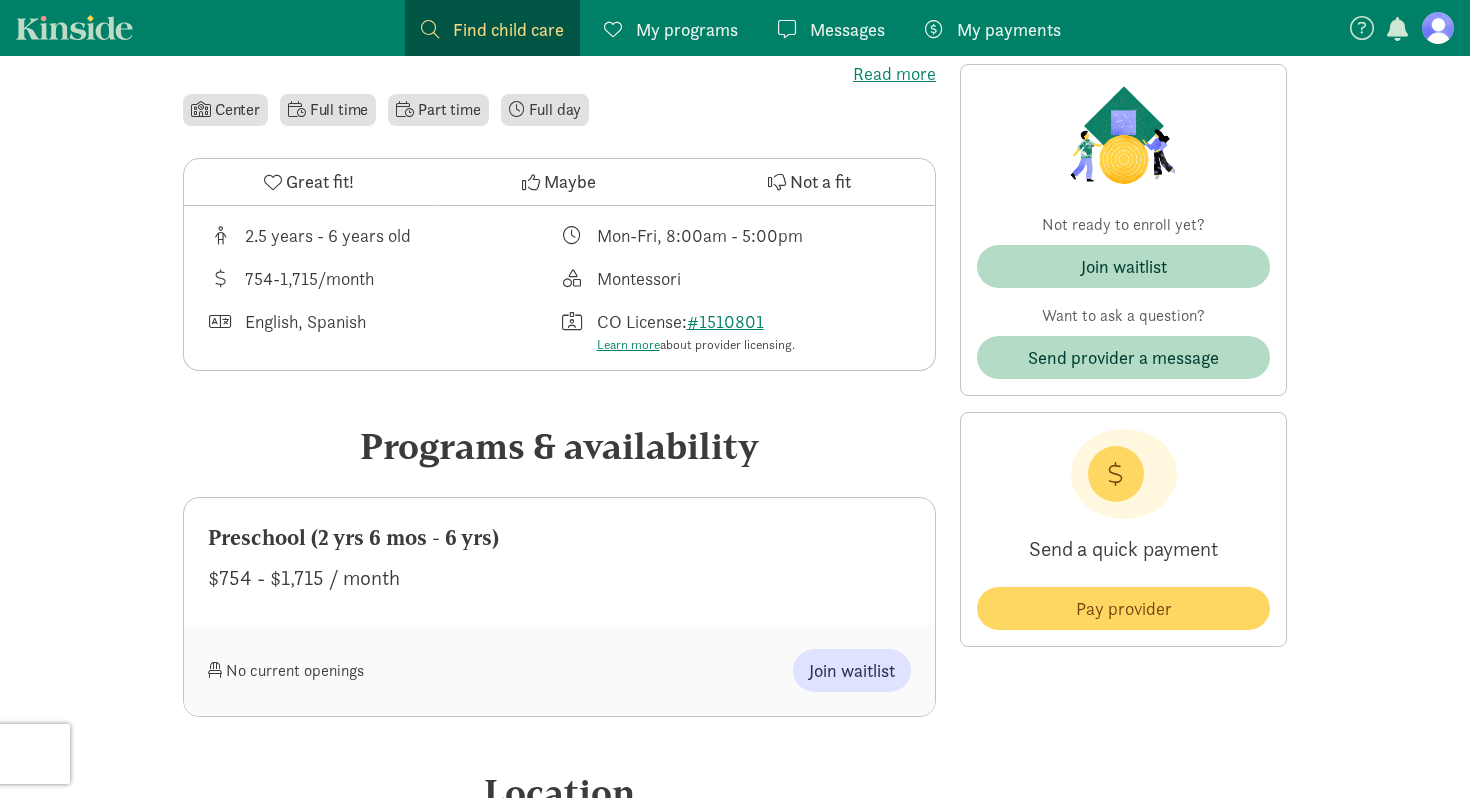 scroll, scrollTop: 556, scrollLeft: 0, axis: vertical 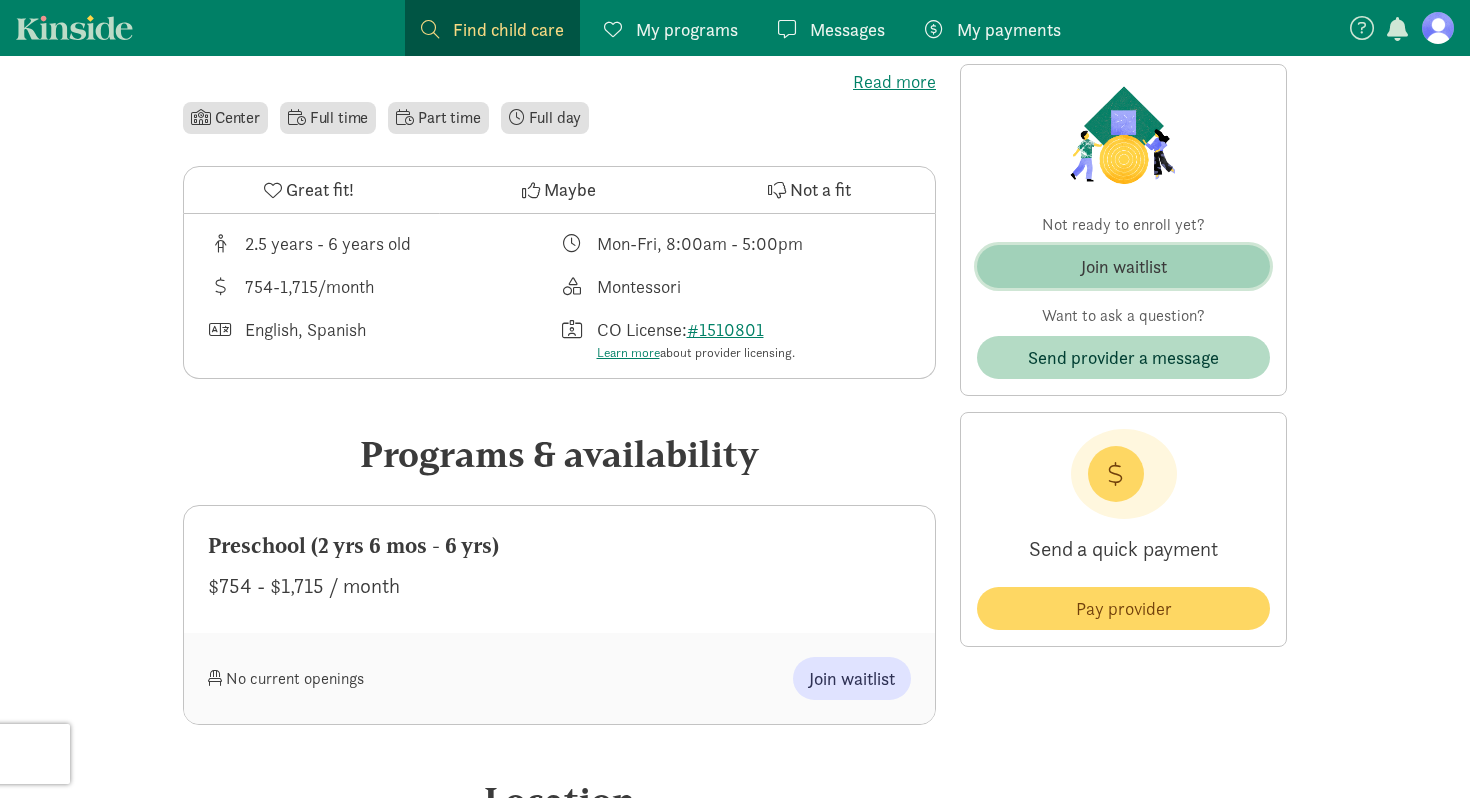 click on "Join waitlist" 